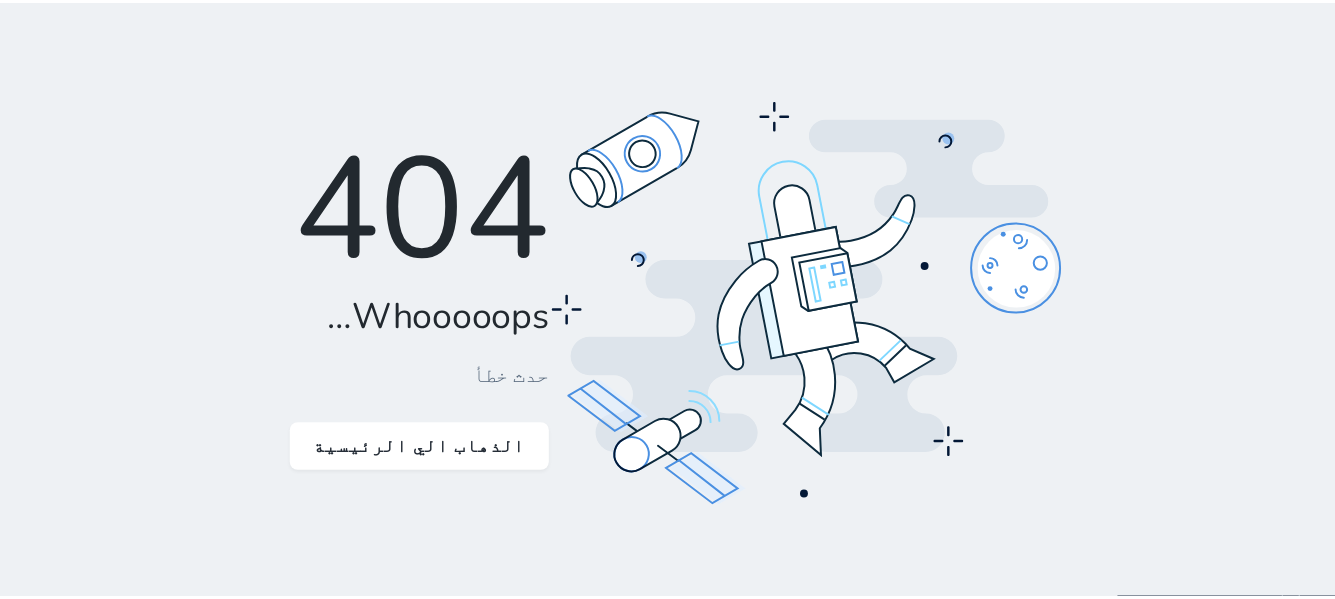 scroll, scrollTop: 0, scrollLeft: 0, axis: both 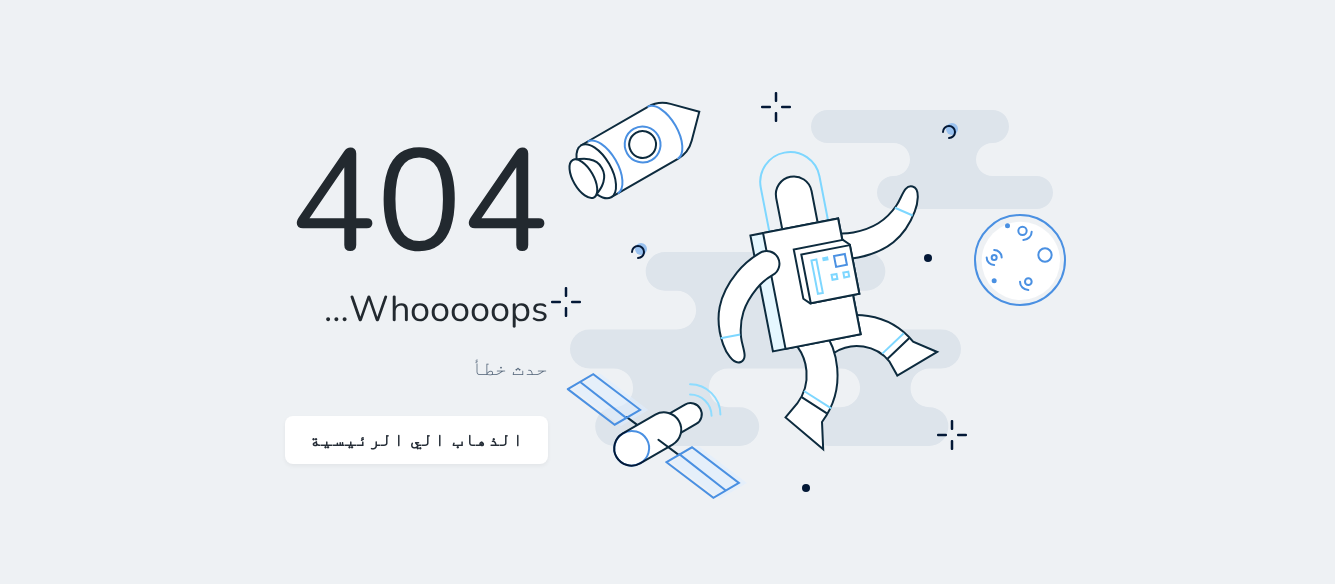 click 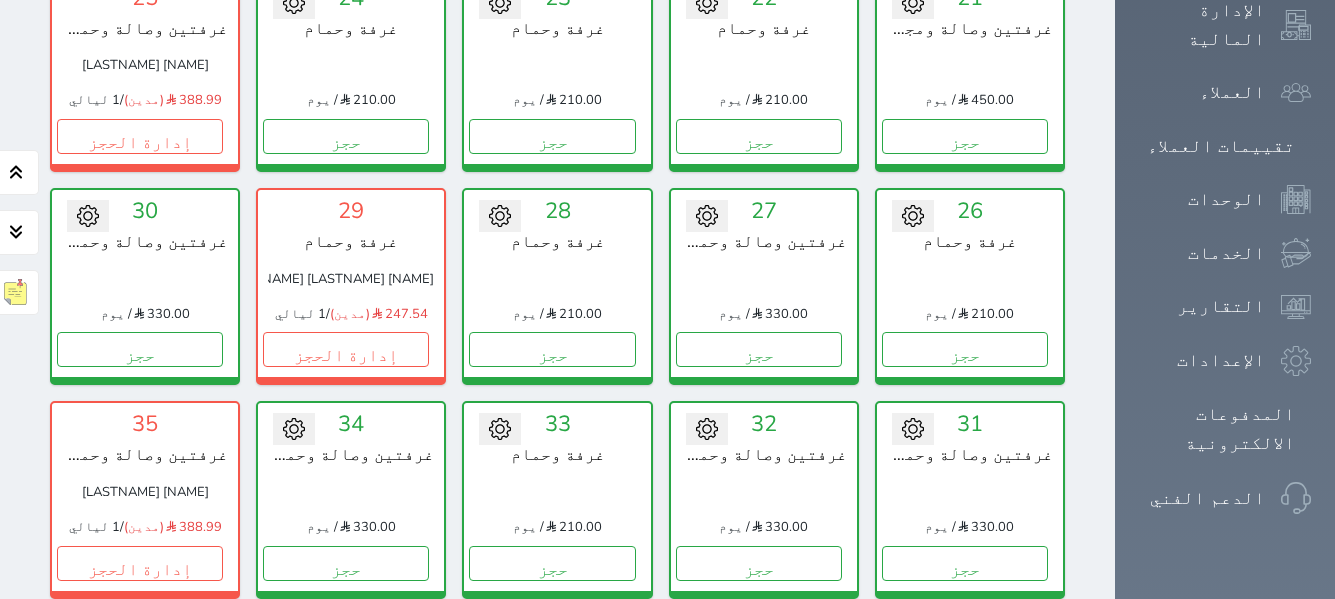 scroll, scrollTop: 1078, scrollLeft: 0, axis: vertical 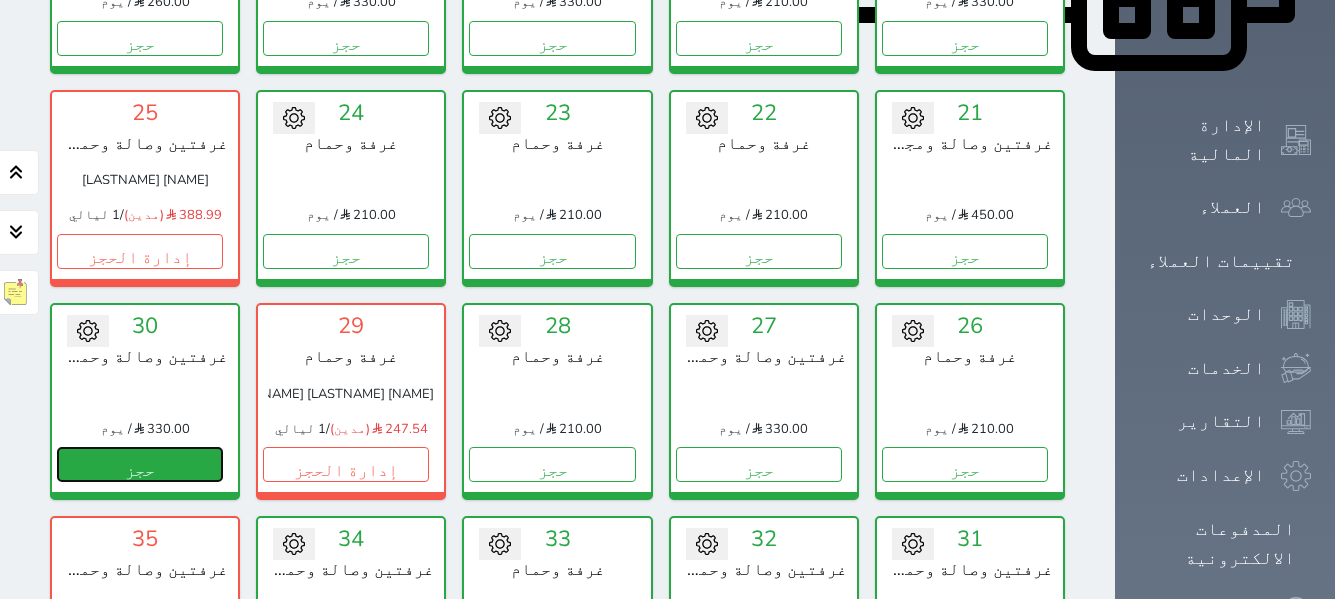 click on "حجز" at bounding box center (140, 464) 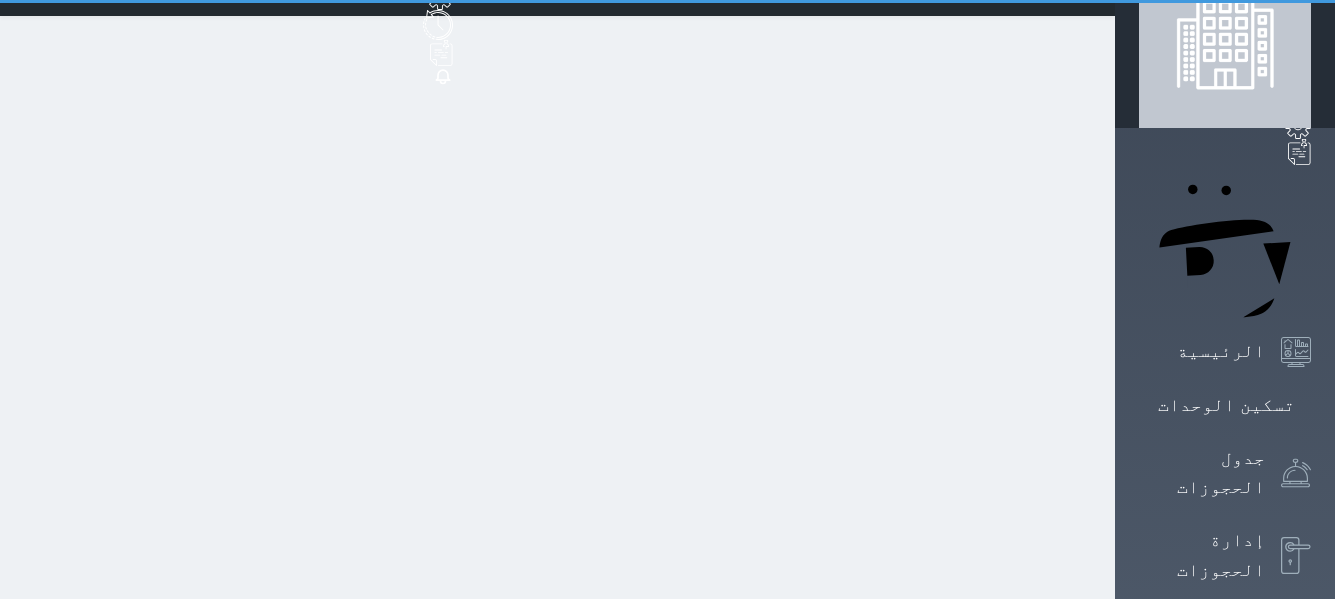 scroll, scrollTop: 0, scrollLeft: 0, axis: both 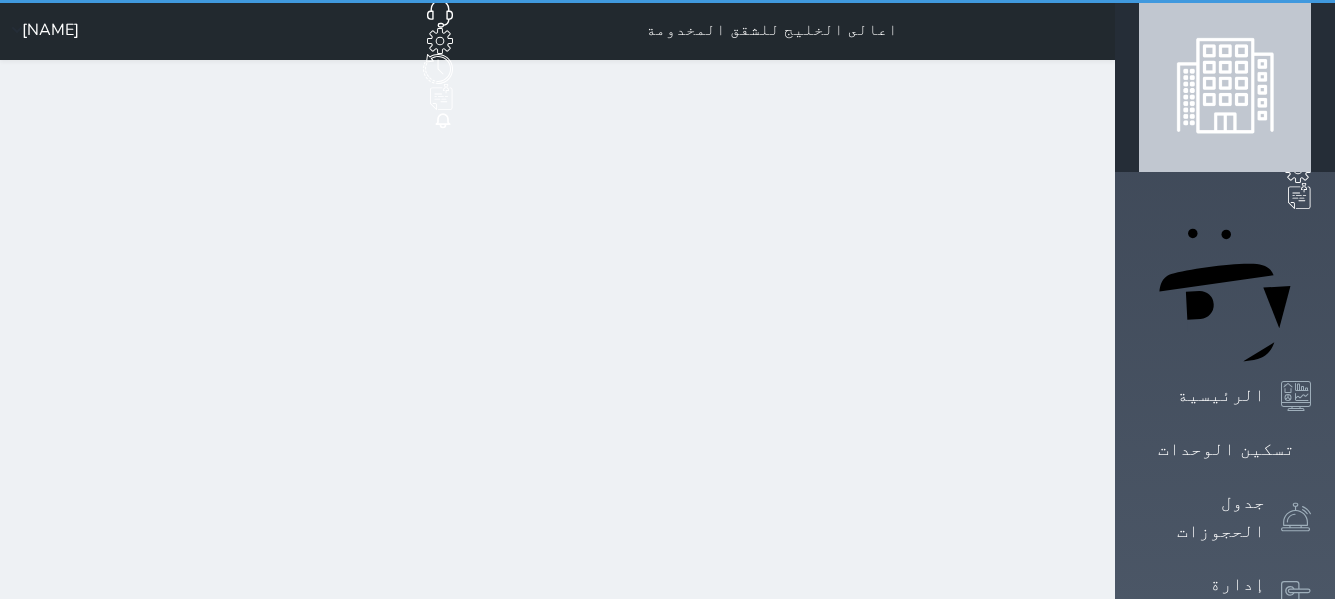 select on "1" 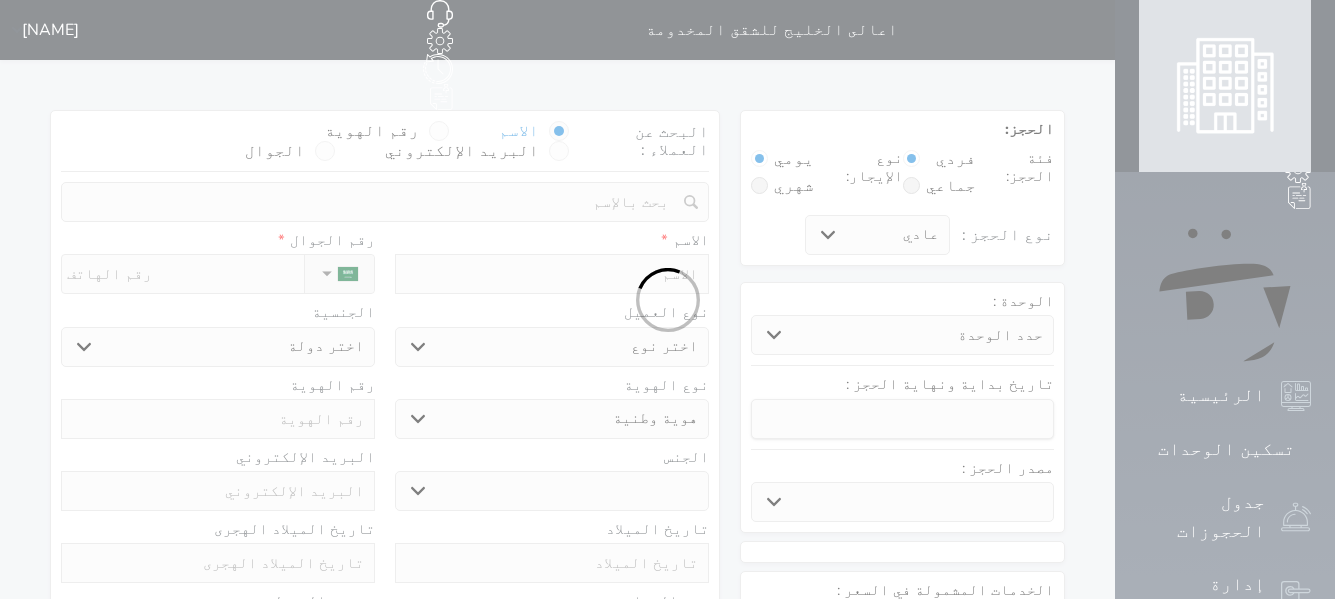 click at bounding box center (667, 299) 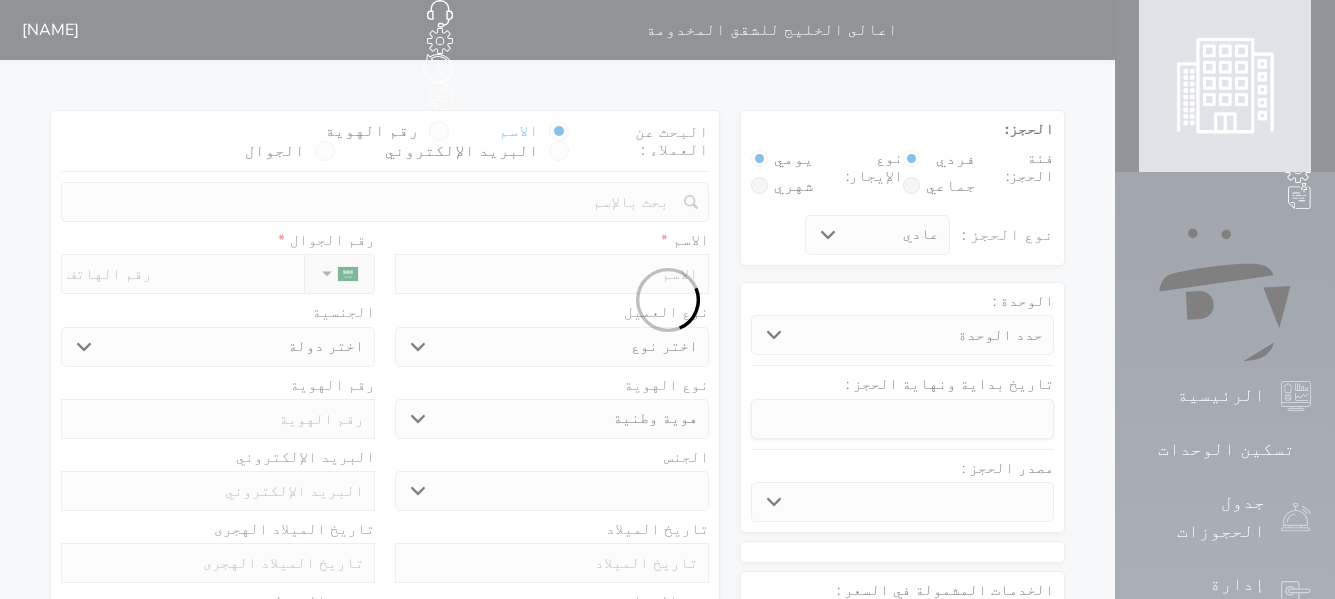 select 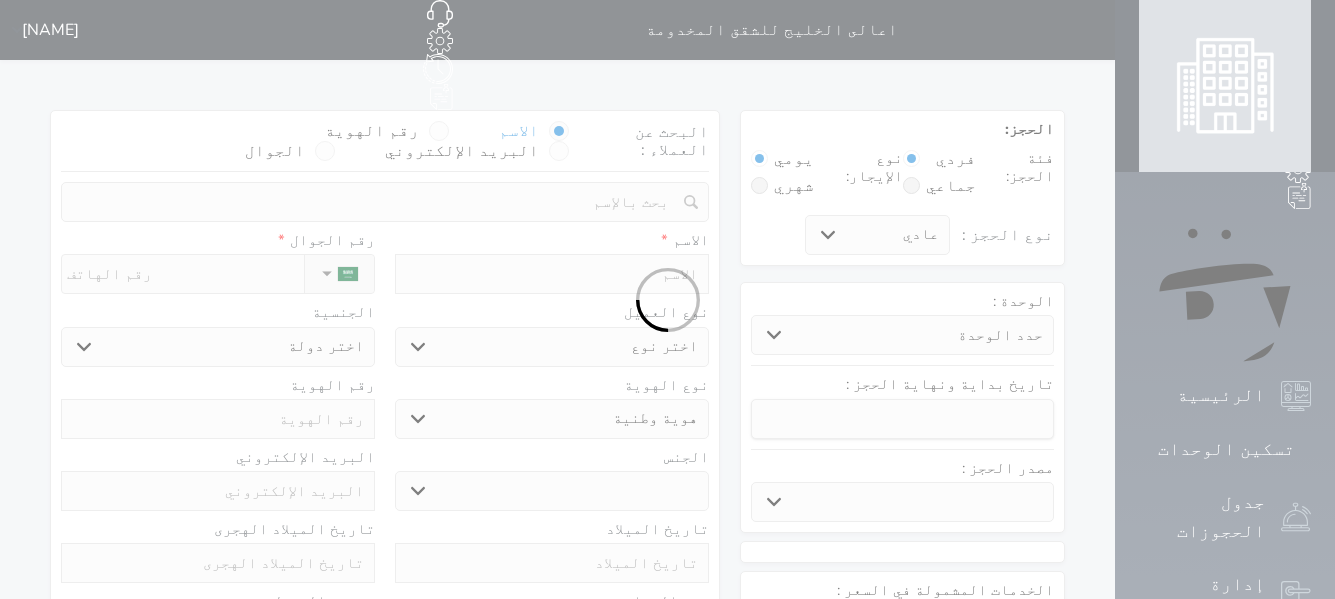 select 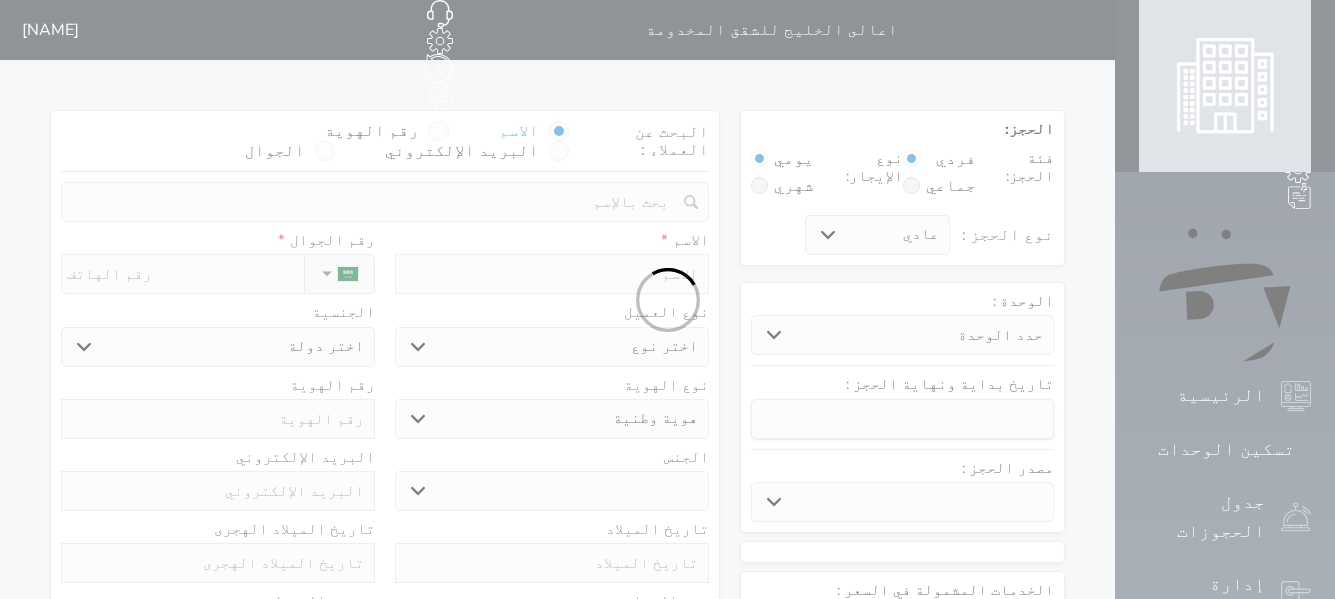 select 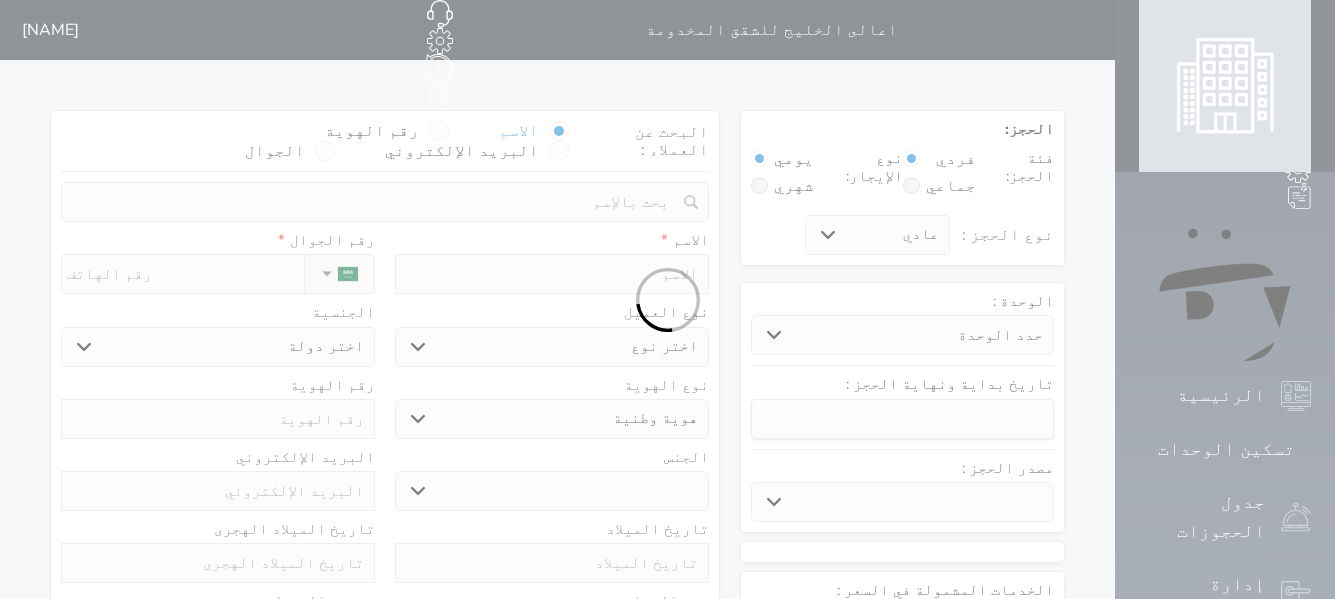 select 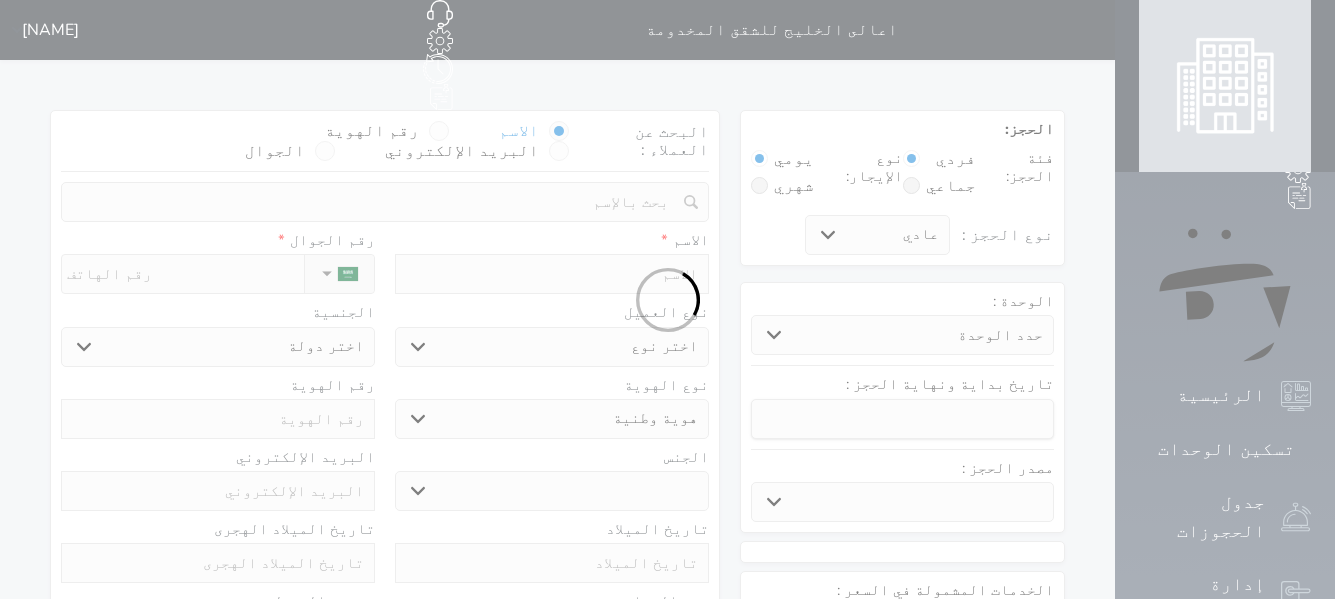 select 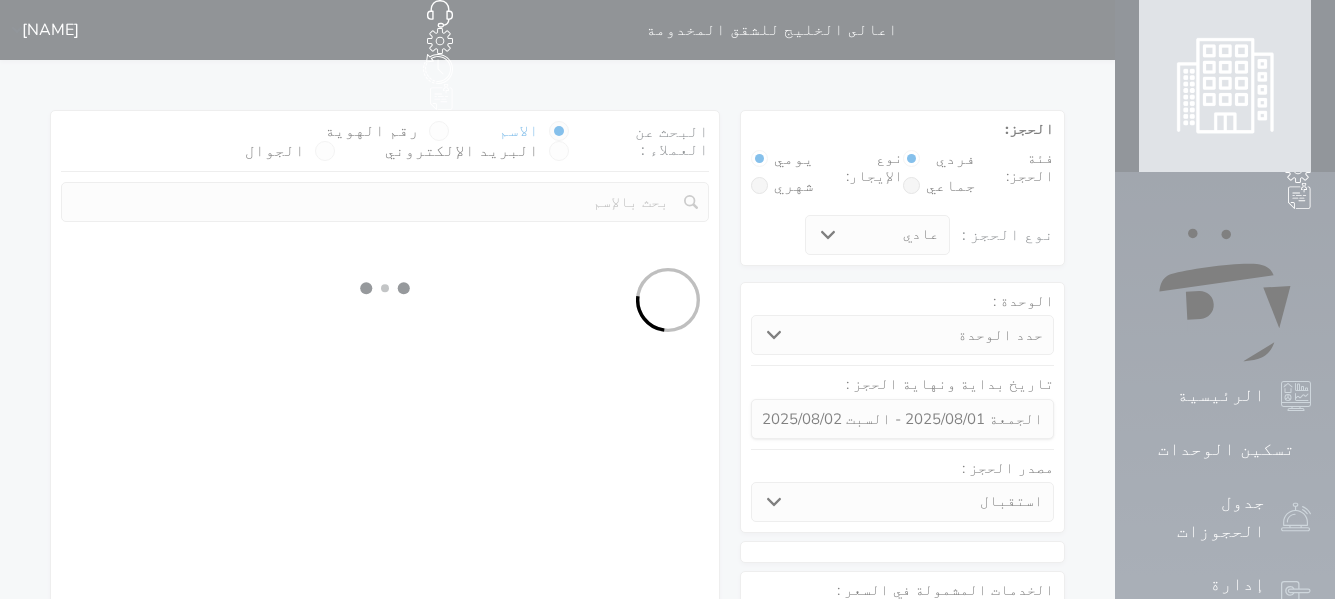 click at bounding box center [667, 299] 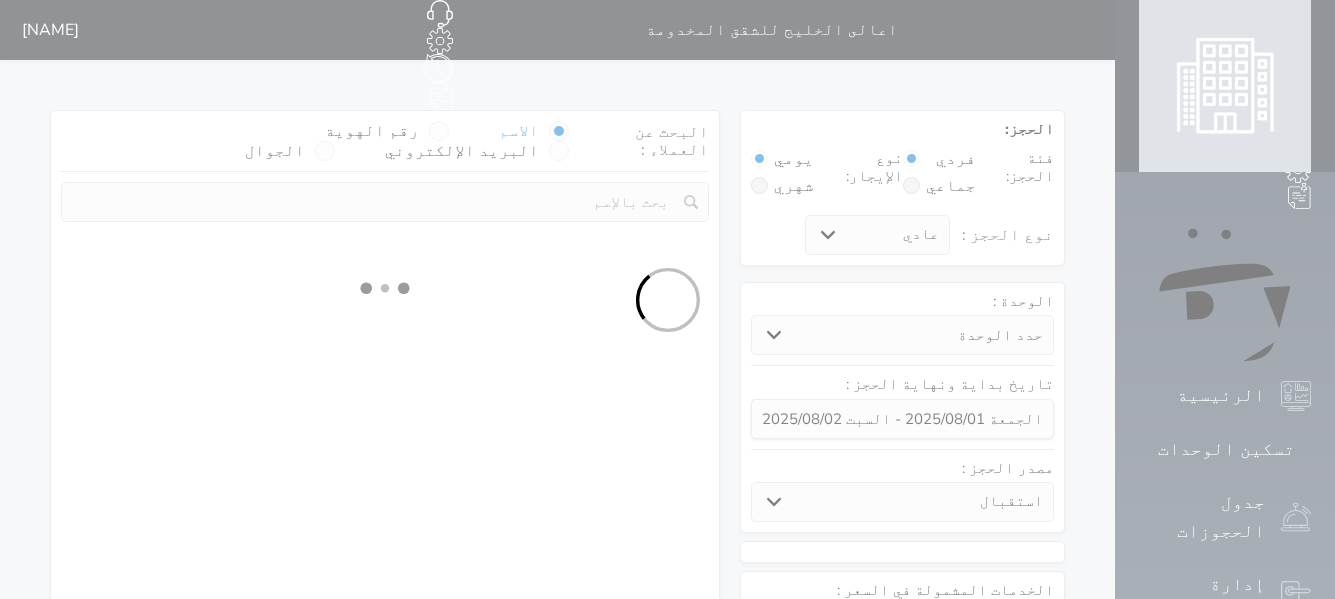 click at bounding box center (667, 299) 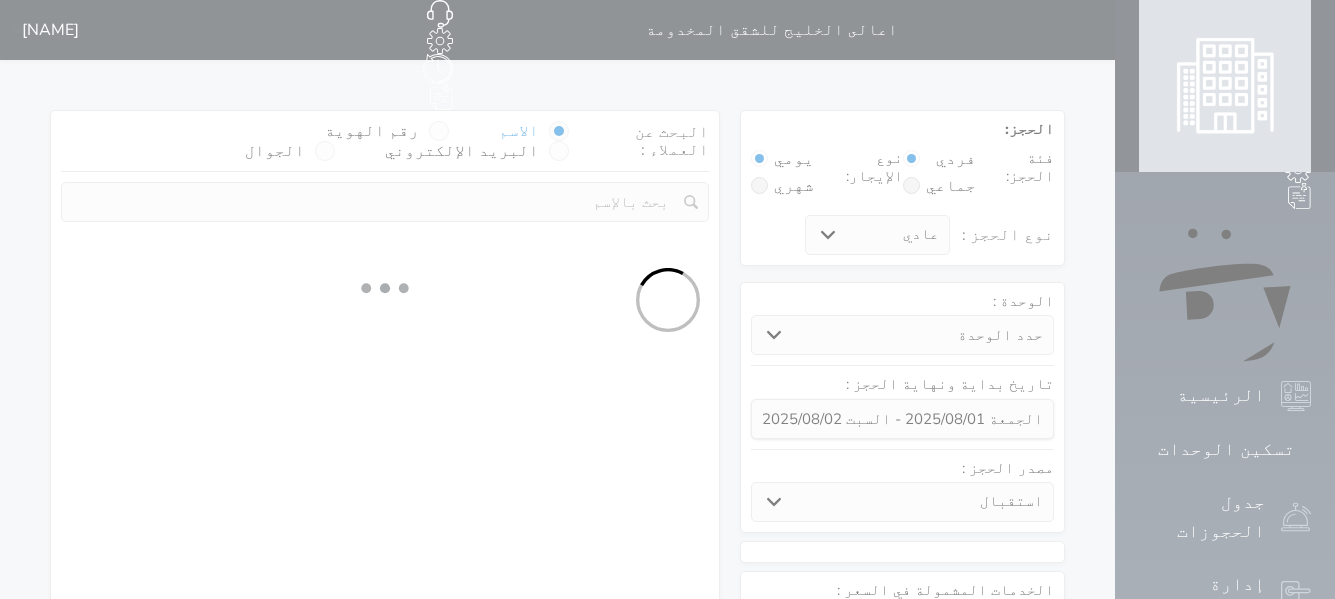click at bounding box center (667, 299) 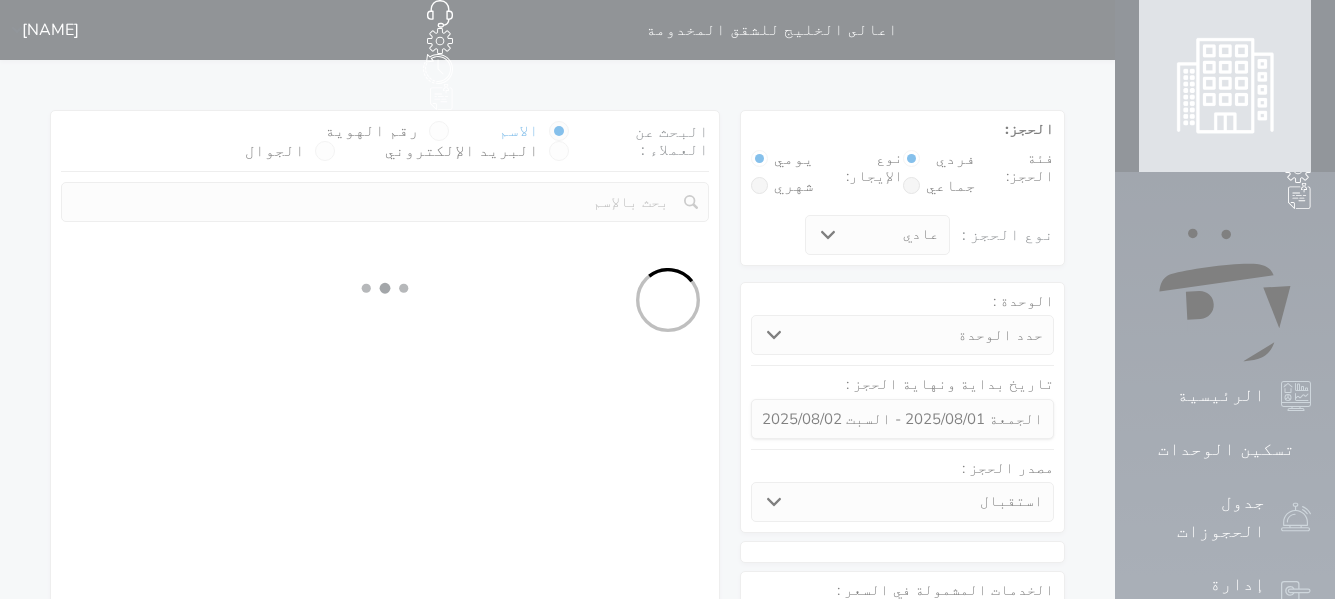 click at bounding box center [667, 299] 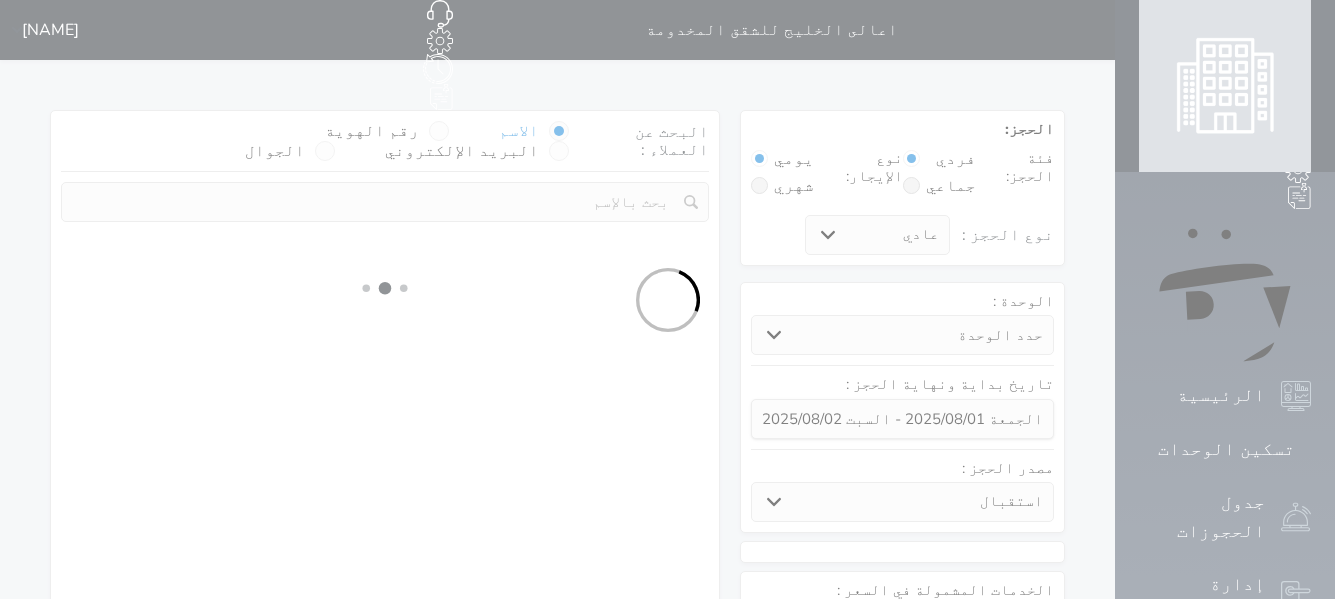 click at bounding box center [667, 299] 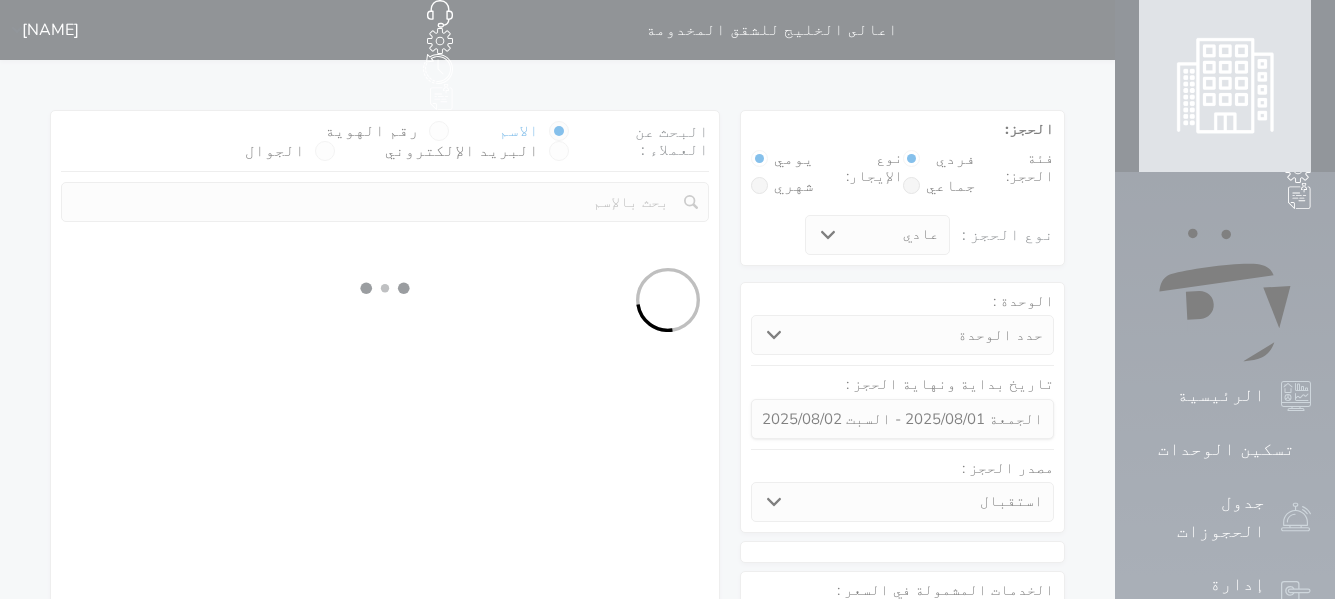 click at bounding box center [667, 299] 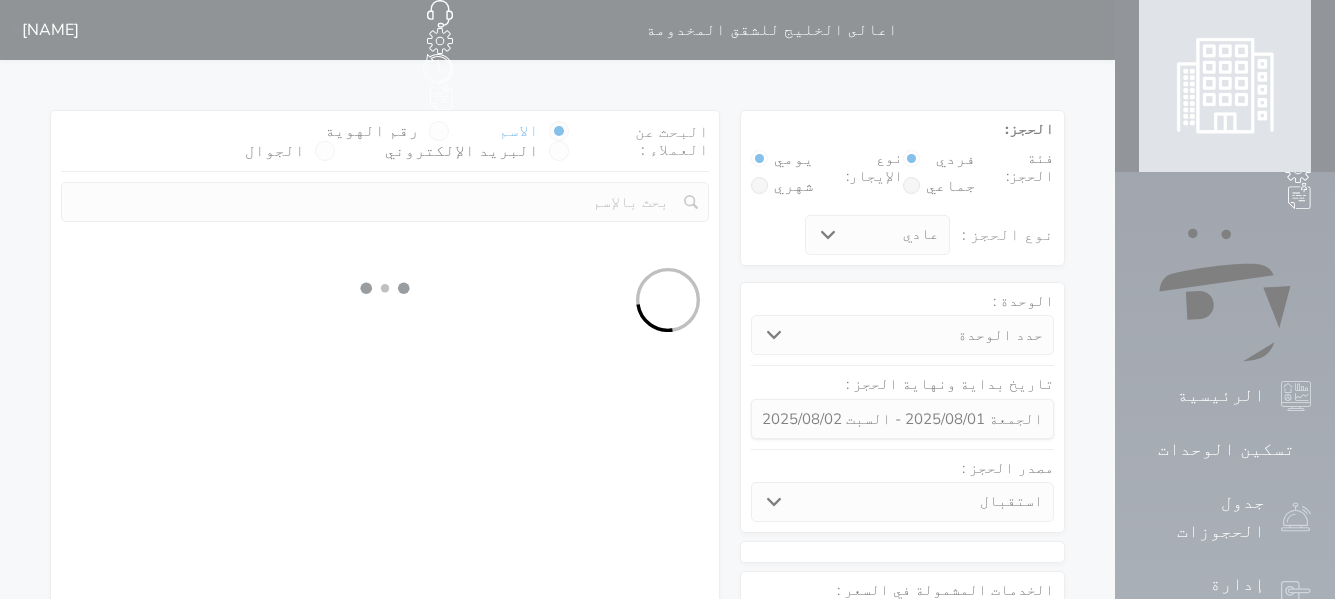 select 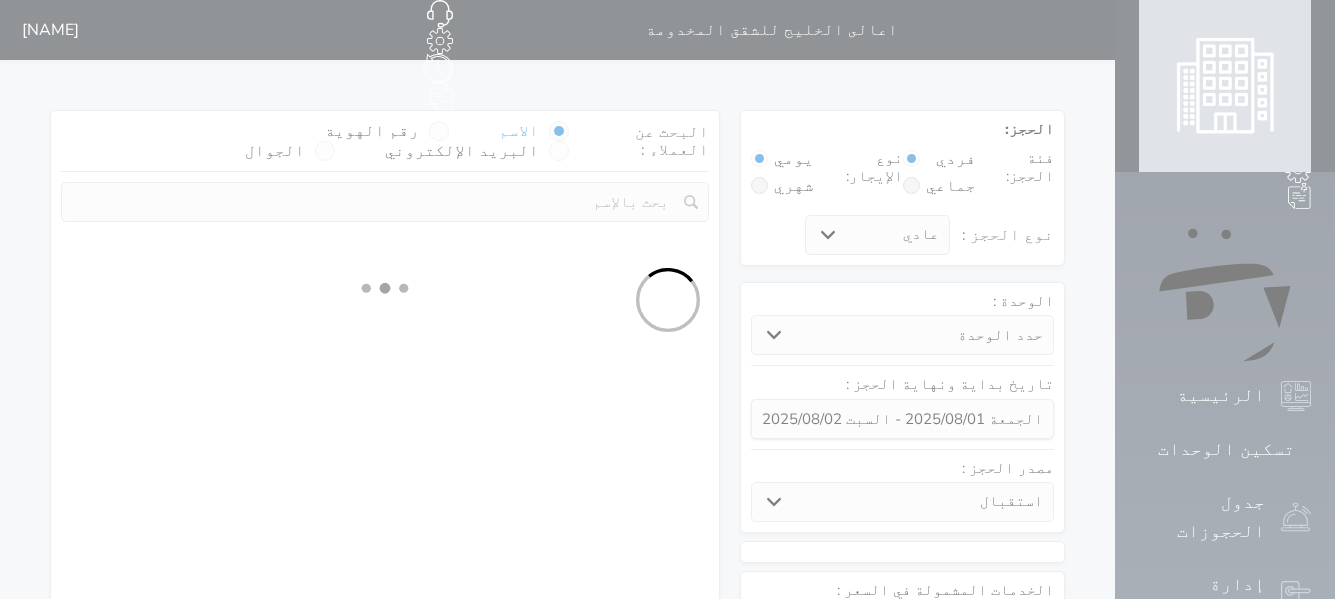 click at bounding box center [667, 299] 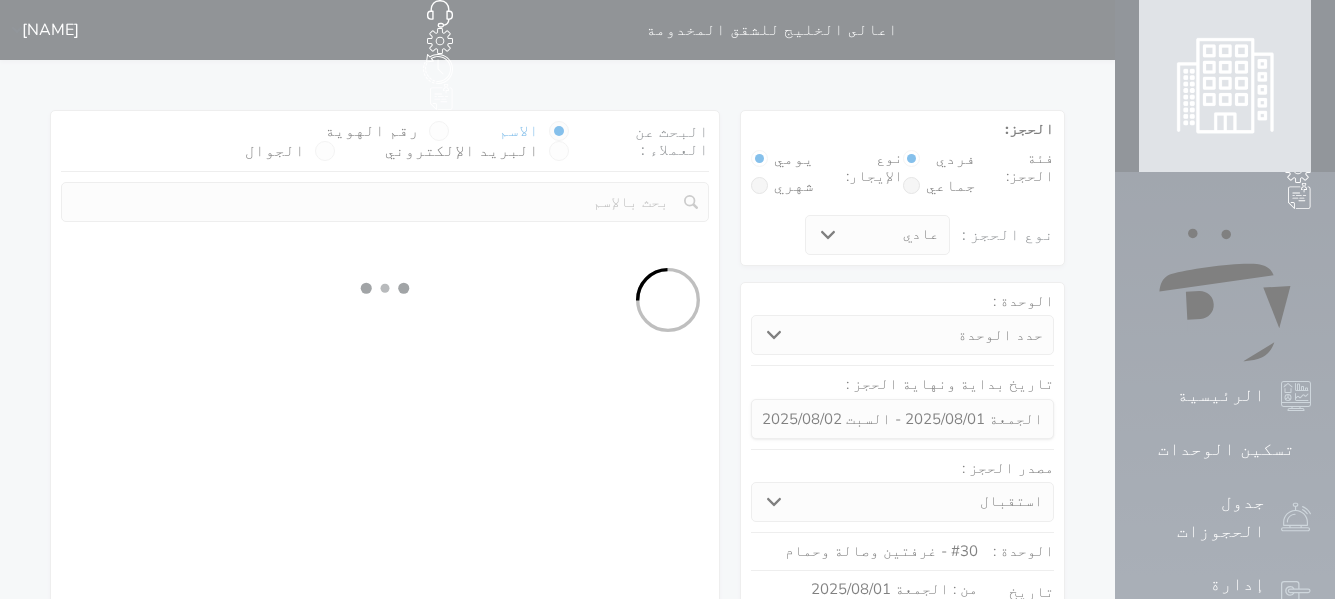 click at bounding box center (667, 299) 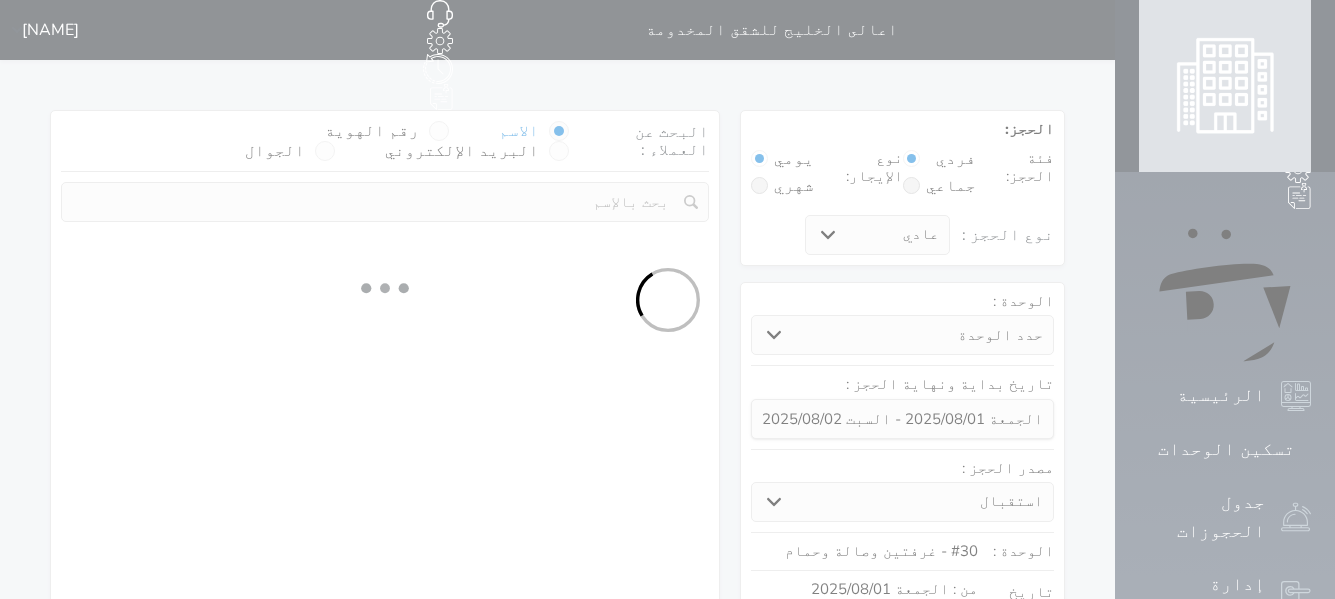 select on "1" 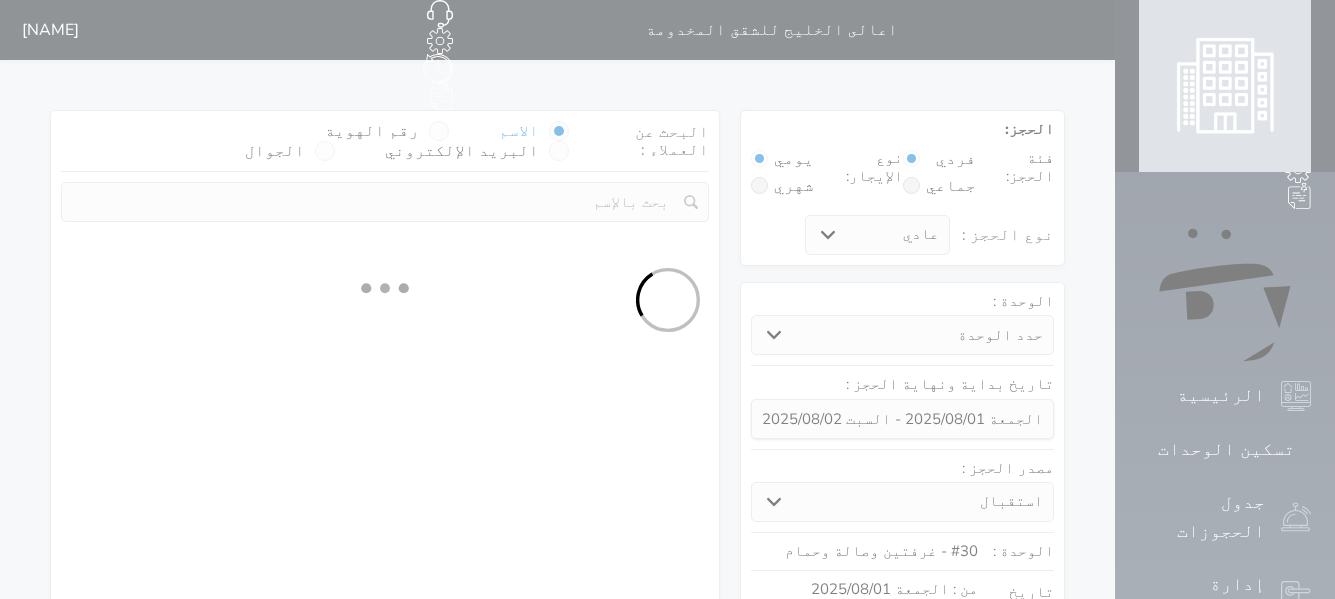 select on "113" 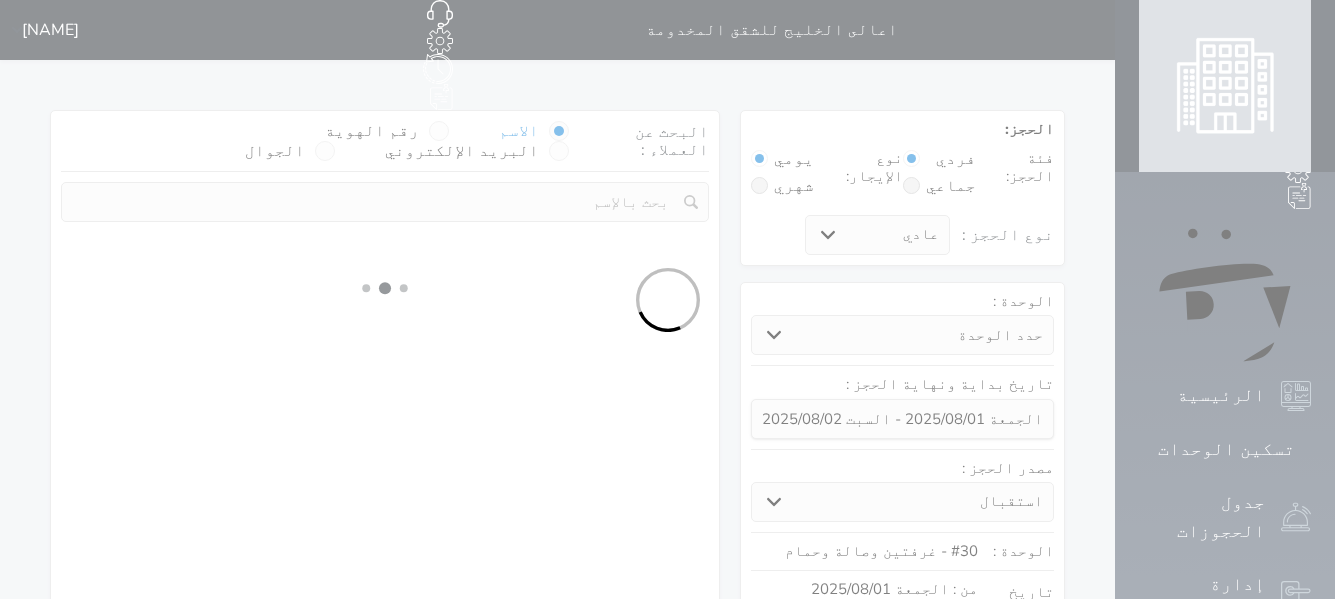 select on "1" 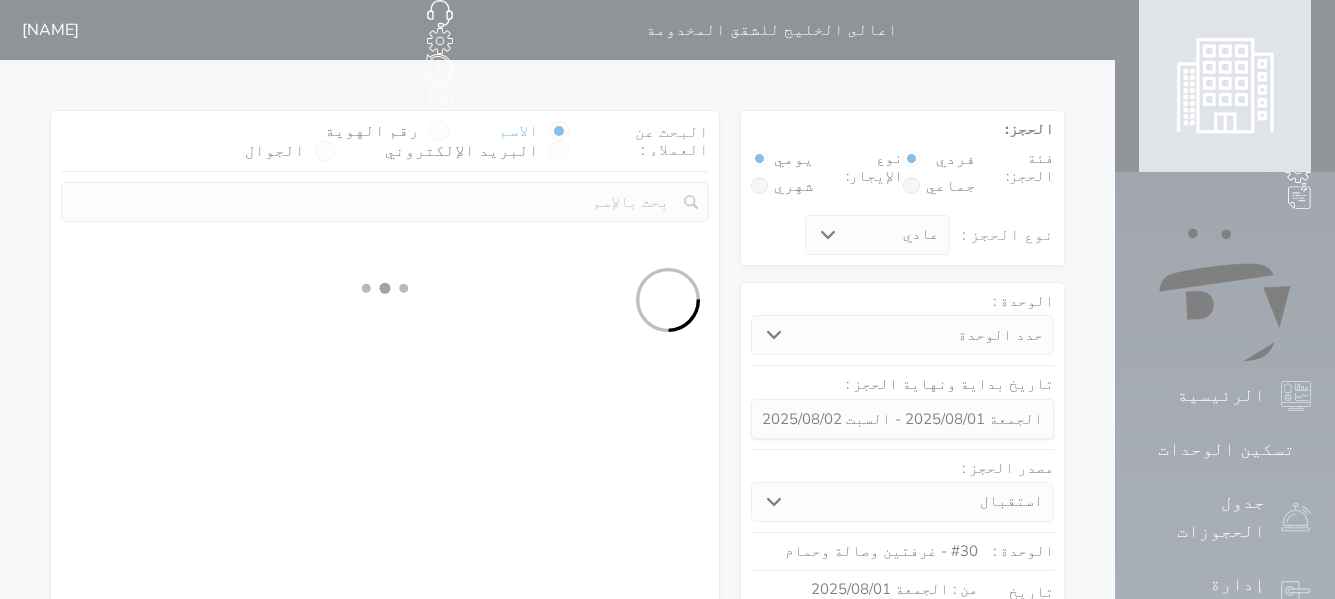 select 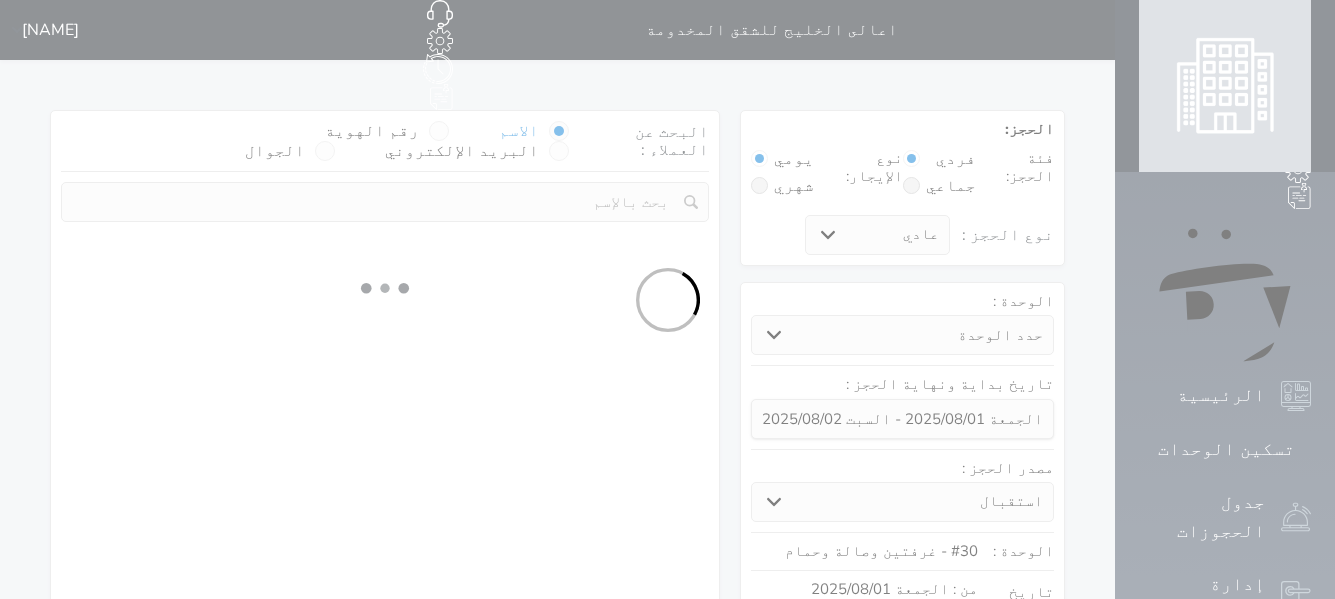 select on "7" 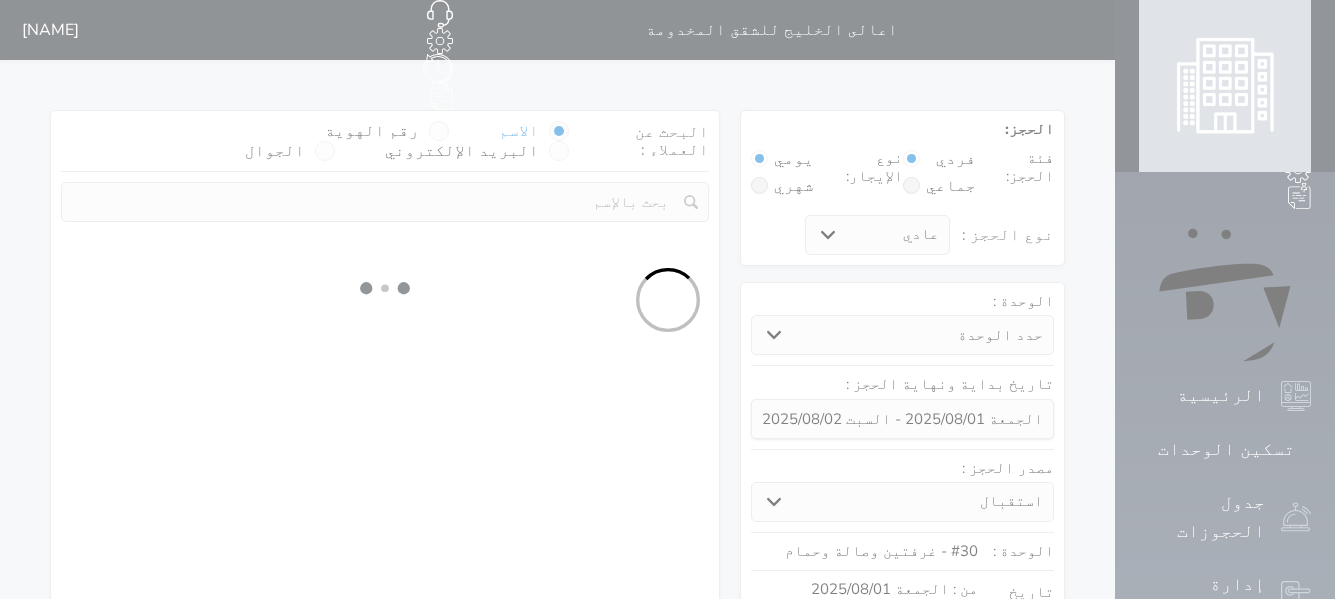 select 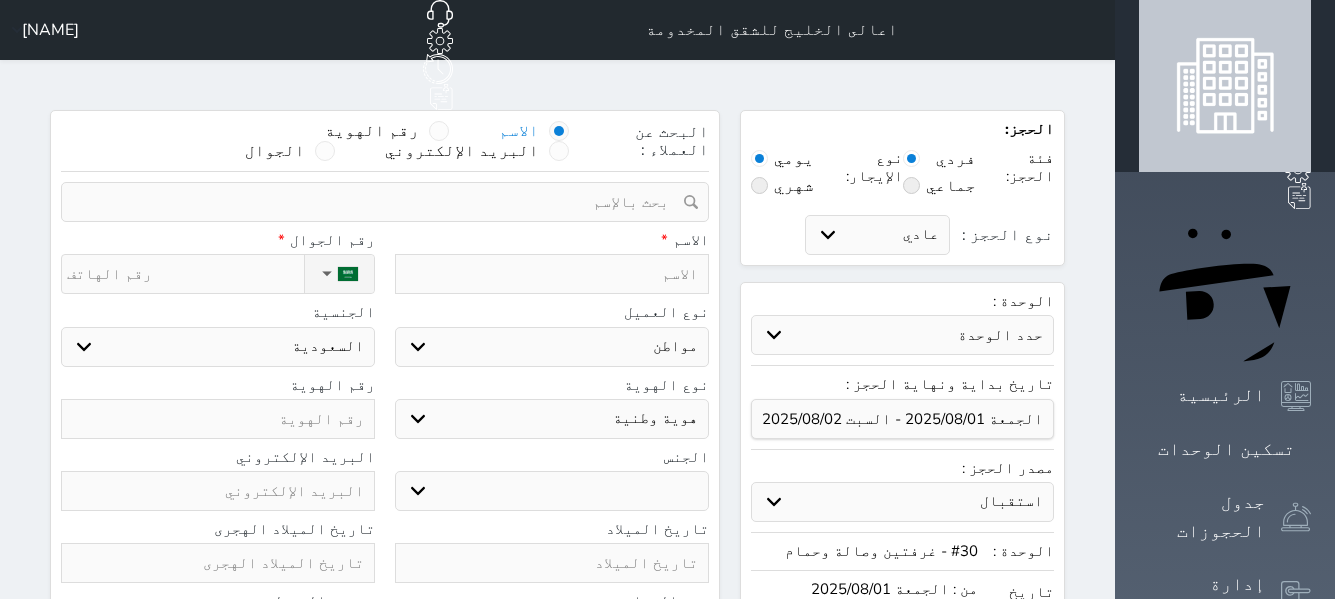 select 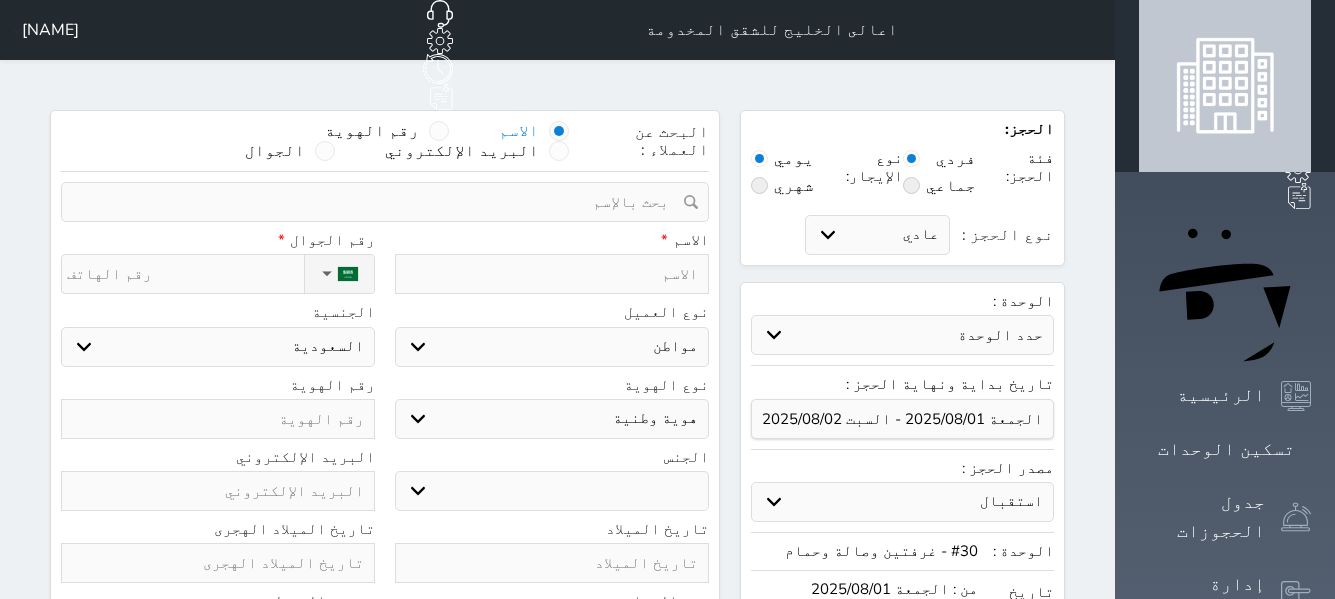 select 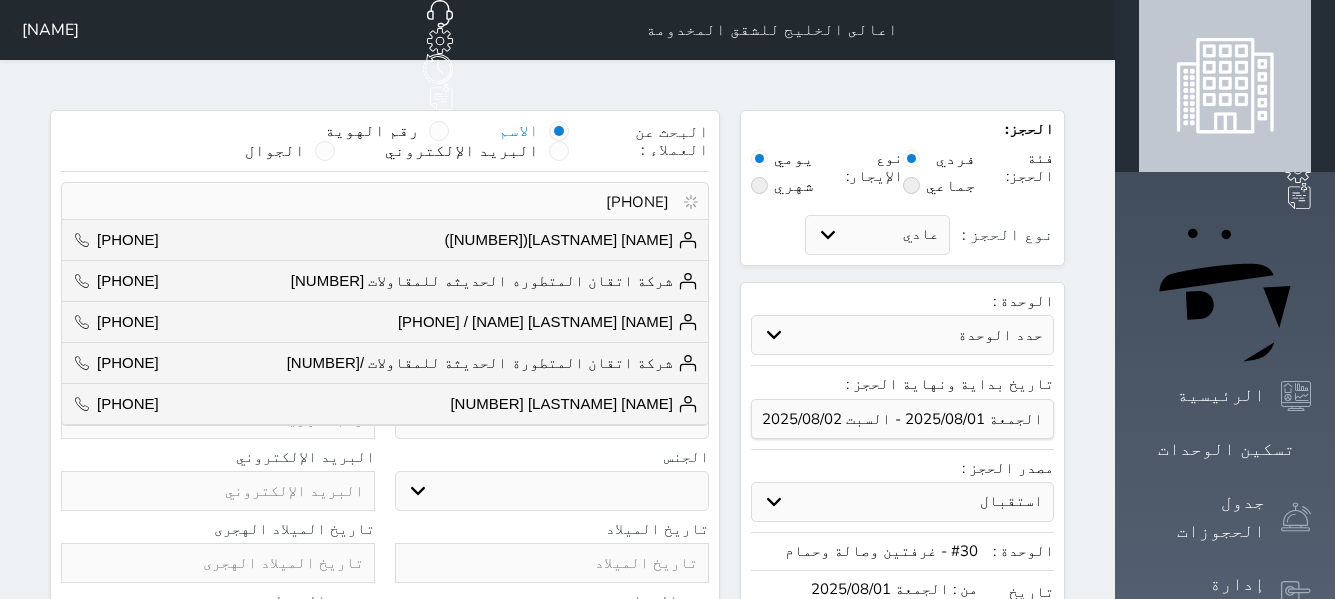 type on "[PHONE]" 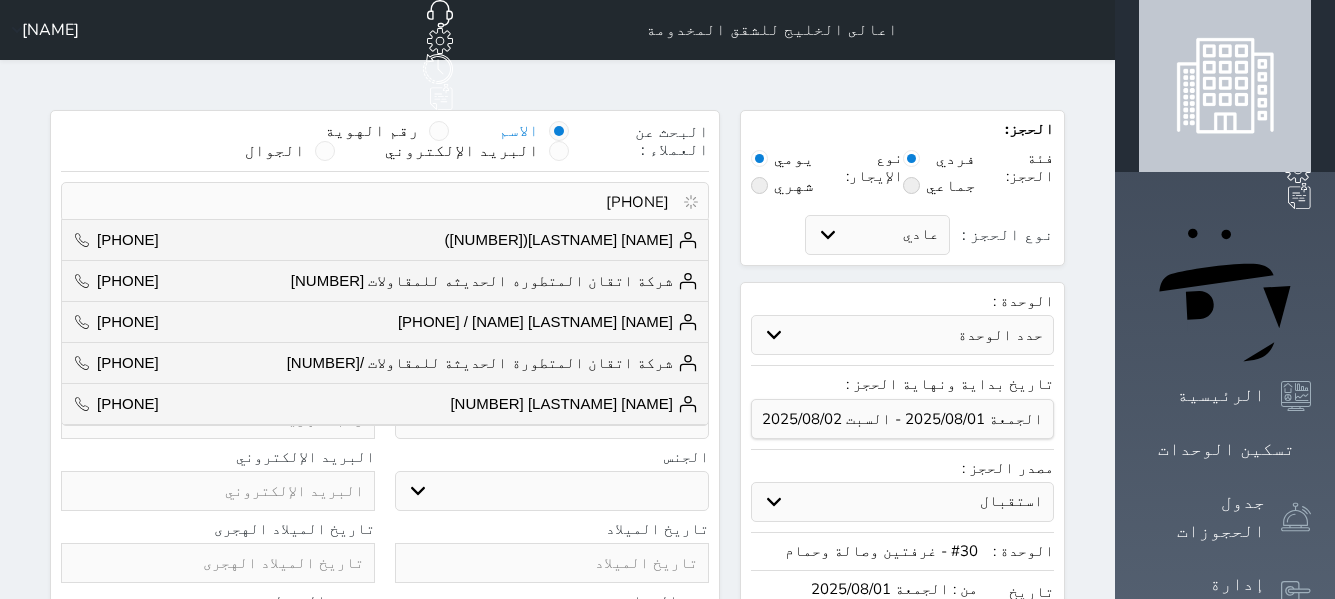 select 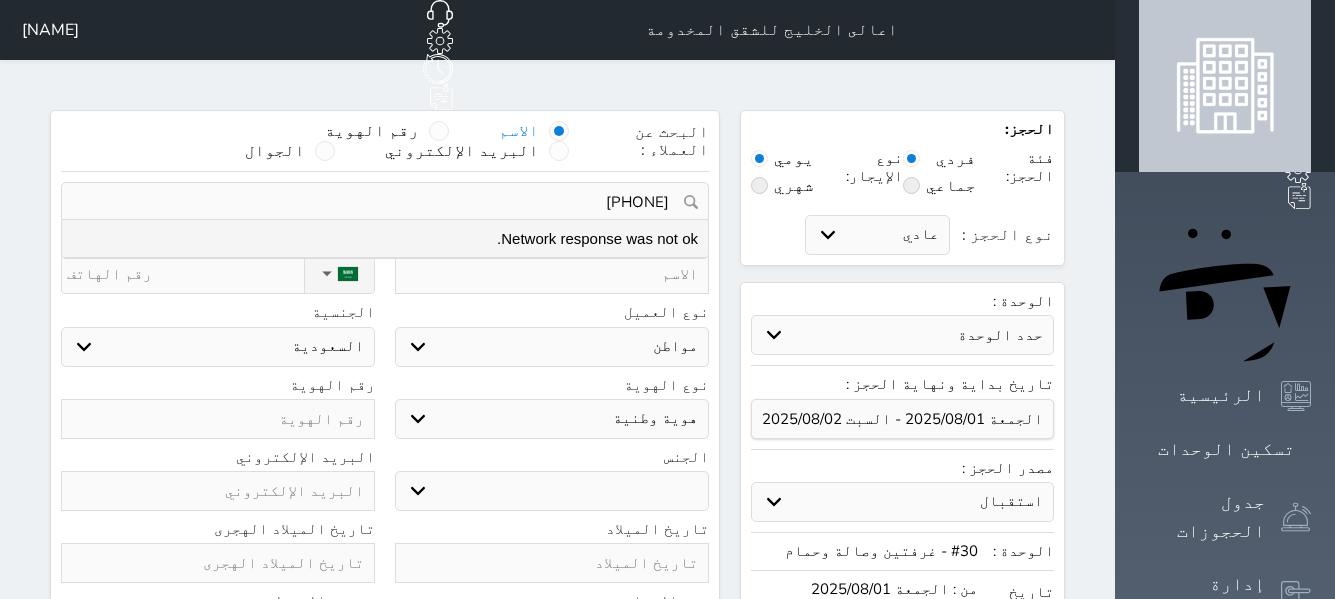 click on "[PHONE]" at bounding box center [378, 202] 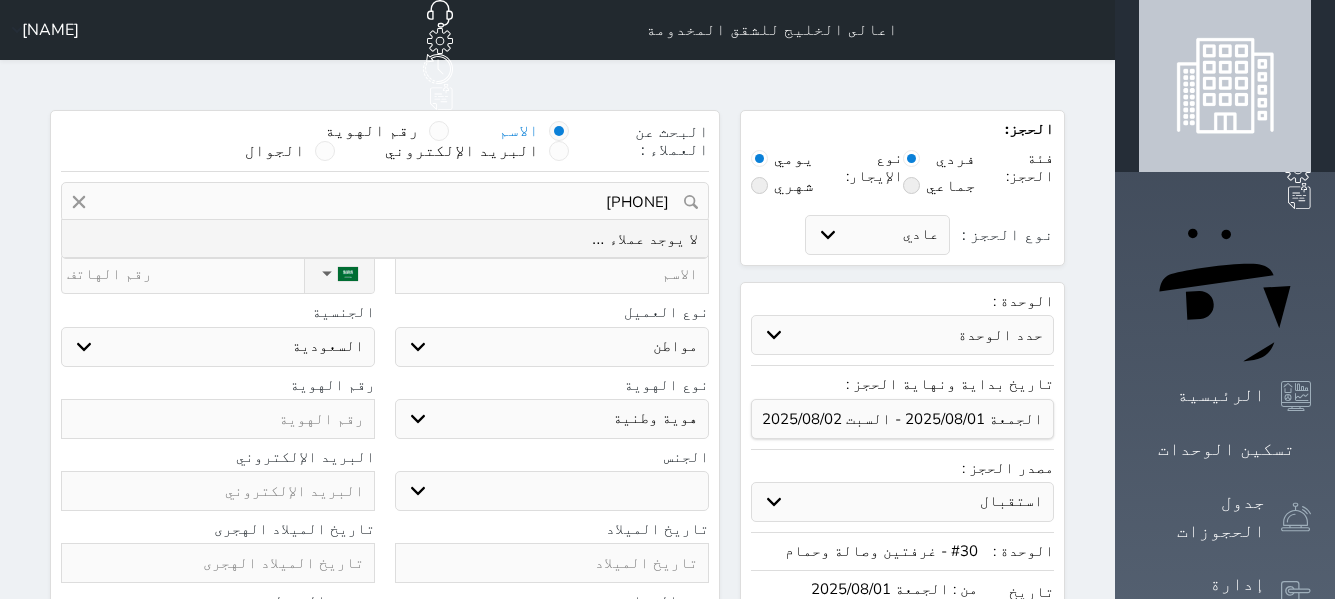click on "[PHONE]" at bounding box center [385, 202] 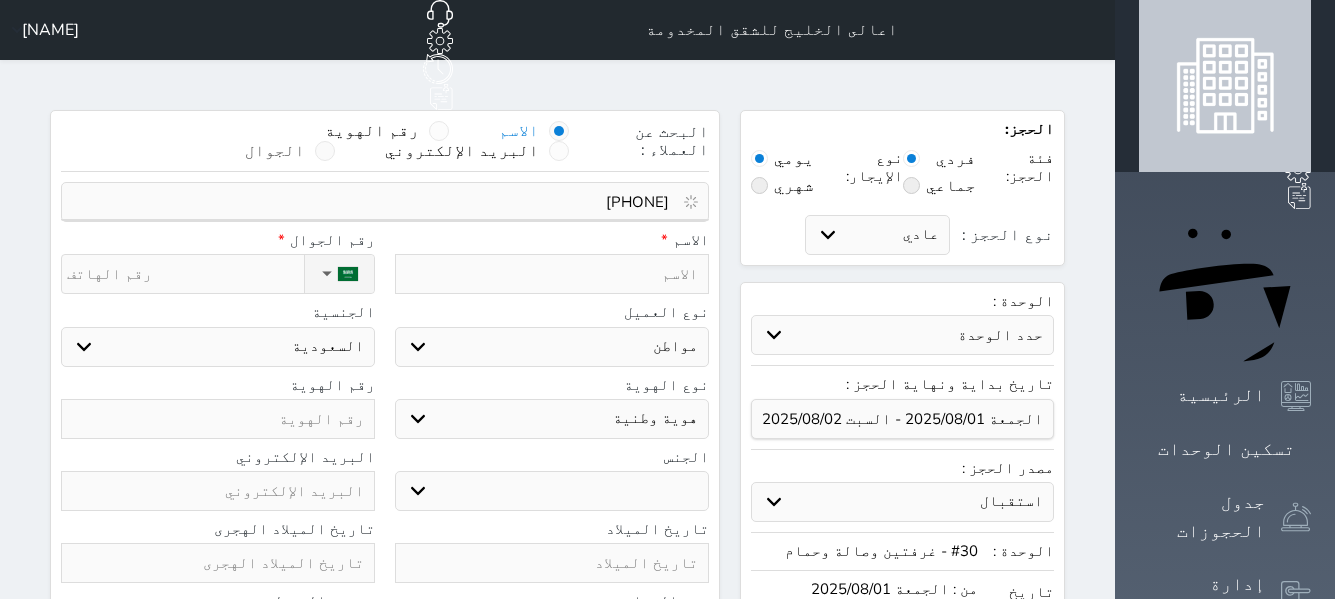 type on "[PHONE]" 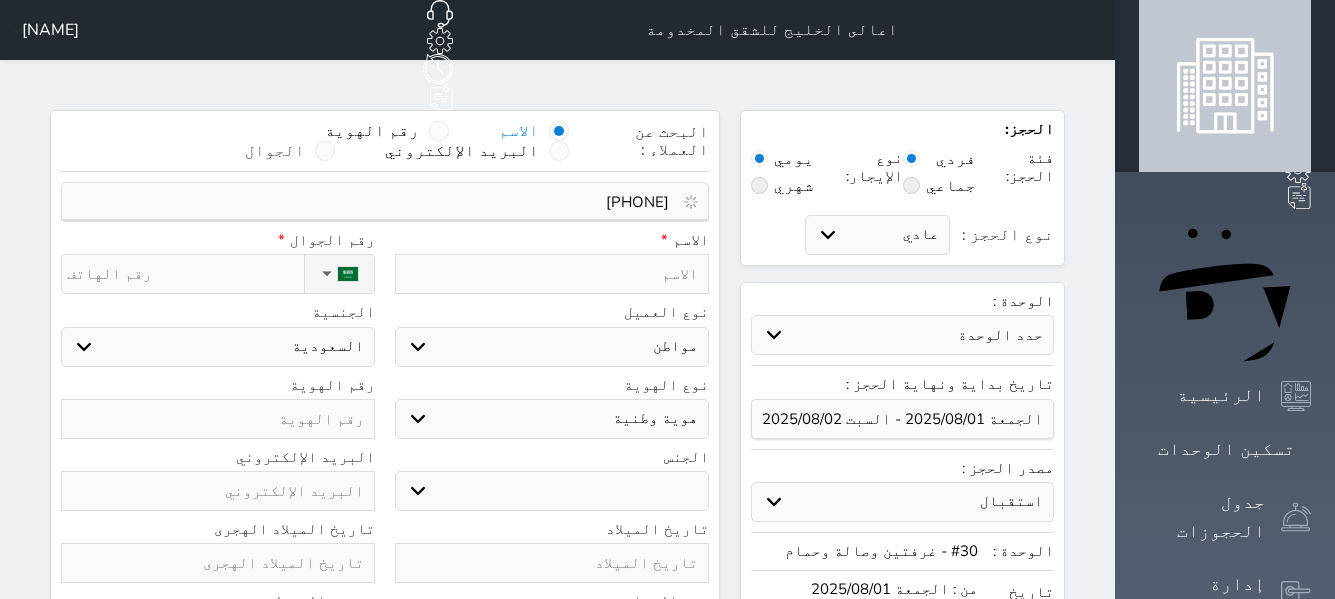 click at bounding box center (325, 151) 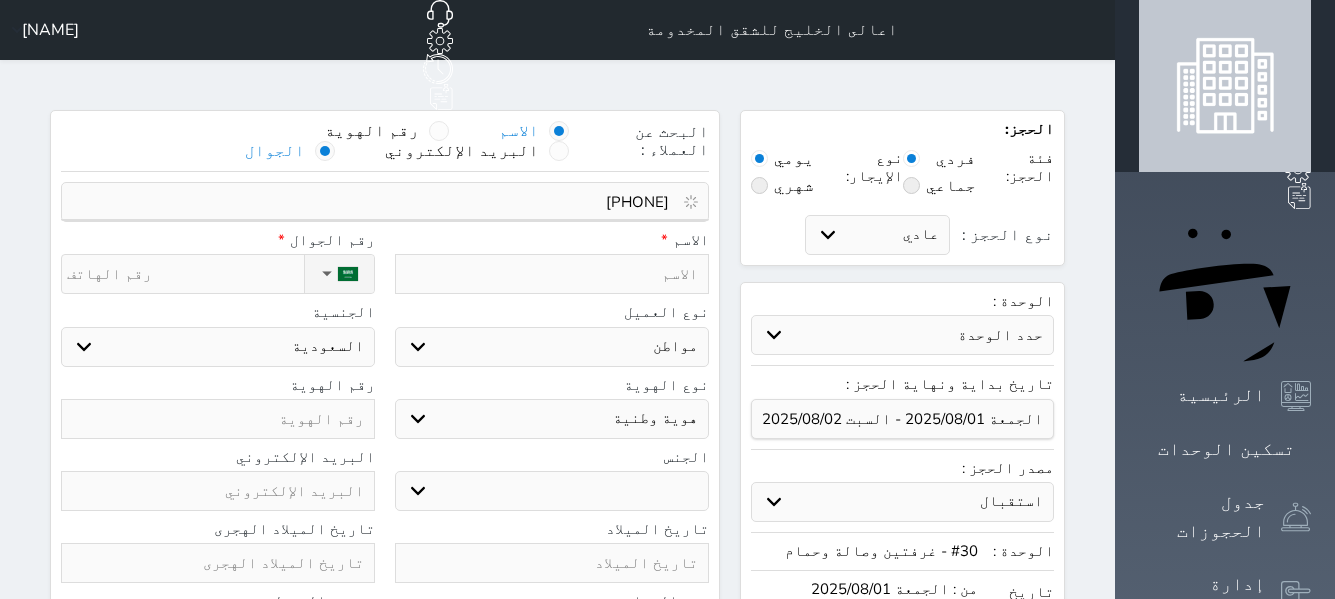 type 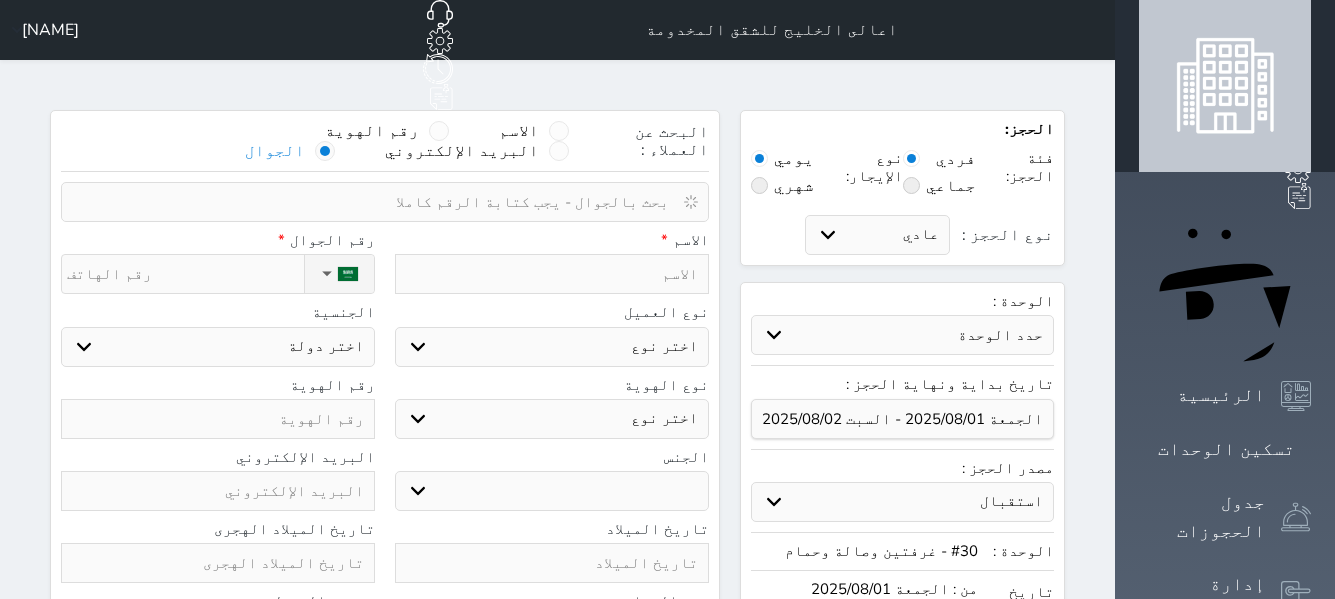 click at bounding box center (325, 151) 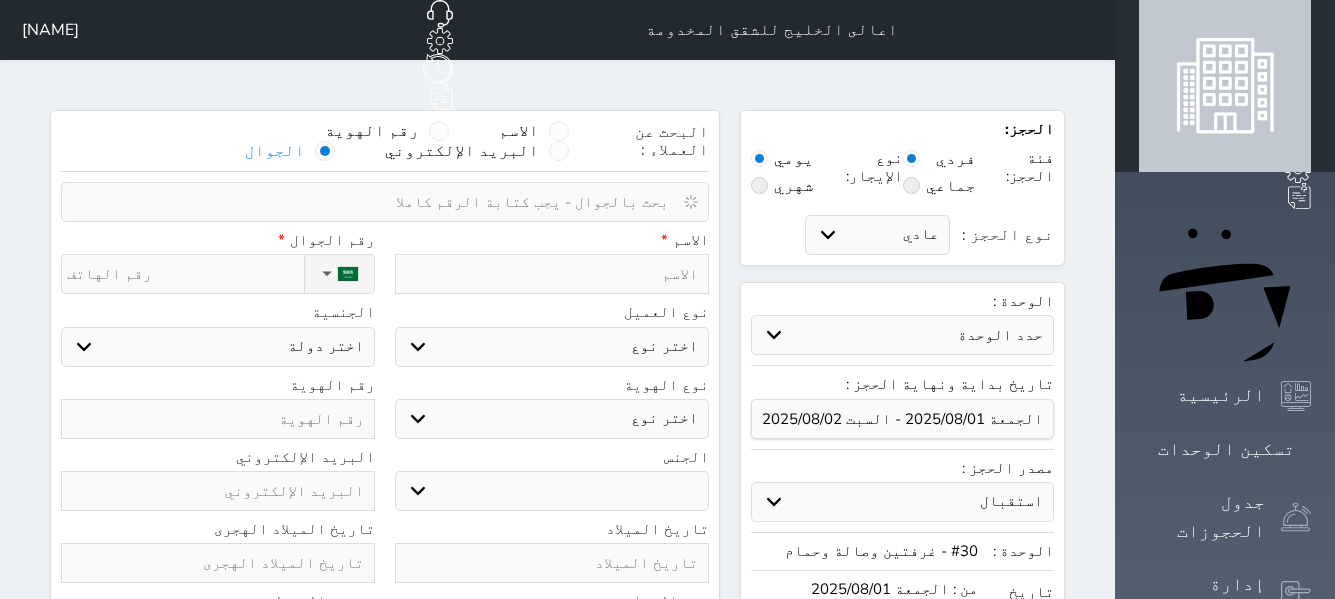 click on "الجوال" at bounding box center [305, 161] 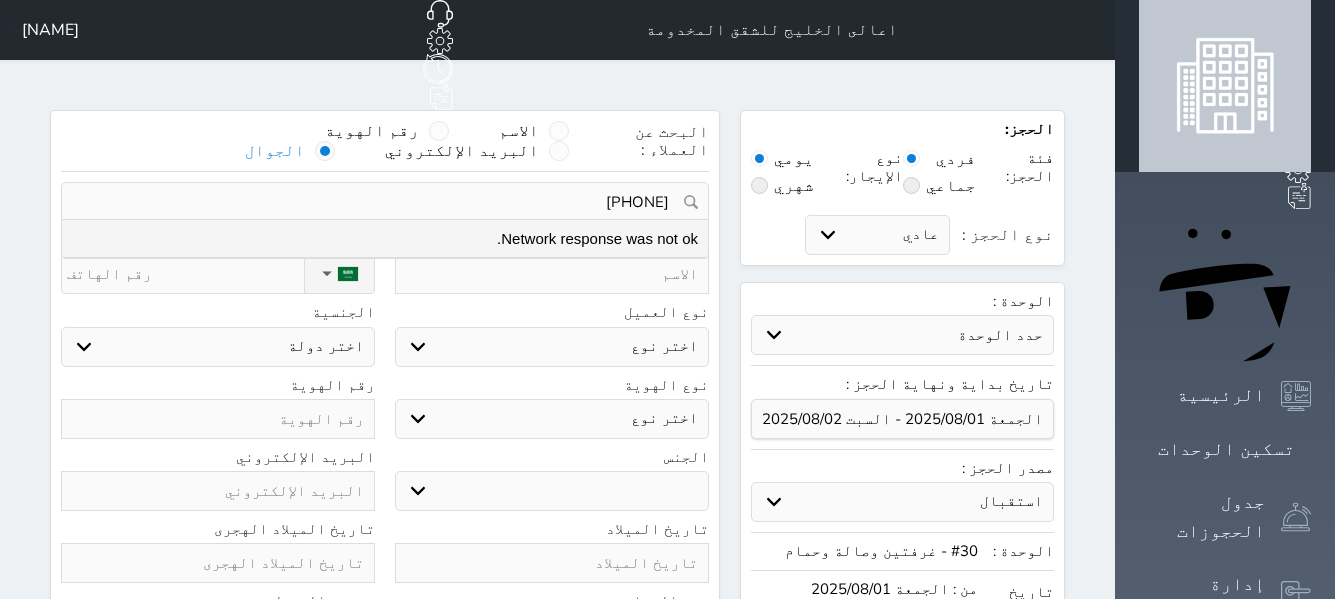 type on "[PHONE]" 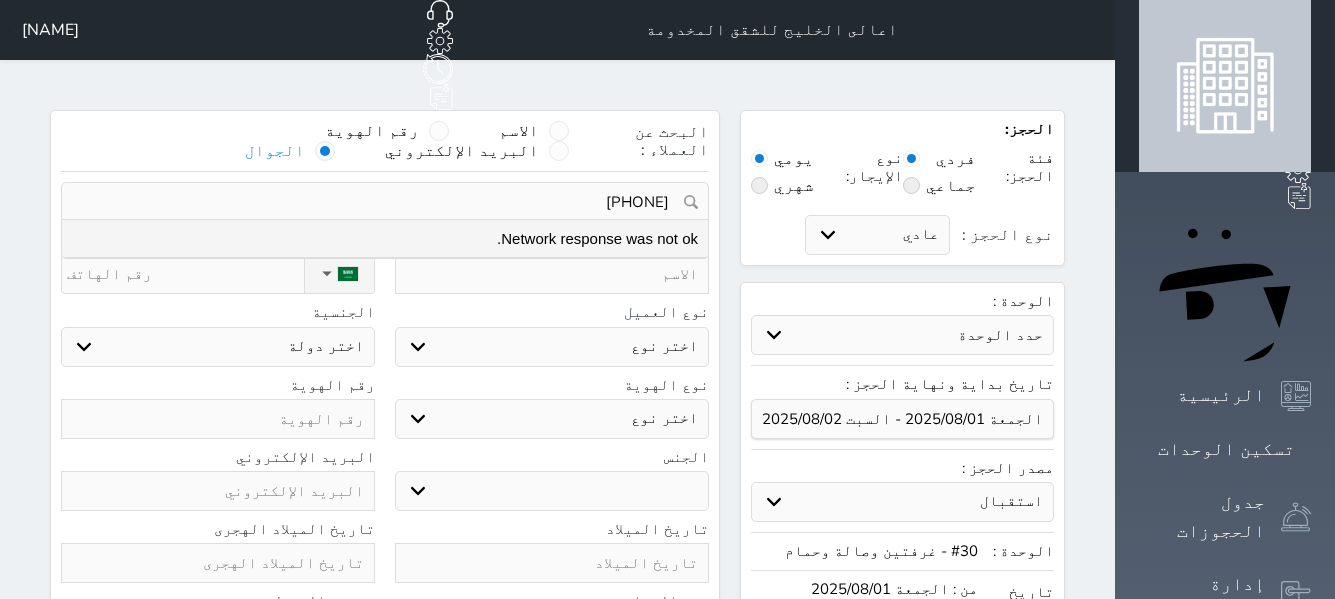 click on "البحث عن العملاء :        الاسم       رقم الهوية       البريد الإلكتروني       الجوال       [PHONE]     تغيير العميل     Network response was not ok.                 ملاحظات                           سجل حجوزات العميل undefined                   إجمالى رصيد العميل : 0 ريال     رقم الحجز   الوحدة   من   إلى   نوع الحجز   الرصيد   الاجرائات         النتائج  : من (  ) - إلى  (  )   العدد  :              سجل الكمبيالات الغير محصلة على العميل undefined                 رقم الحجز   المبلغ الكلى    المبلغ المحصل    المبلغ المتبقى    تاريخ الإستحقاق         النتائج  : من (  ) - إلى  (  )   العدد  :      الاسم *     رقم الجوال *       ▼     Afghanistan (‫افغانستان‬‎)   +93   Albania (Shqipëri)   +355     +213     +1684" at bounding box center (385, 515) 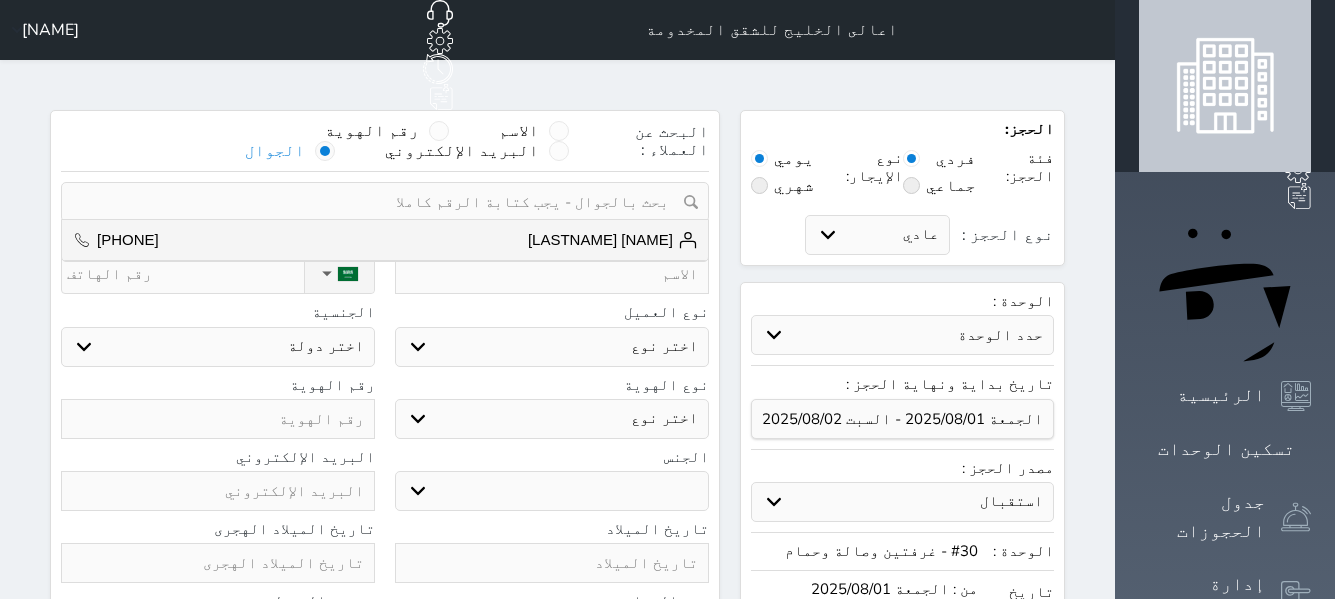 click at bounding box center [325, 151] 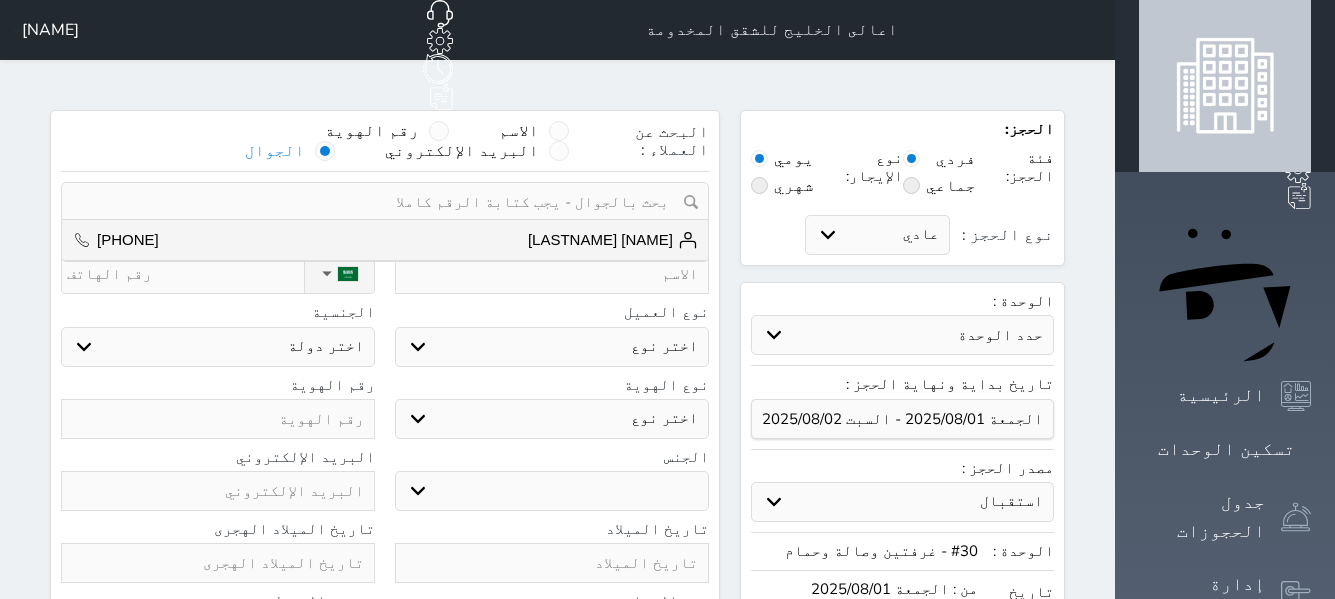 click on "الجوال" at bounding box center (305, 161) 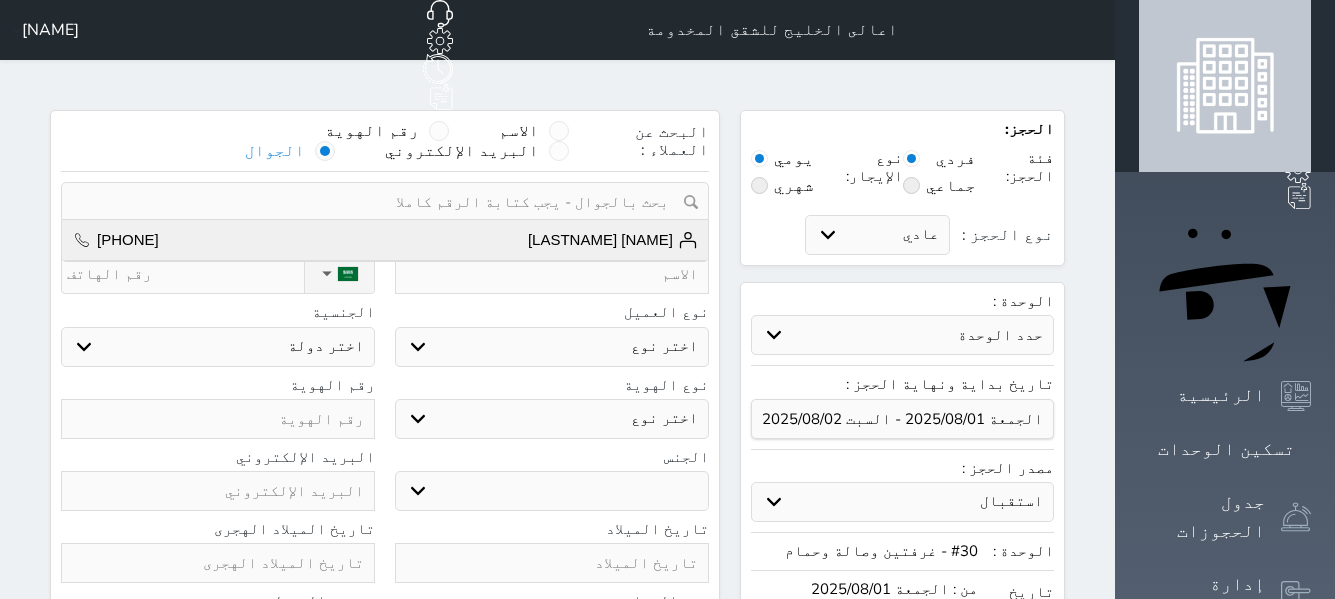 click on "[NAME] [LASTNAME] [PHONE]" at bounding box center (385, 240) 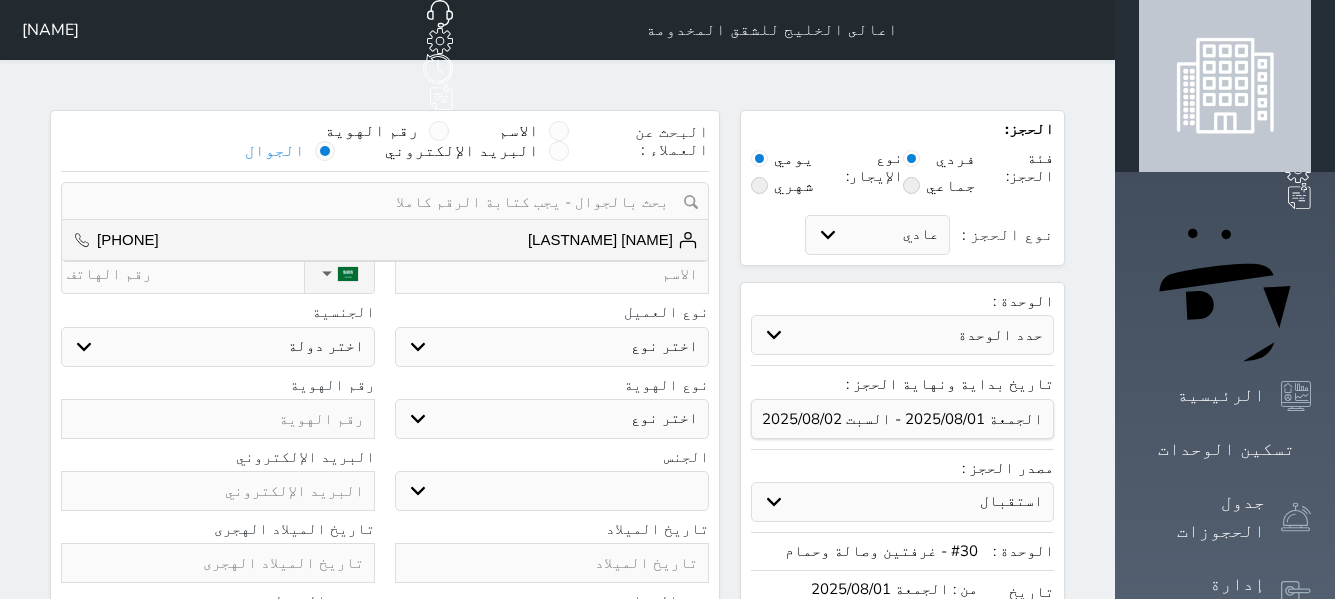 type on "[NAME] [LASTNAME] [PHONE]" 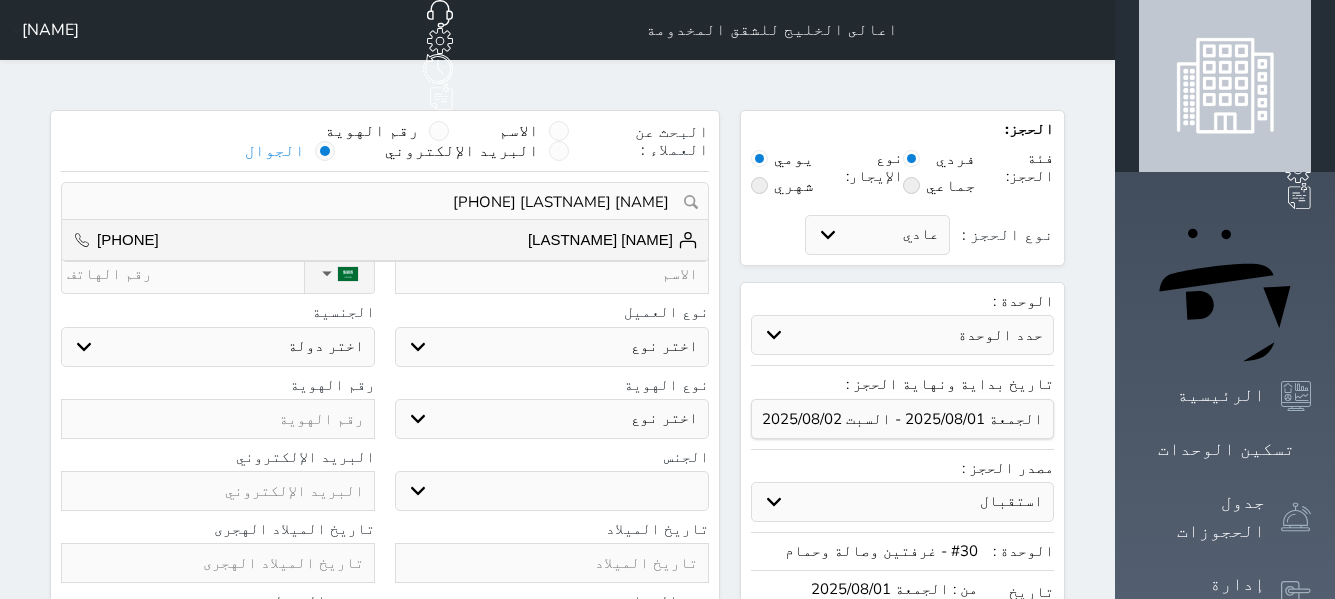 type on "[NAME] [LASTNAME]" 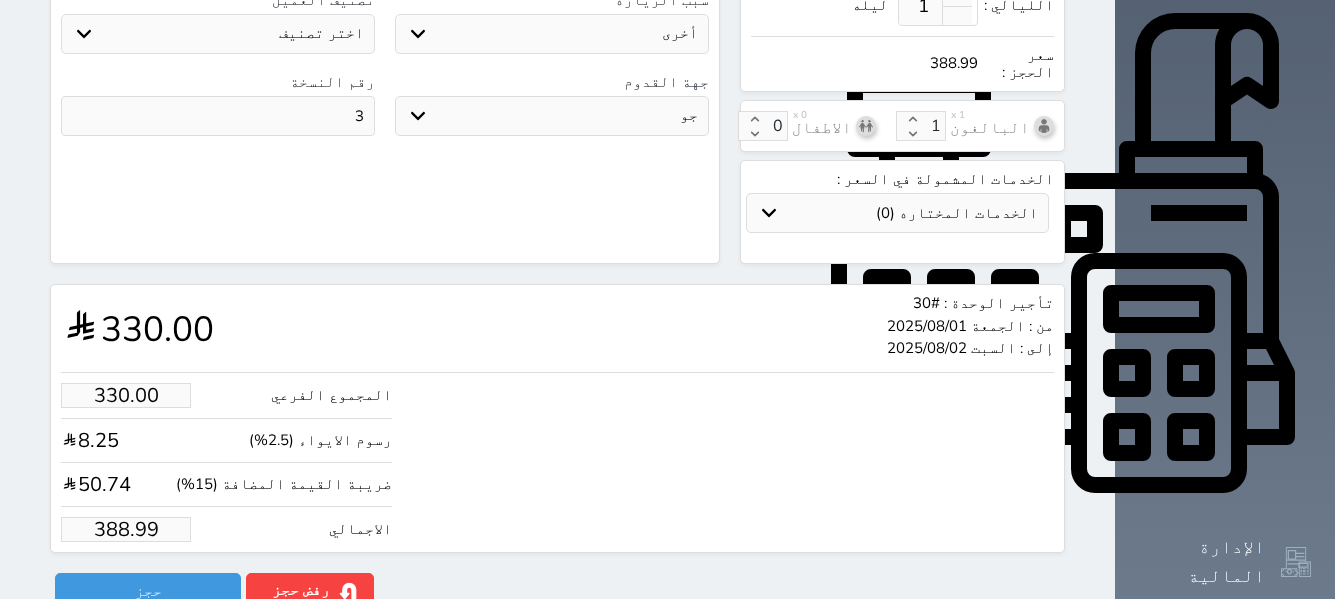 scroll, scrollTop: 710, scrollLeft: 0, axis: vertical 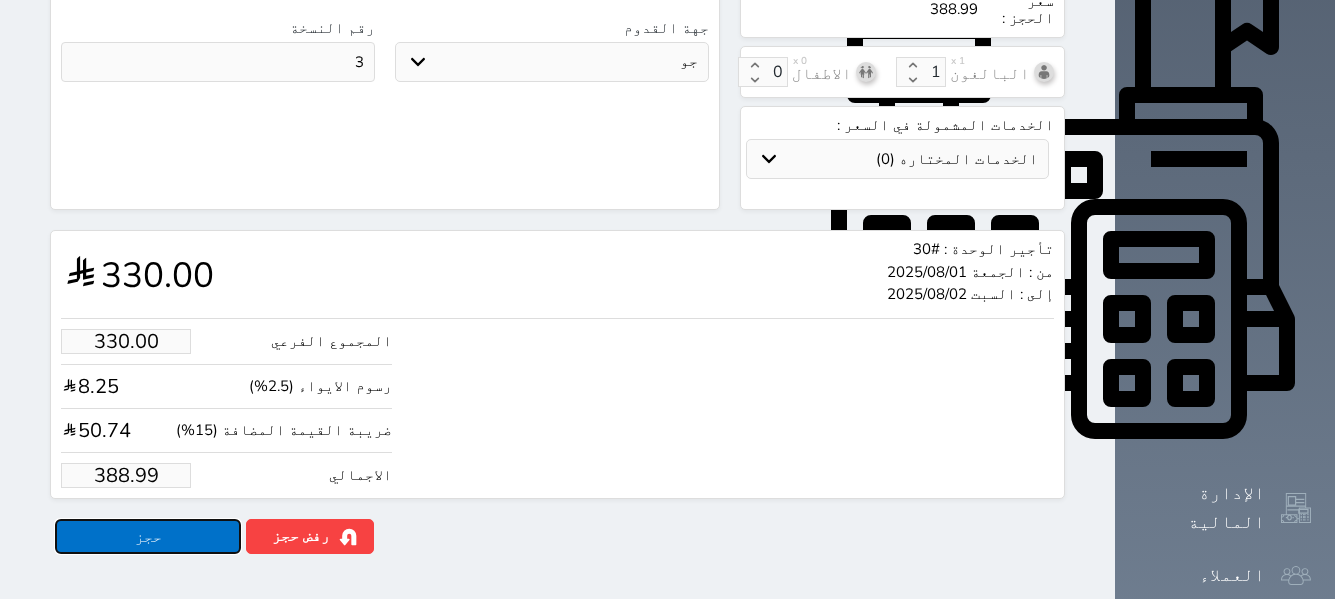 click on "حجز" at bounding box center [148, 536] 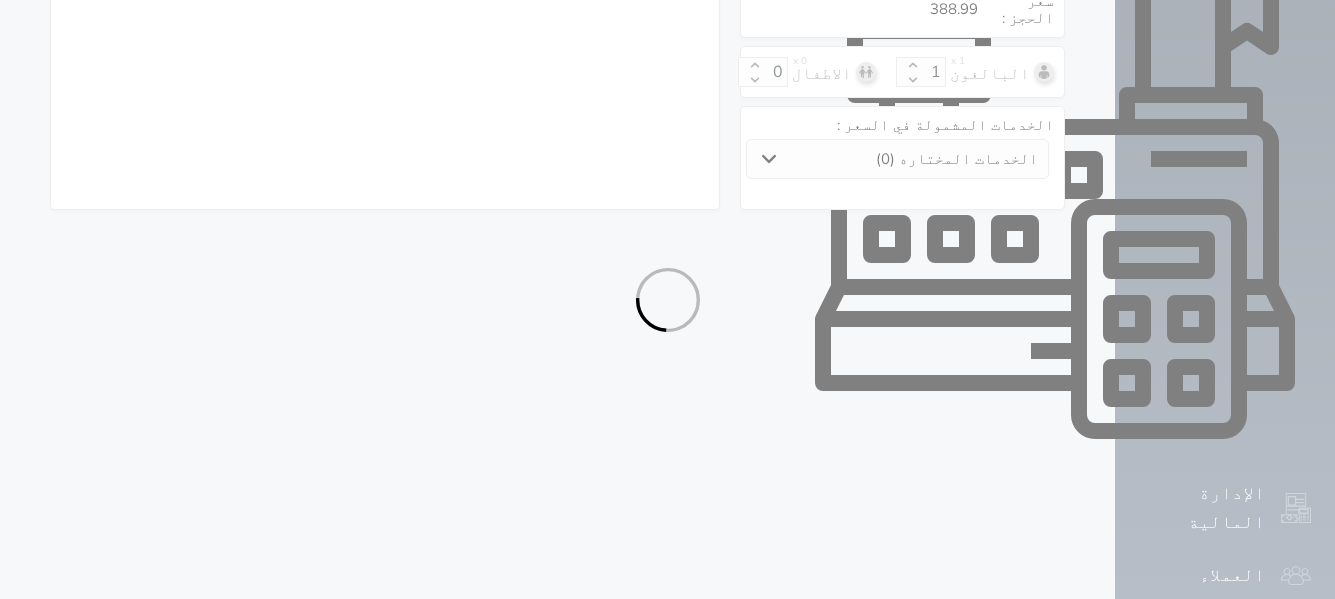 select on "1" 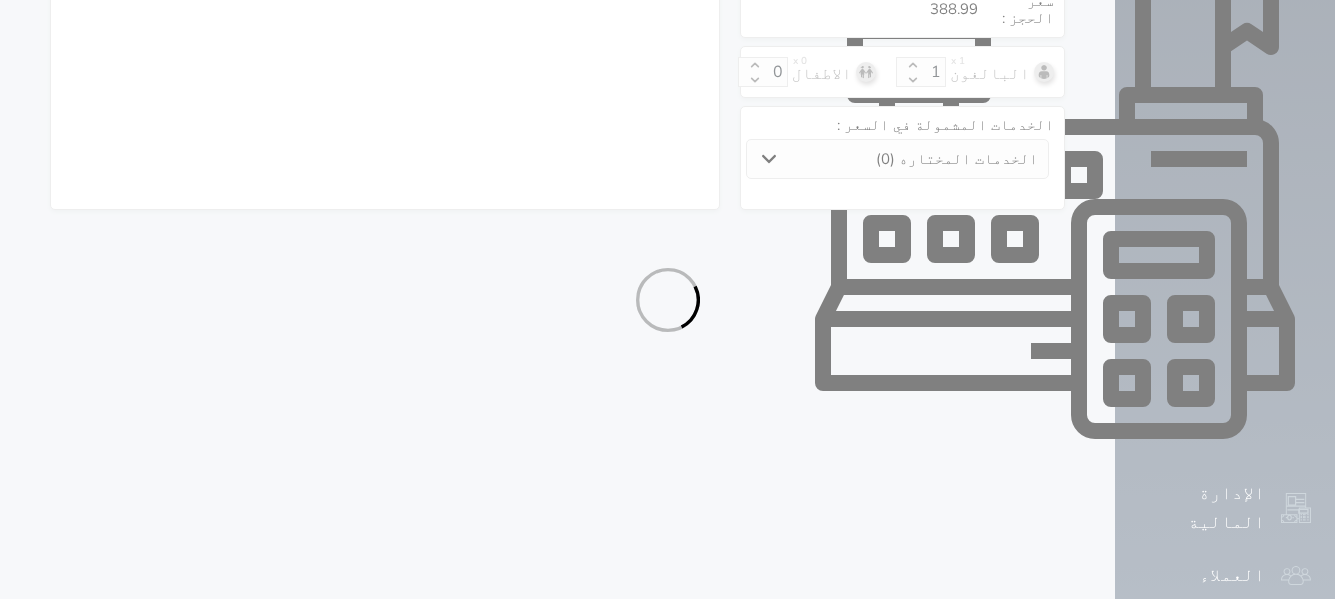 select on "113" 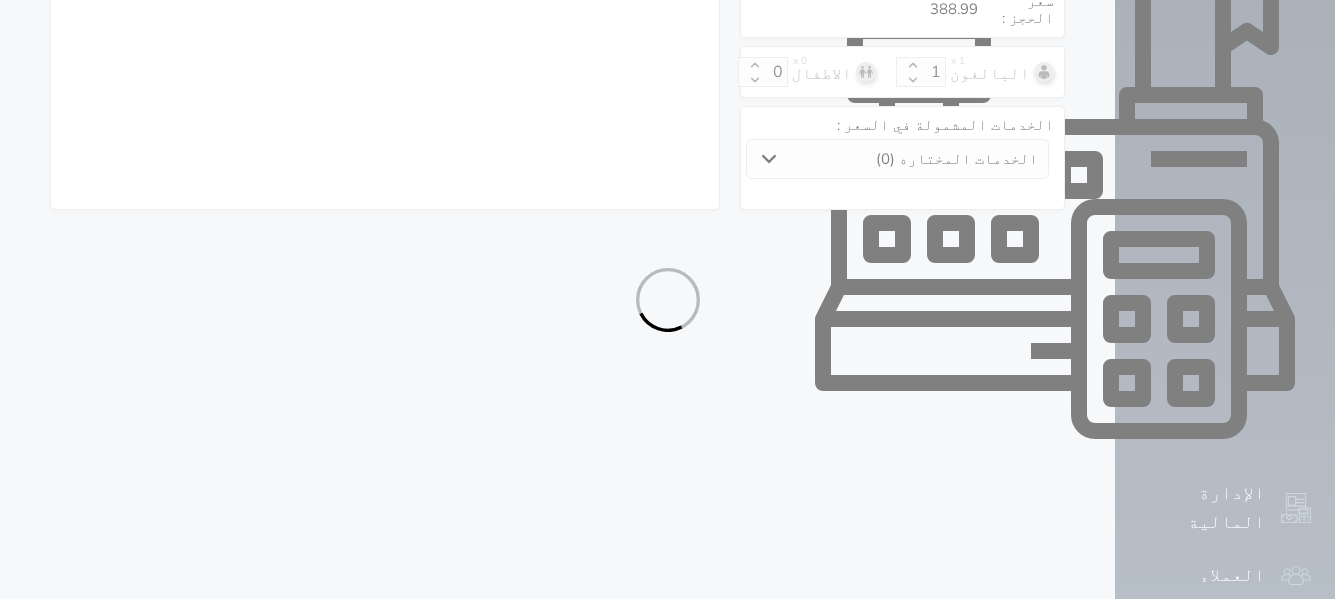 select on "1" 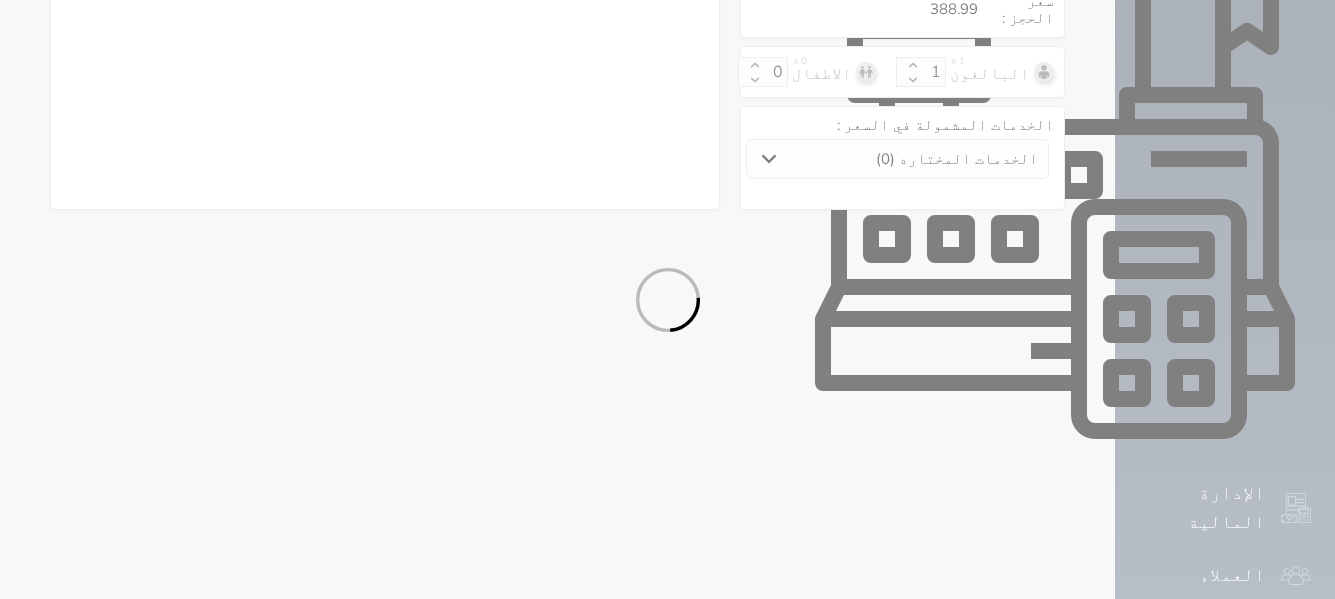select on "7" 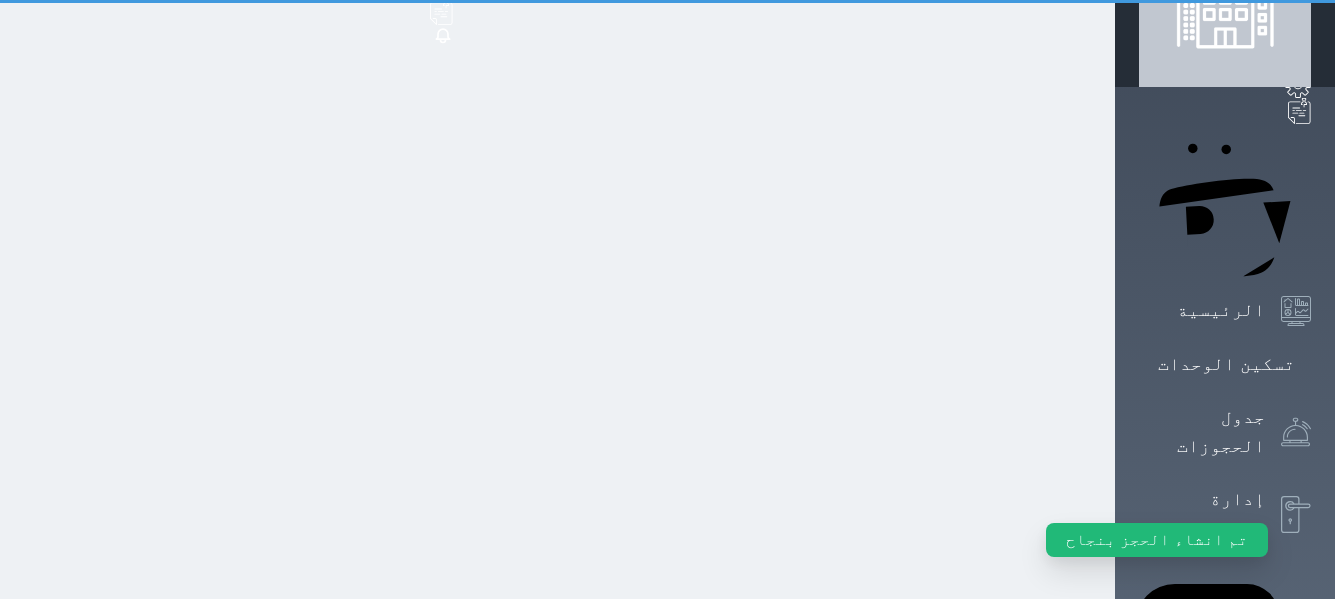 scroll, scrollTop: 0, scrollLeft: 0, axis: both 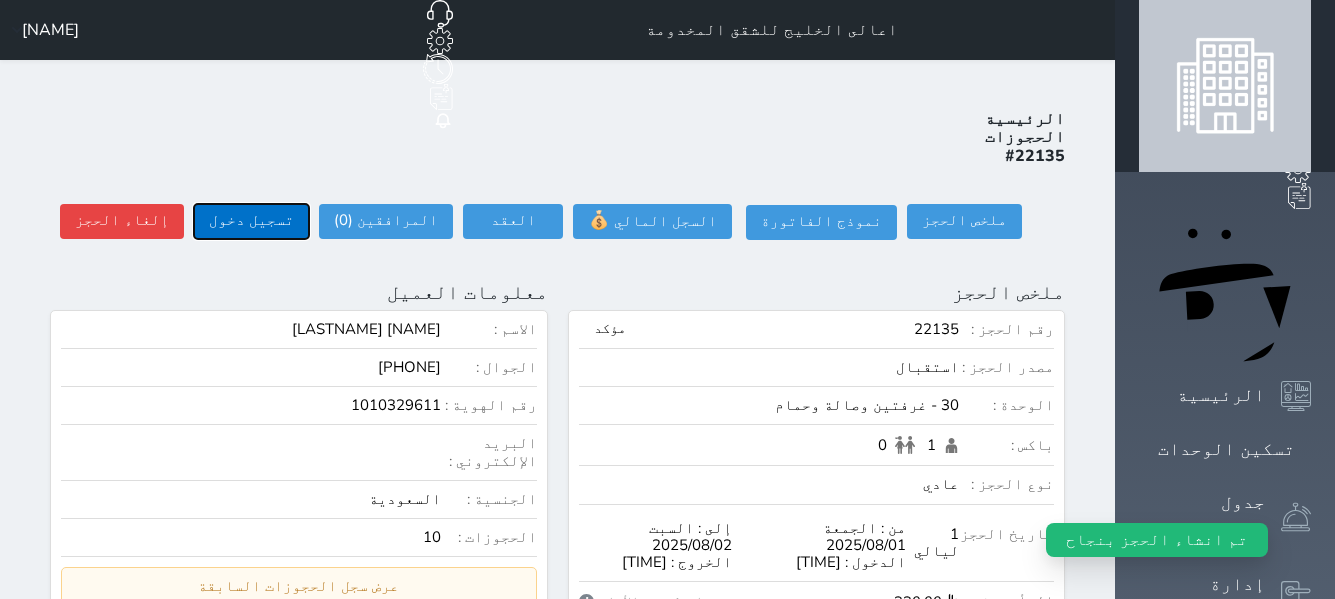 click on "تسجيل دخول" at bounding box center (251, 221) 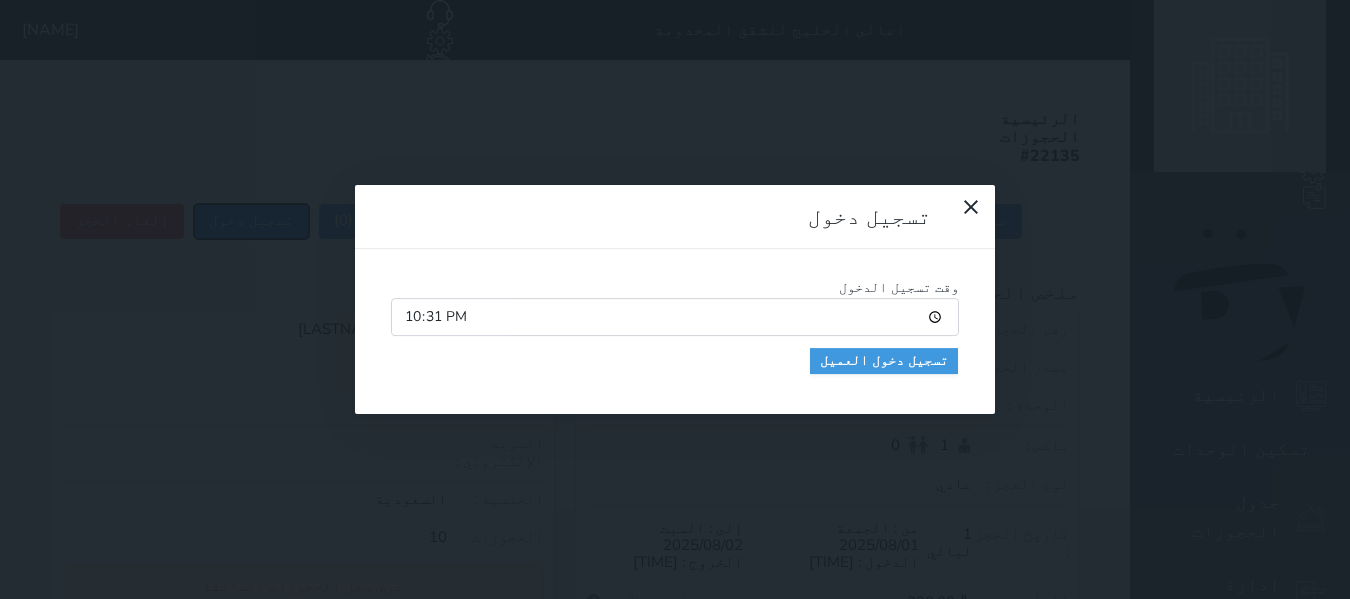 click on "تسجيل دخول         تسجيل دخول                 وقت تسجيل الدخول    [TIME]   تسجيل دخول العميل                         تغيير الحالة إلى متاحة" at bounding box center [246, 222] 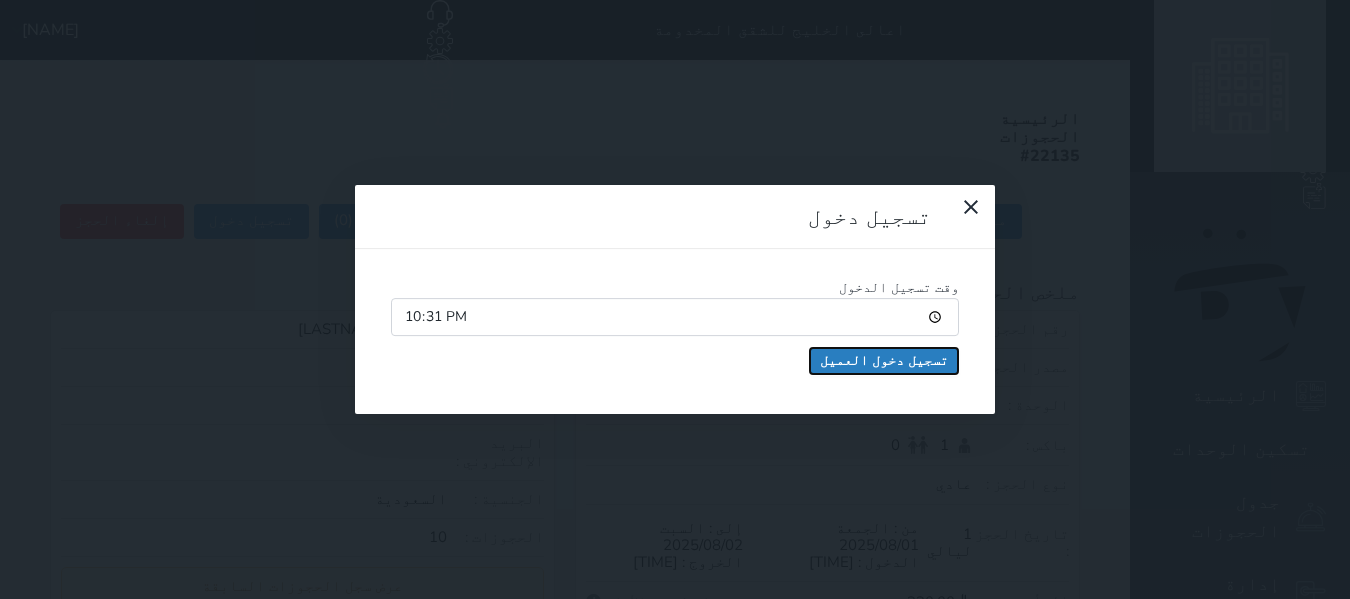 click on "تسجيل دخول العميل" at bounding box center [884, 361] 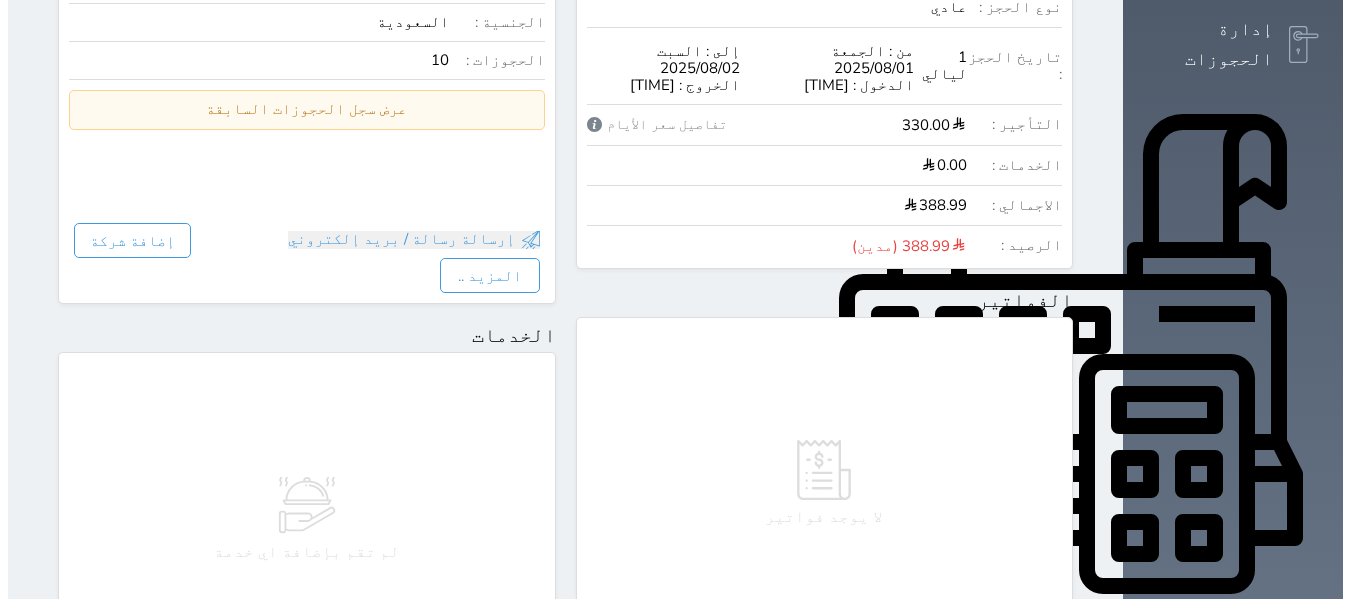 scroll, scrollTop: 700, scrollLeft: 0, axis: vertical 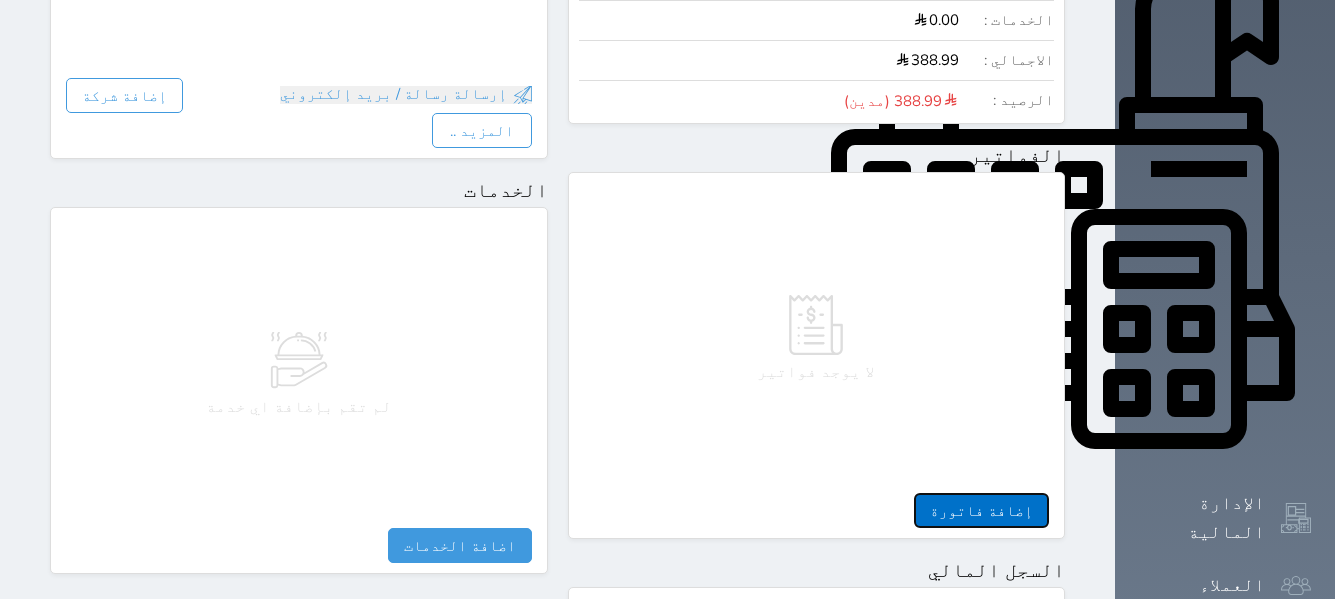 drag, startPoint x: 1084, startPoint y: 437, endPoint x: 1042, endPoint y: 427, distance: 43.174065 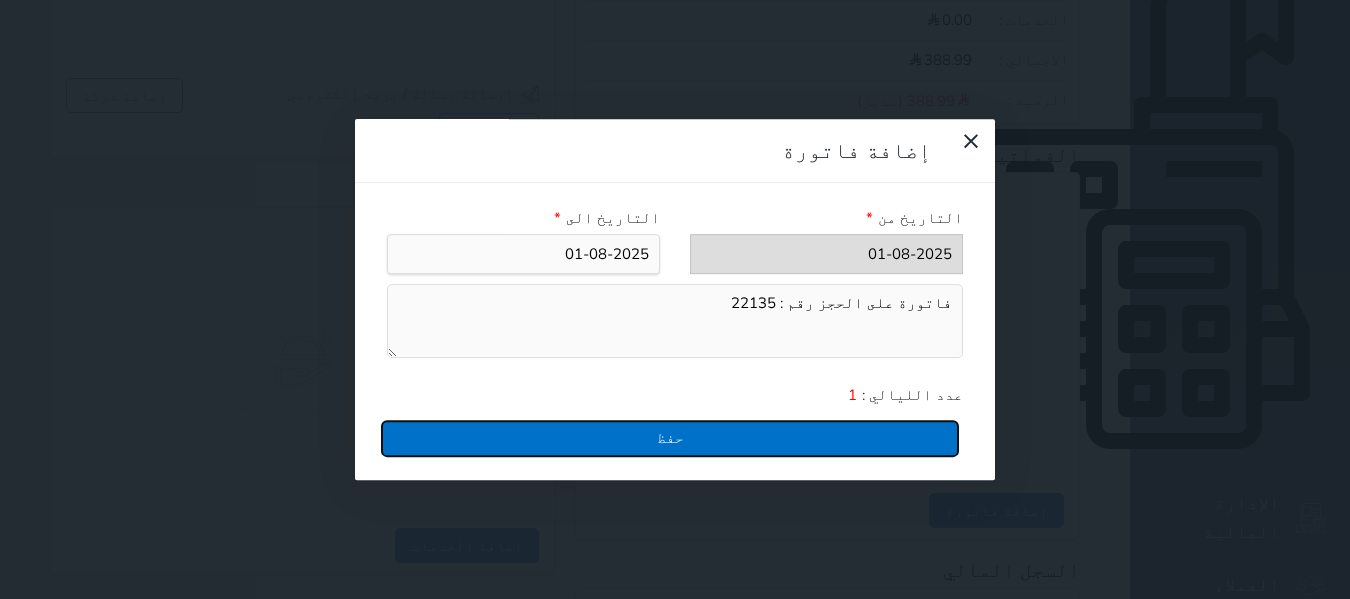 click on "حفظ" at bounding box center [670, 438] 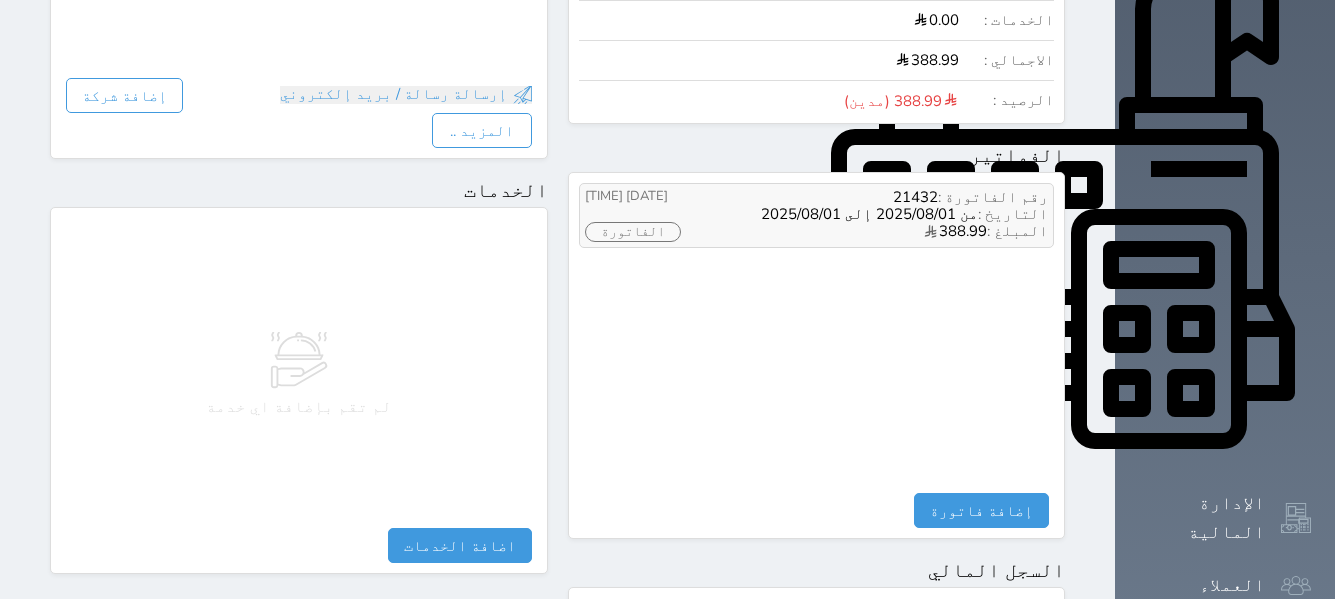 click on "الفاتورة" at bounding box center [633, 232] 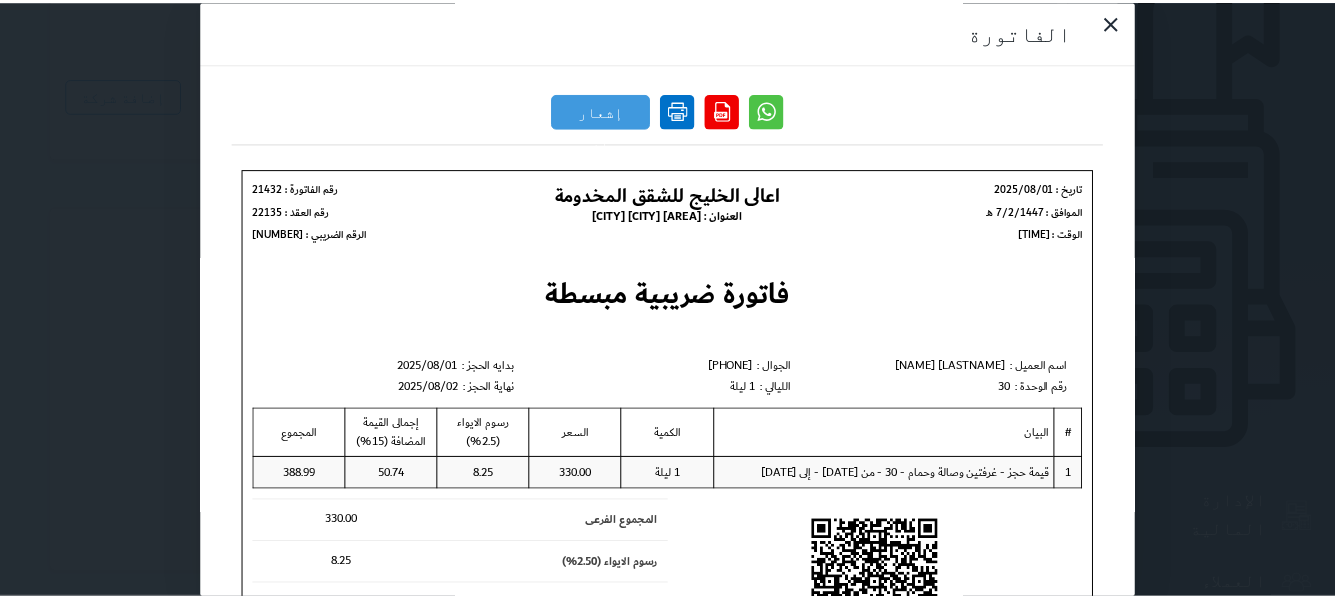 scroll, scrollTop: 0, scrollLeft: 0, axis: both 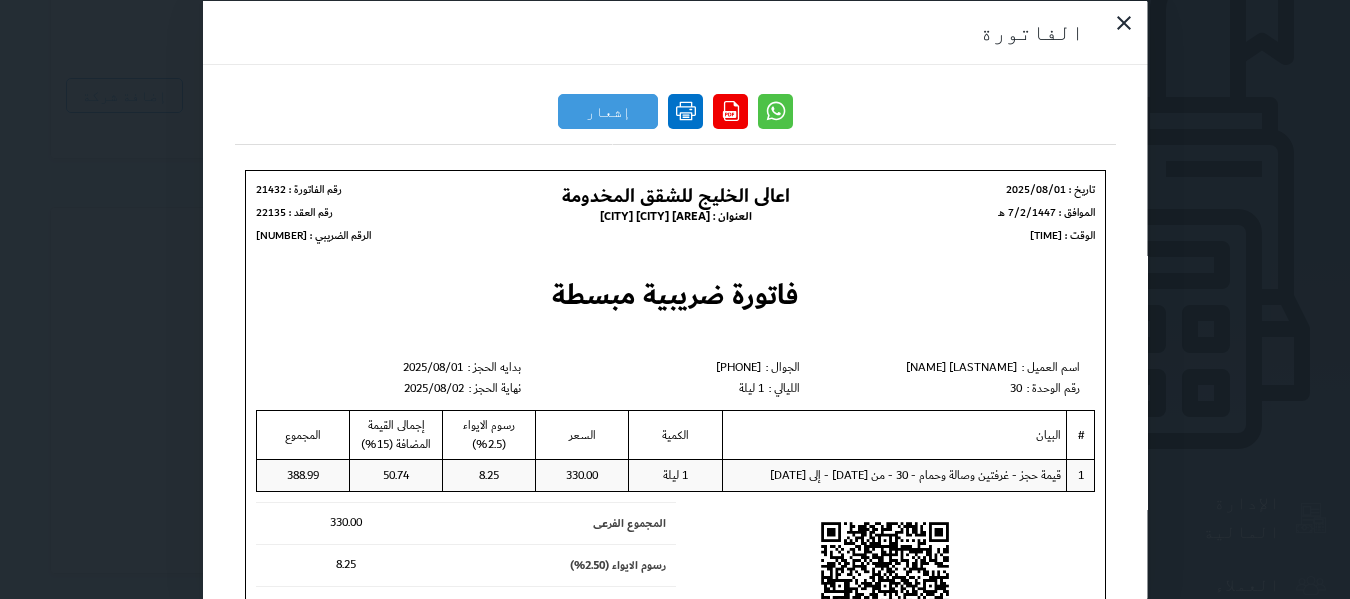 click at bounding box center (685, 110) 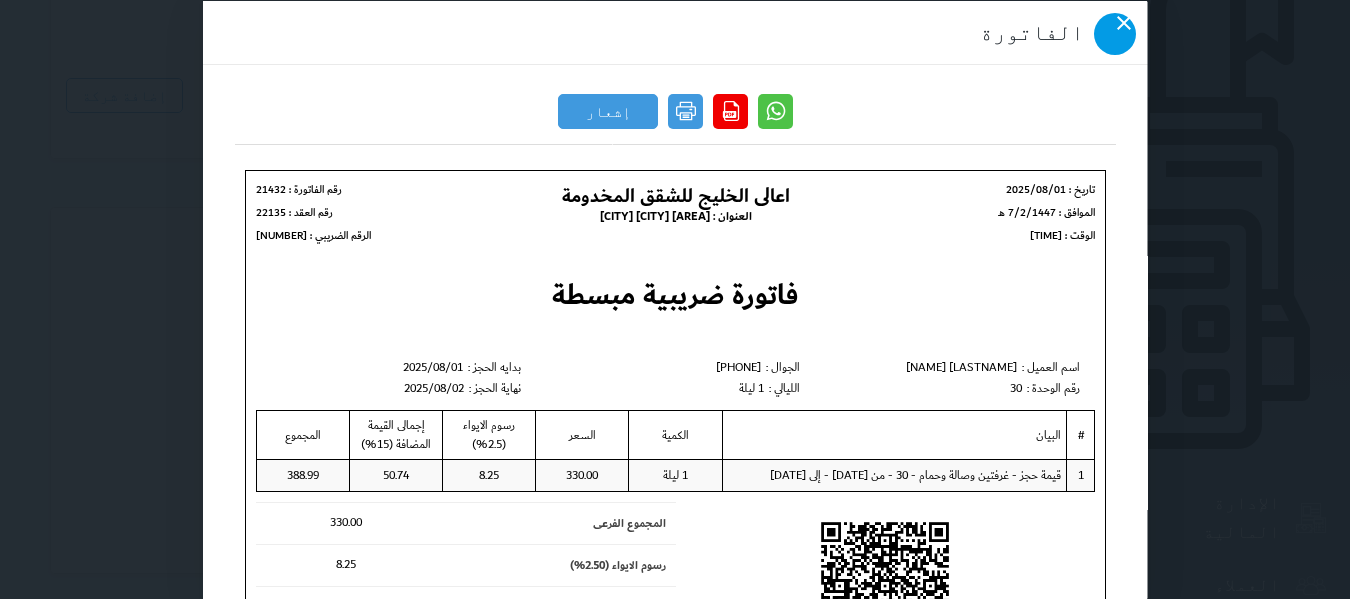 click 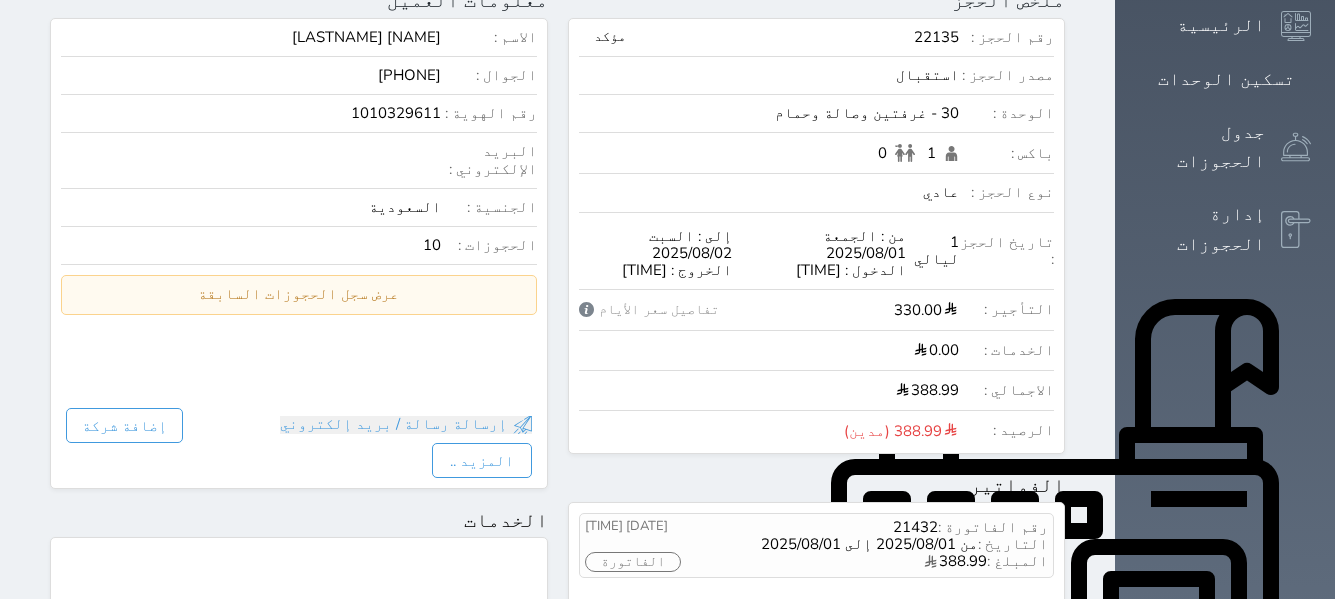 scroll, scrollTop: 100, scrollLeft: 0, axis: vertical 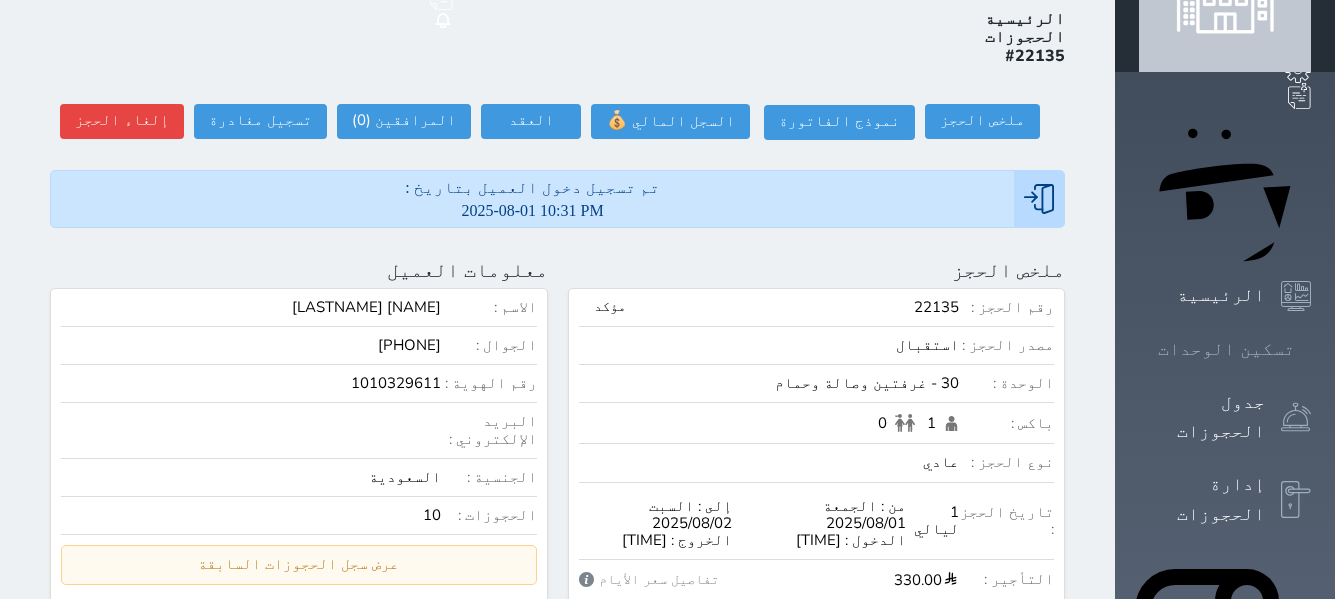 click 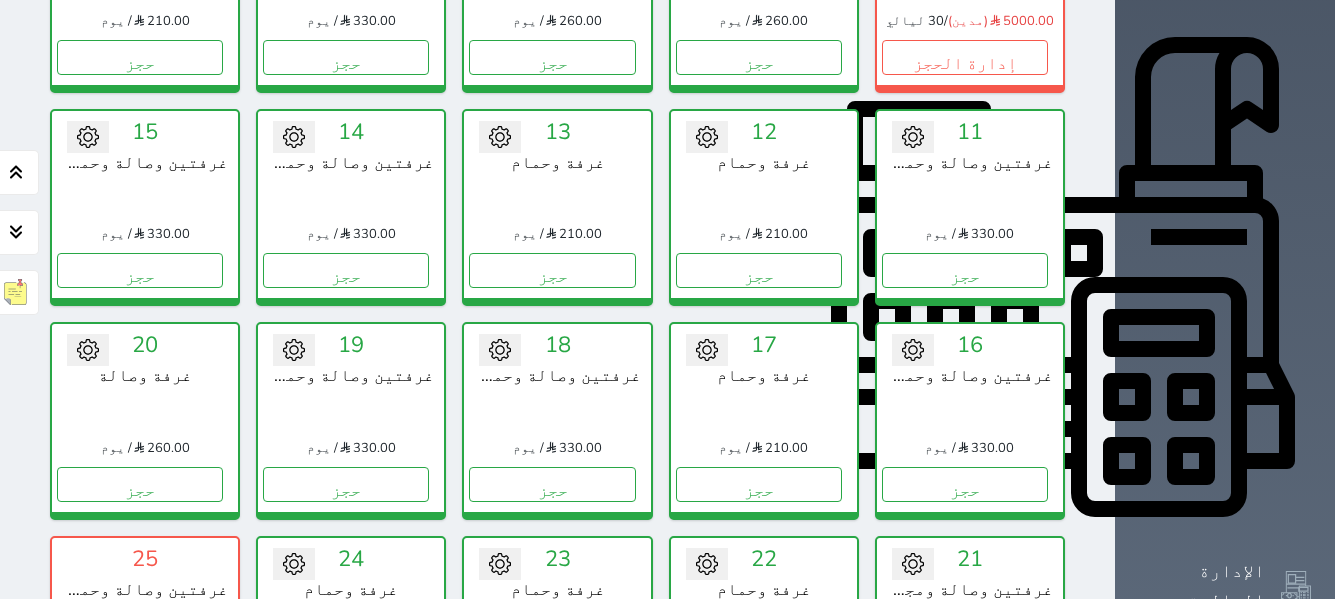 scroll, scrollTop: 600, scrollLeft: 0, axis: vertical 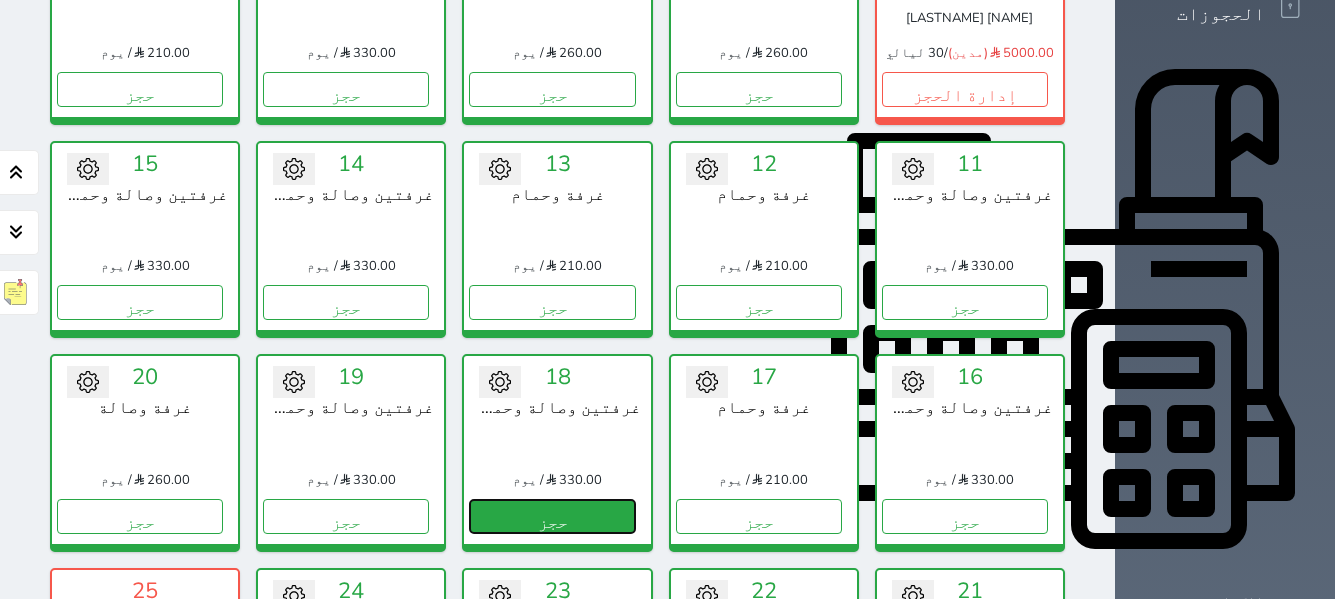 click on "حجز" at bounding box center [552, 516] 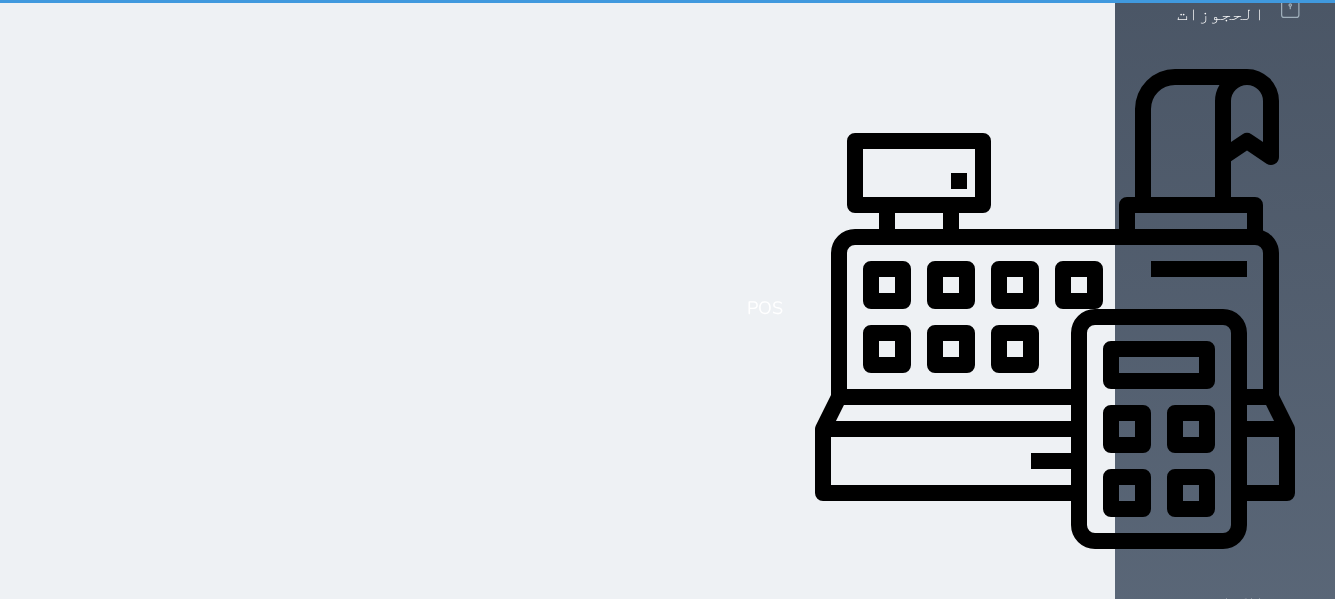 scroll, scrollTop: 11, scrollLeft: 0, axis: vertical 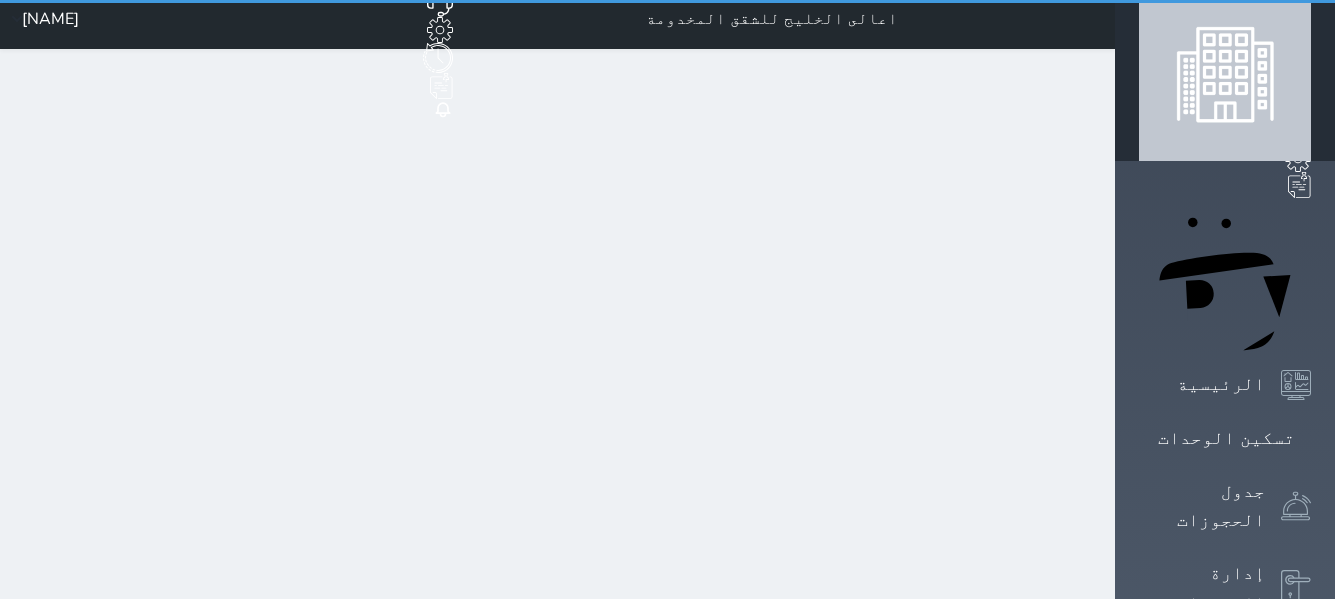 select on "1" 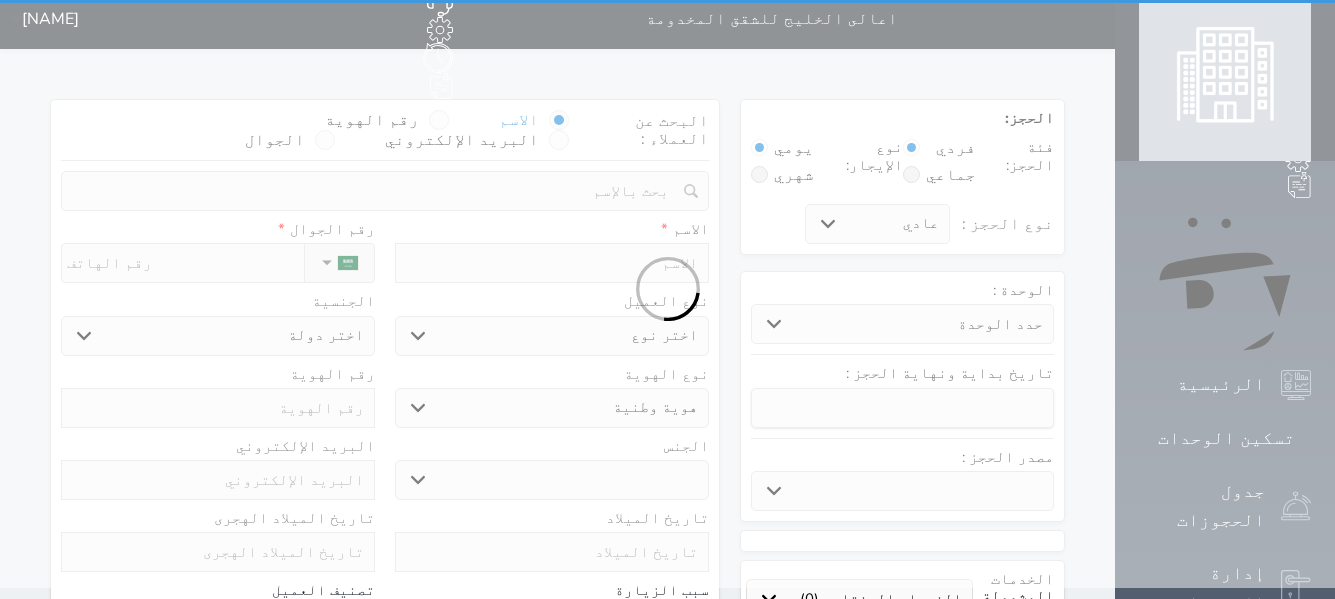 scroll, scrollTop: 0, scrollLeft: 0, axis: both 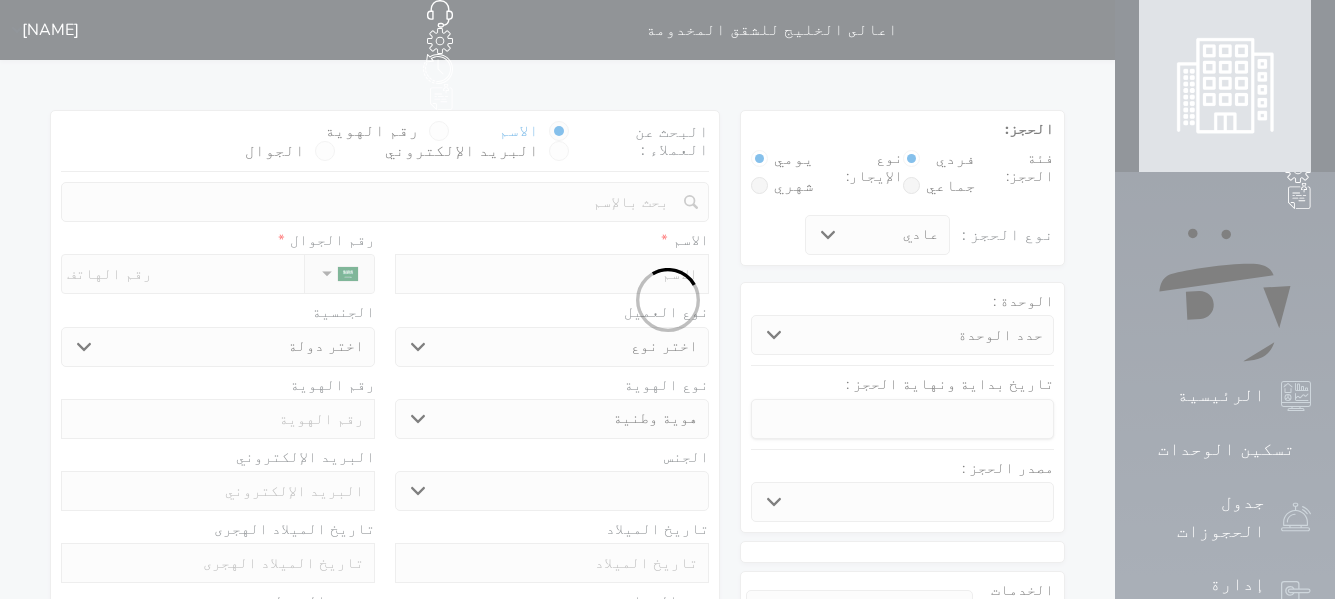 select 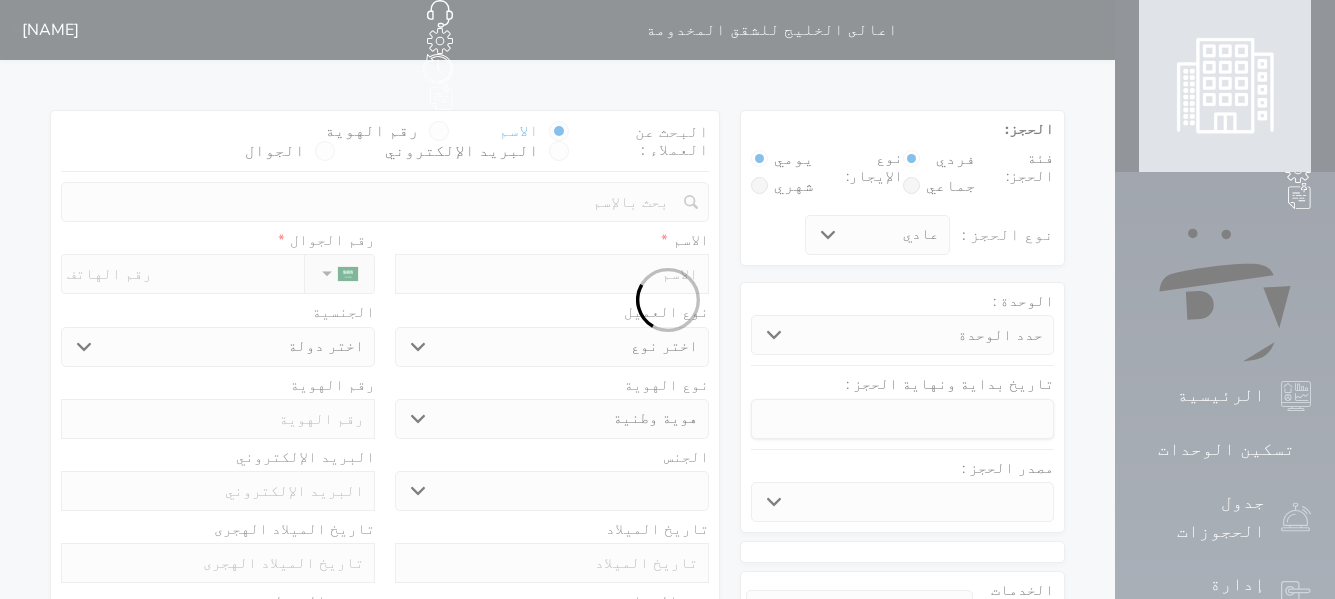 select on "6497" 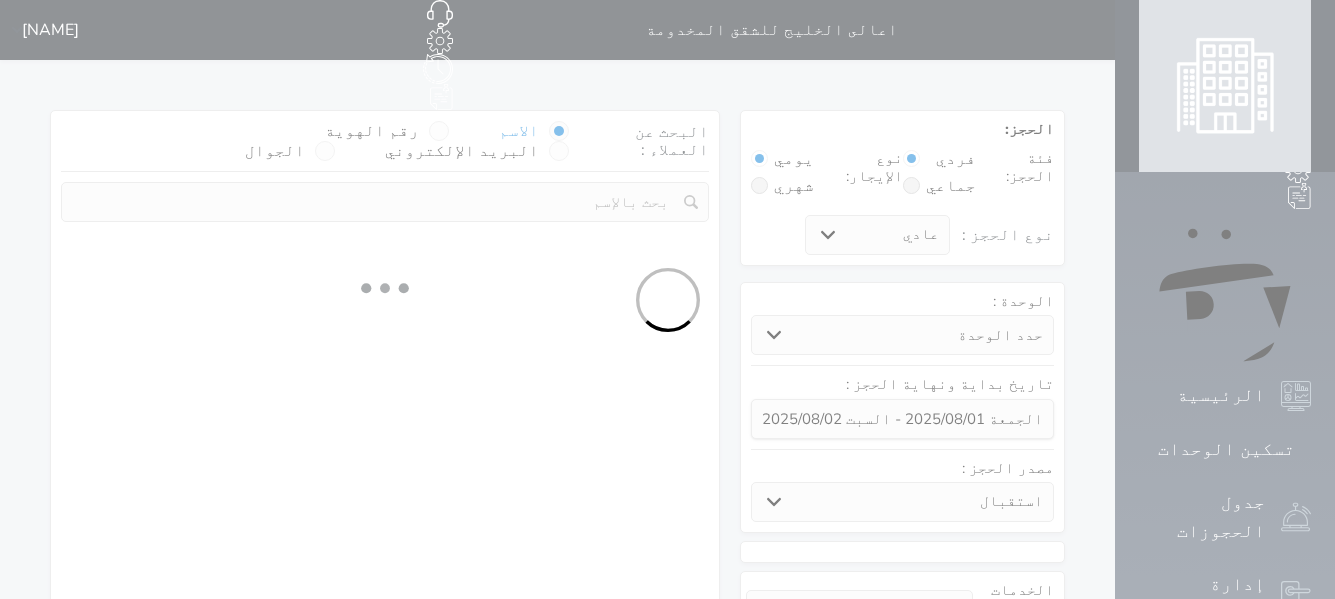select 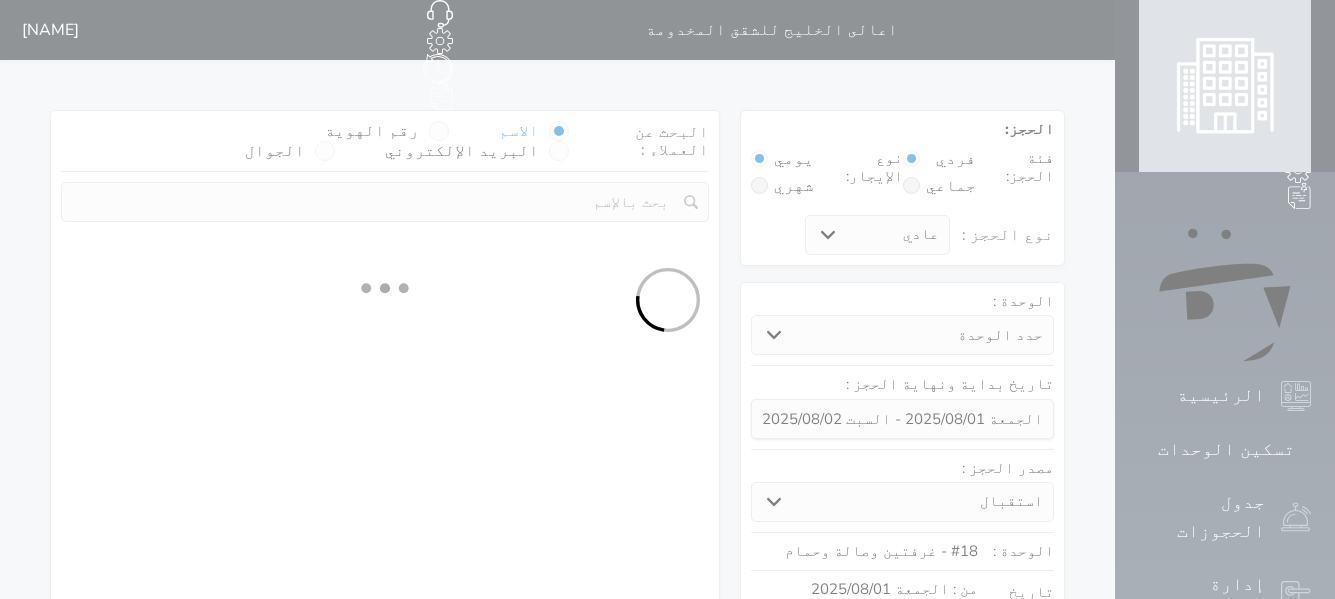 select on "1" 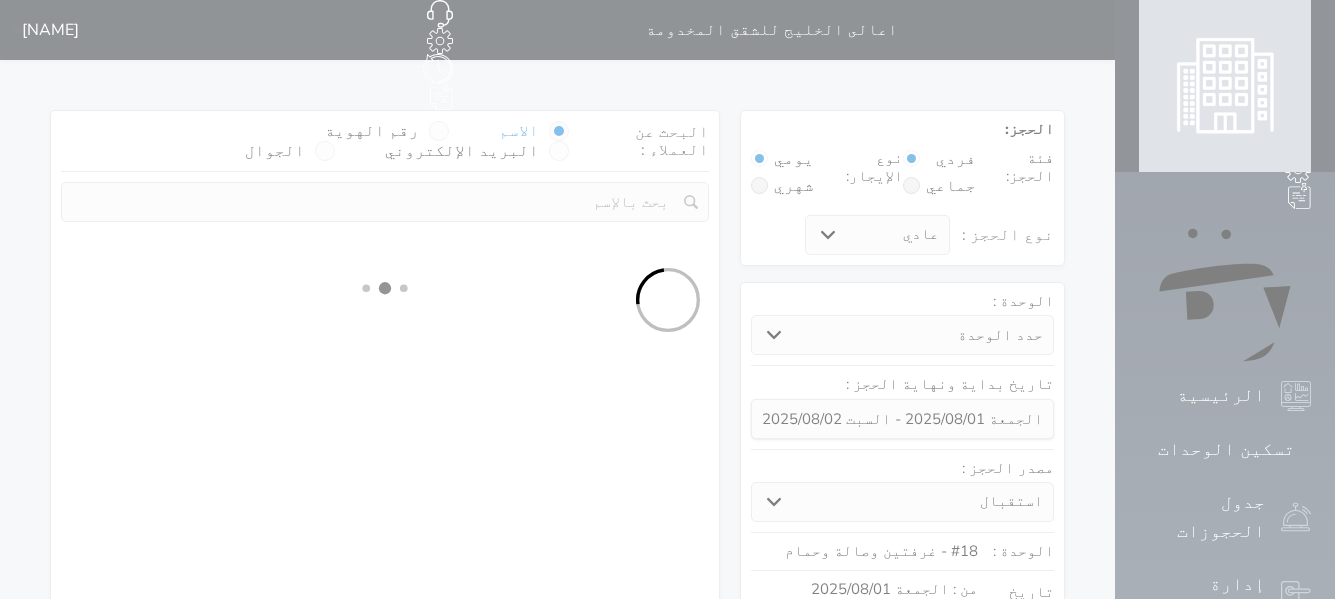 select on "113" 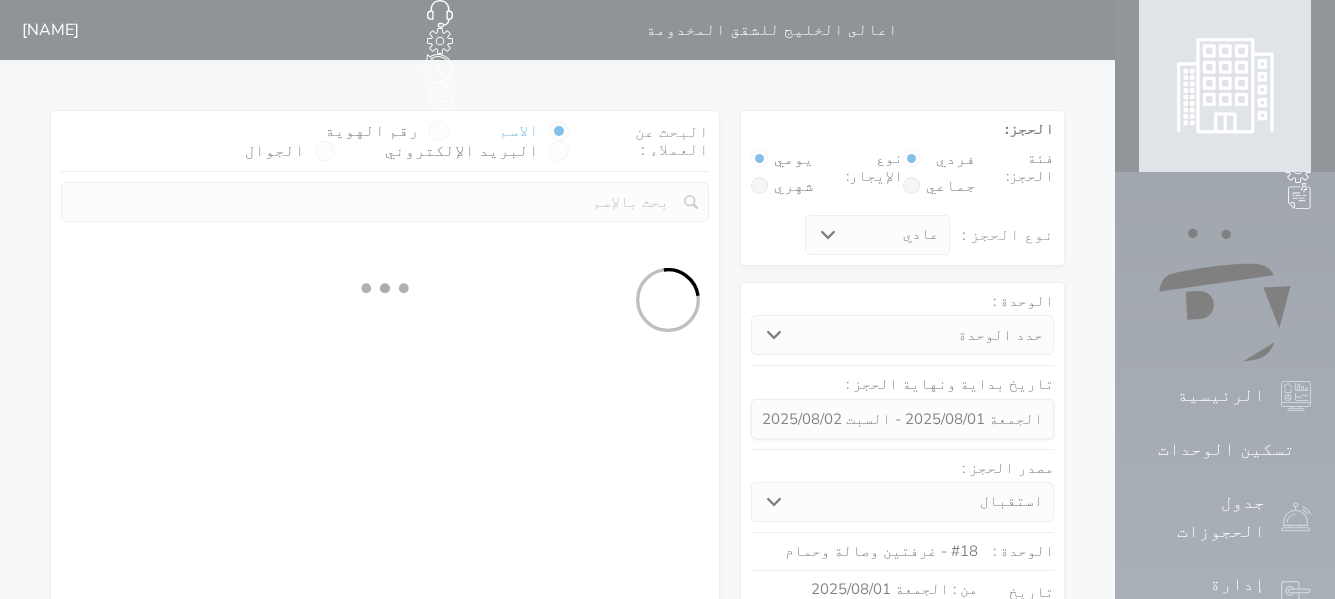 select on "1" 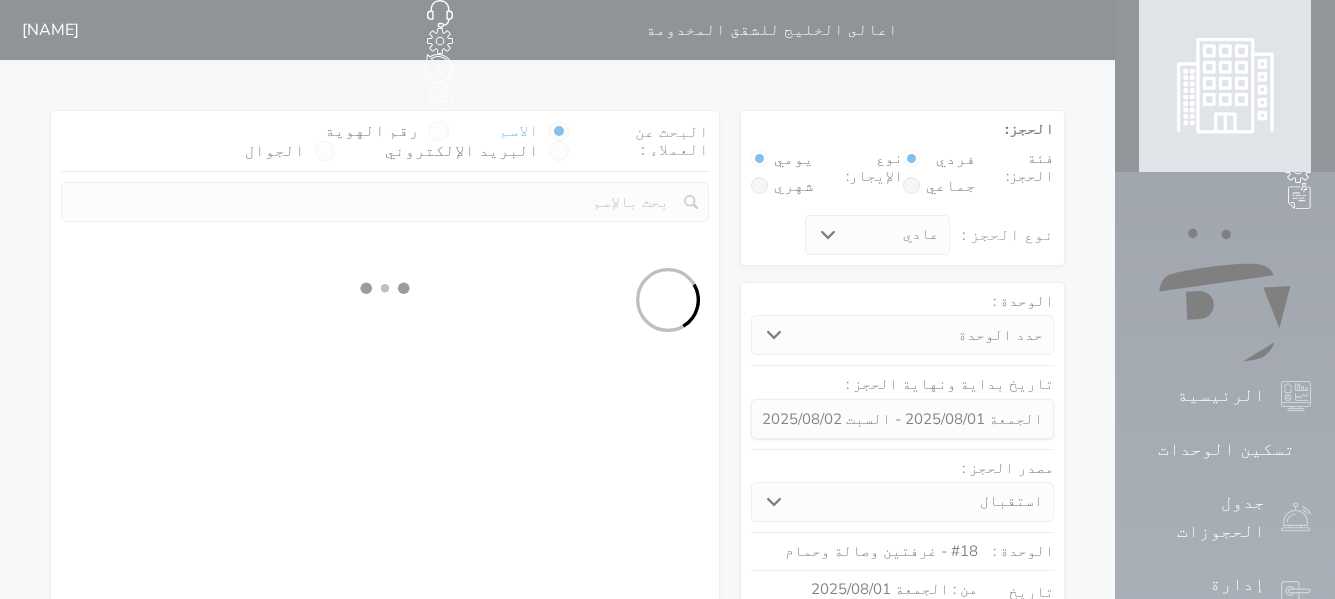 select 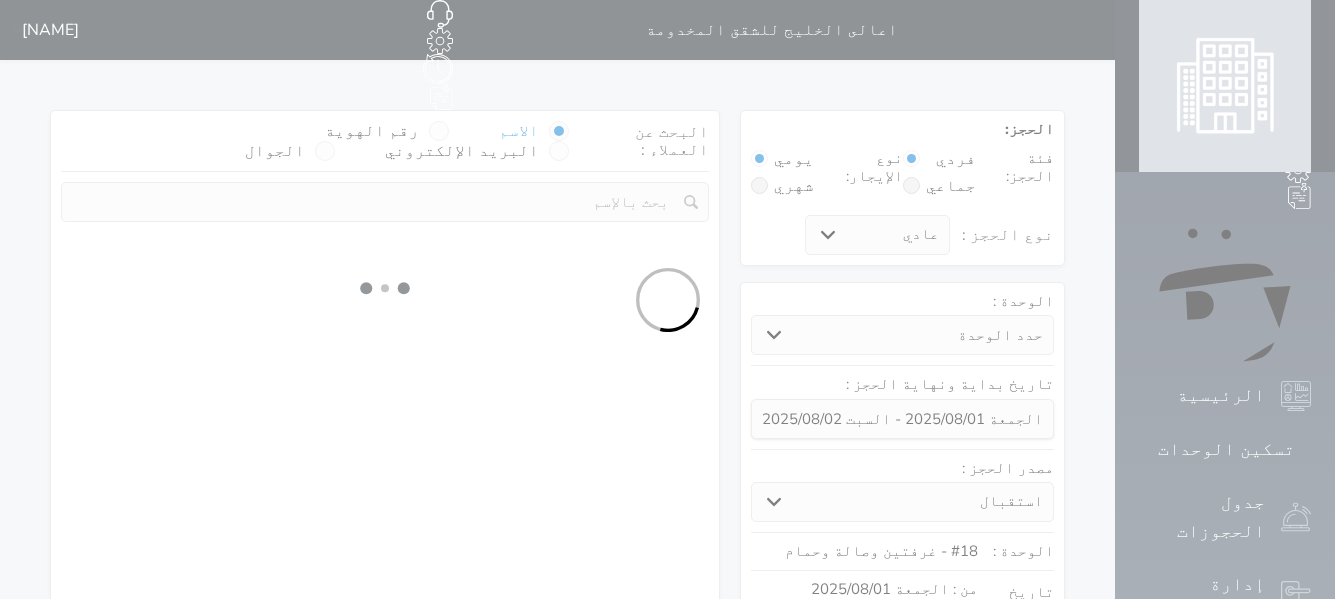 select on "7" 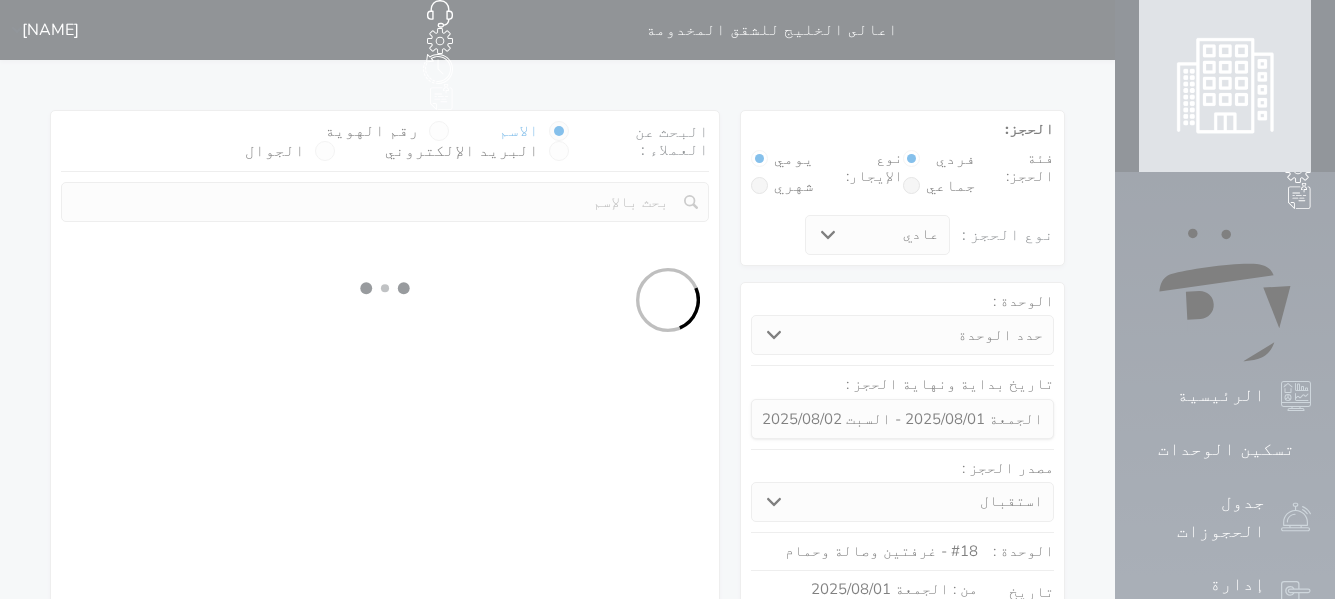 select 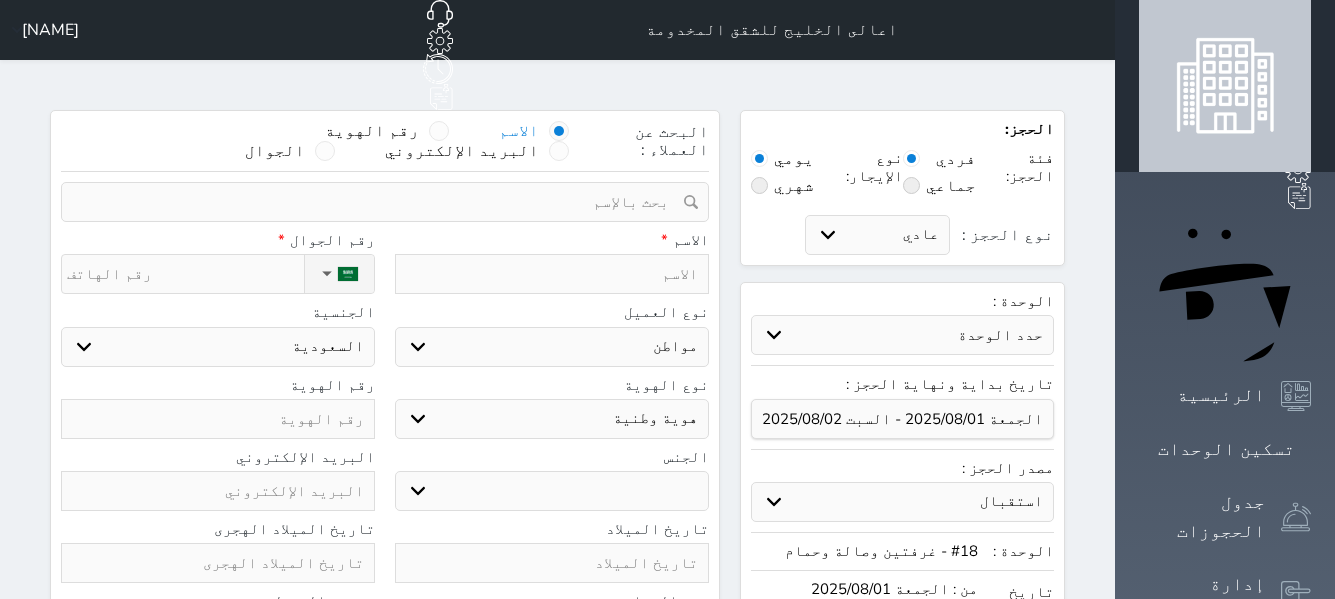 select 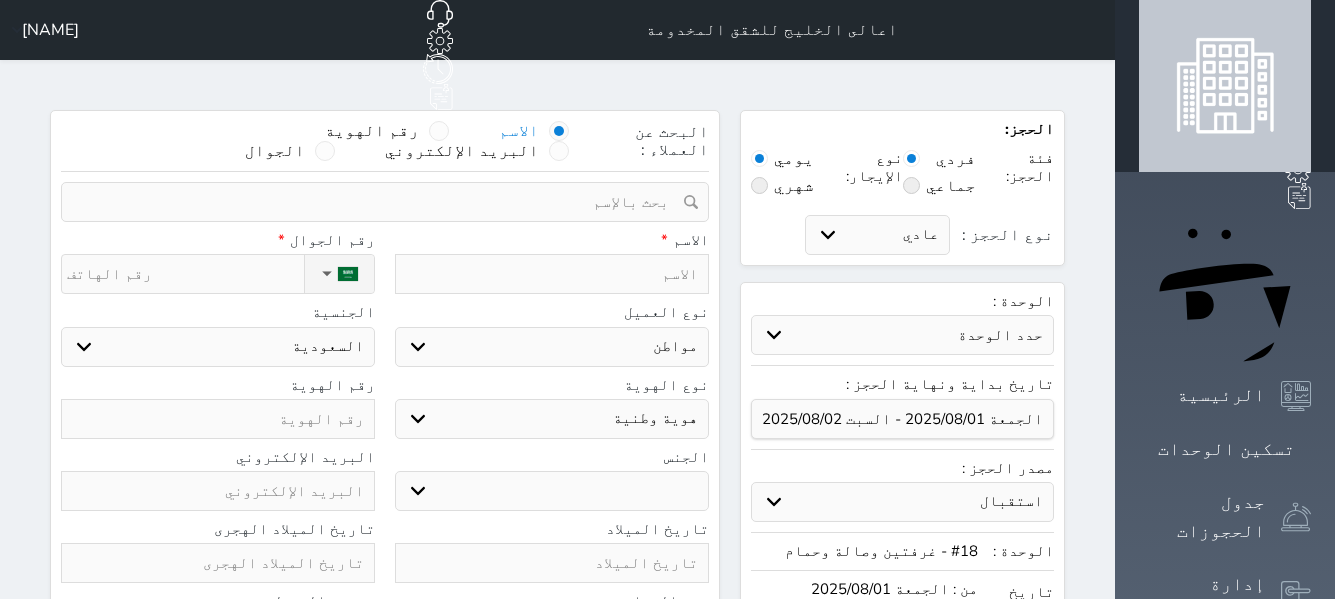 select 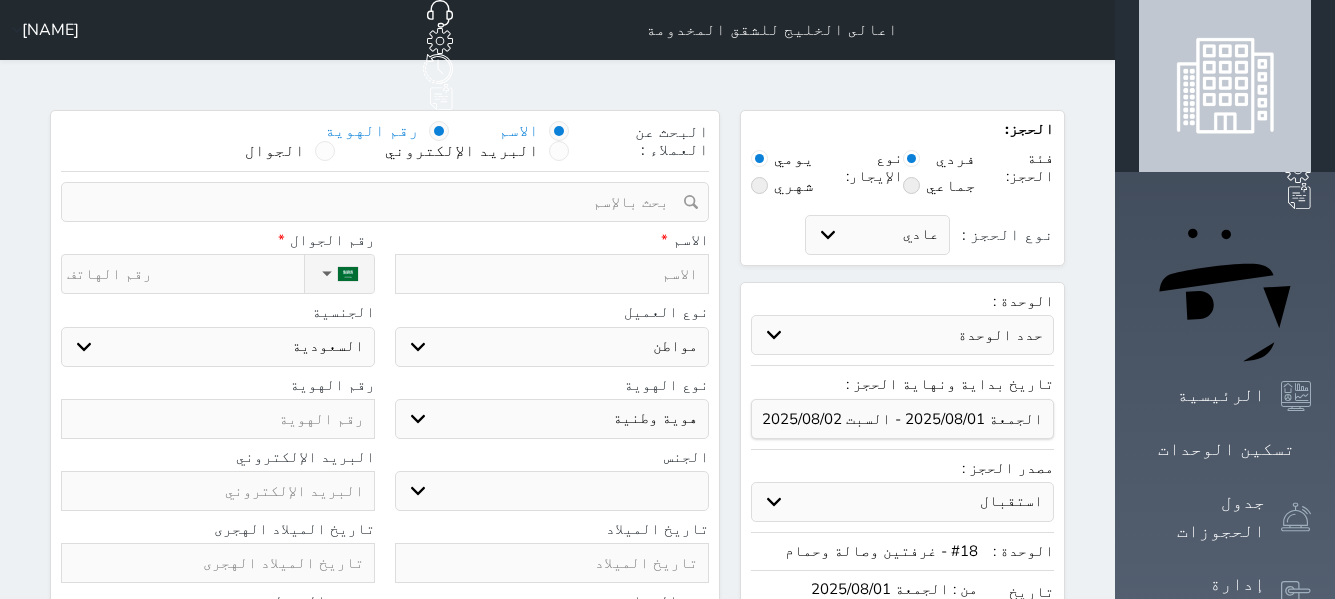select 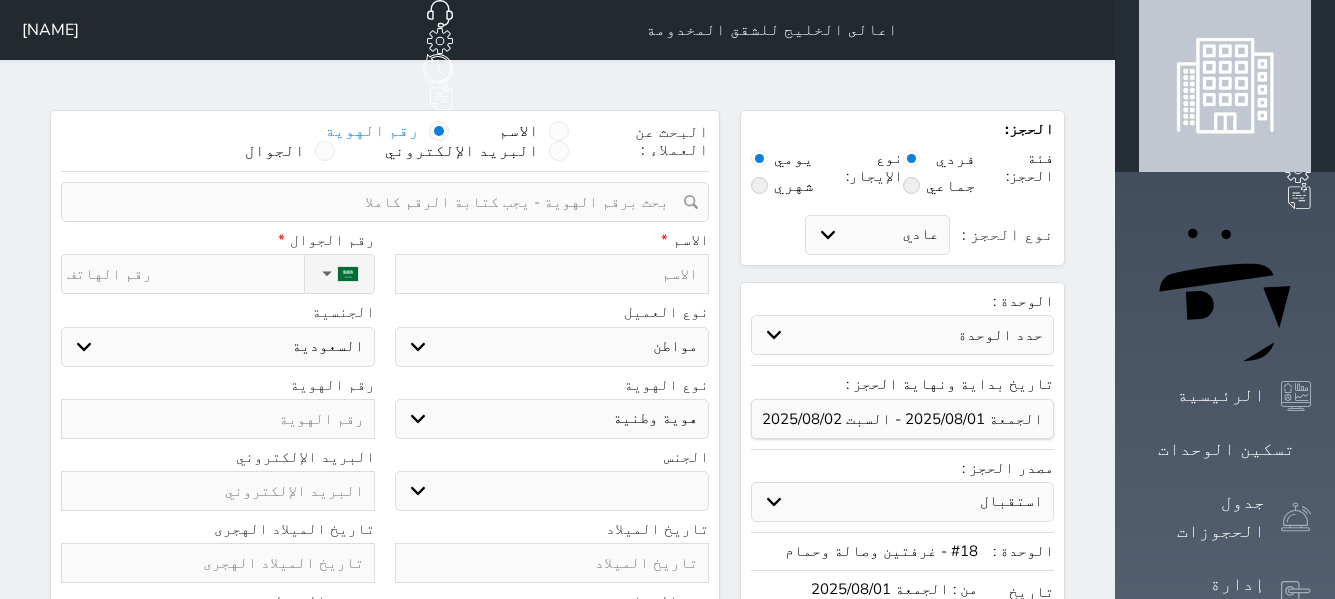 click on "الاسم       رقم الهوية       البريد الإلكتروني       الجوال" at bounding box center [315, 141] 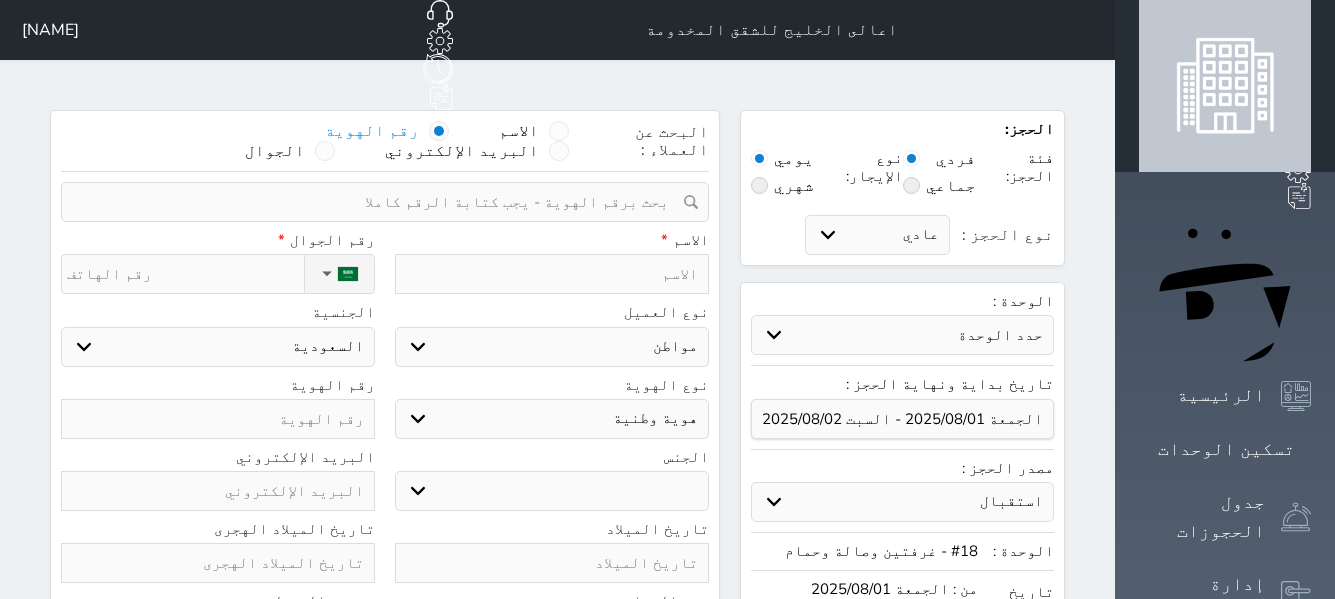 click at bounding box center (439, 131) 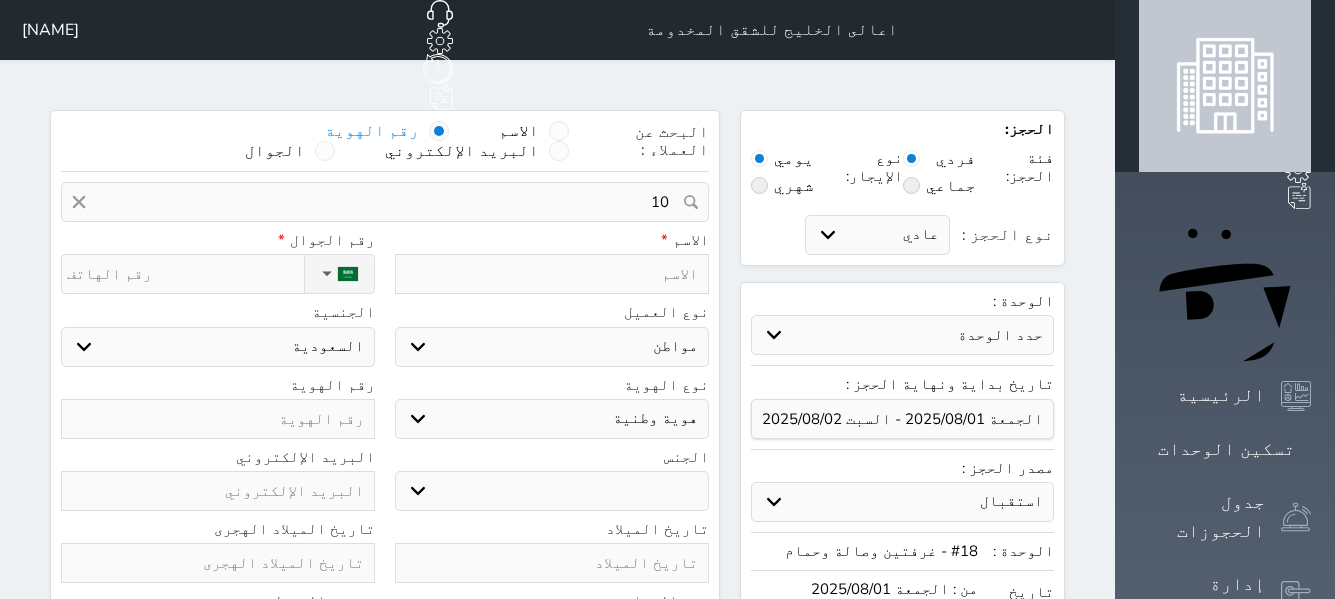 type on "106" 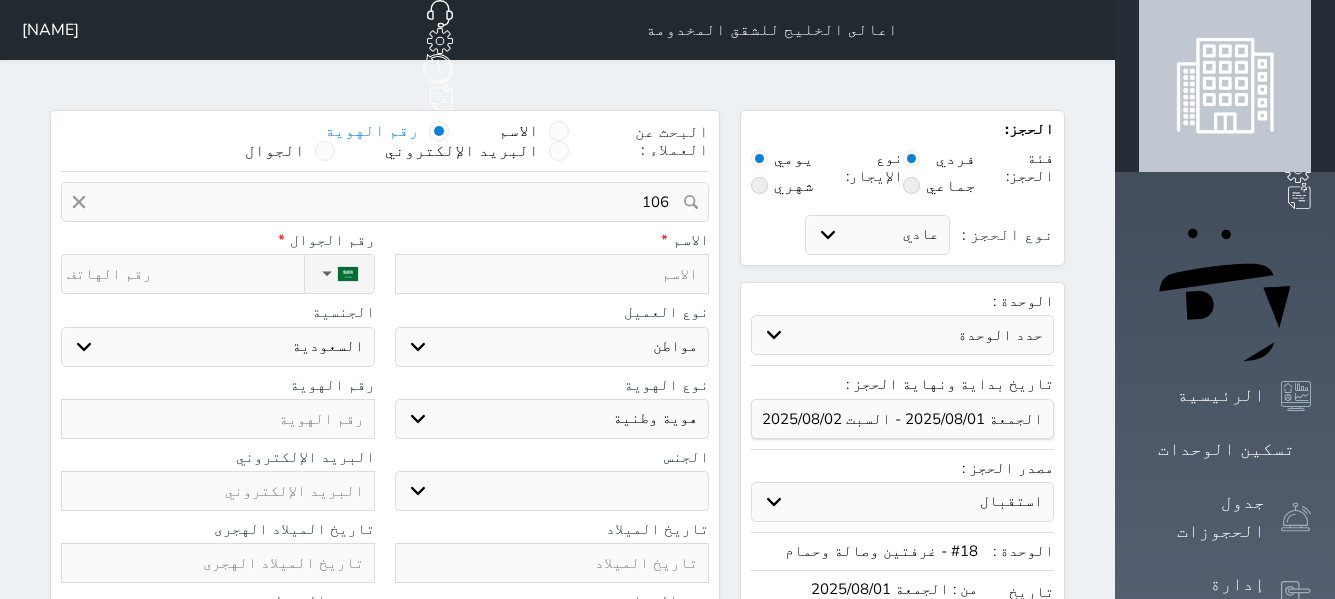 select 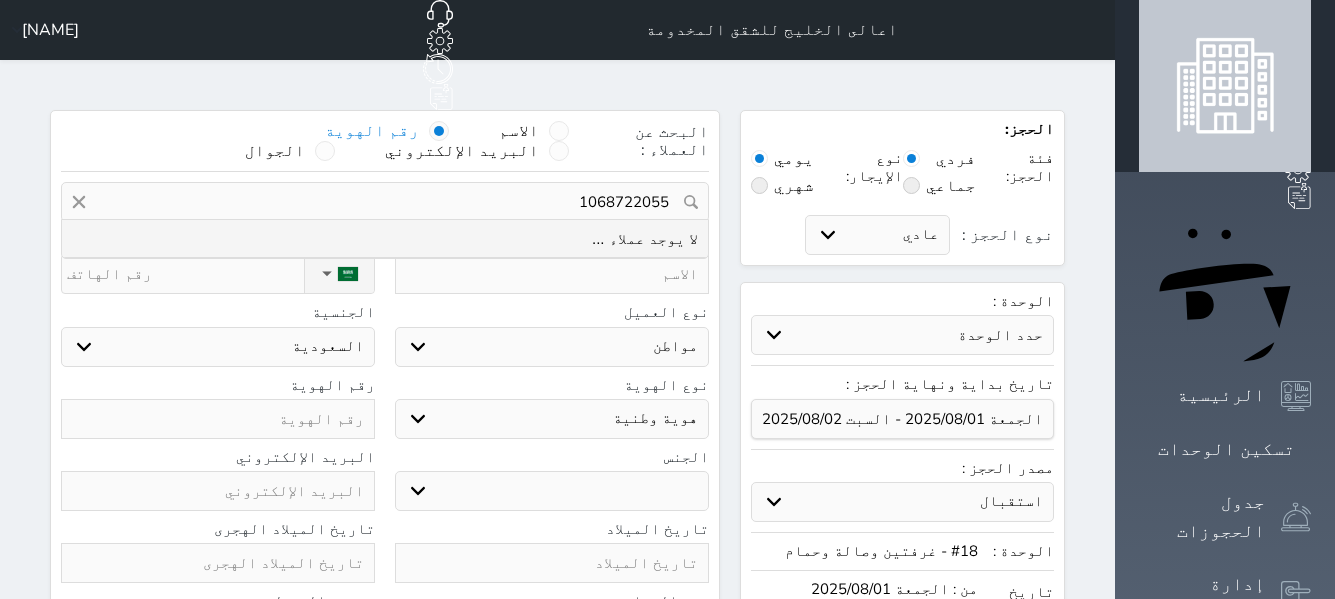 click on "1068722055" at bounding box center [385, 202] 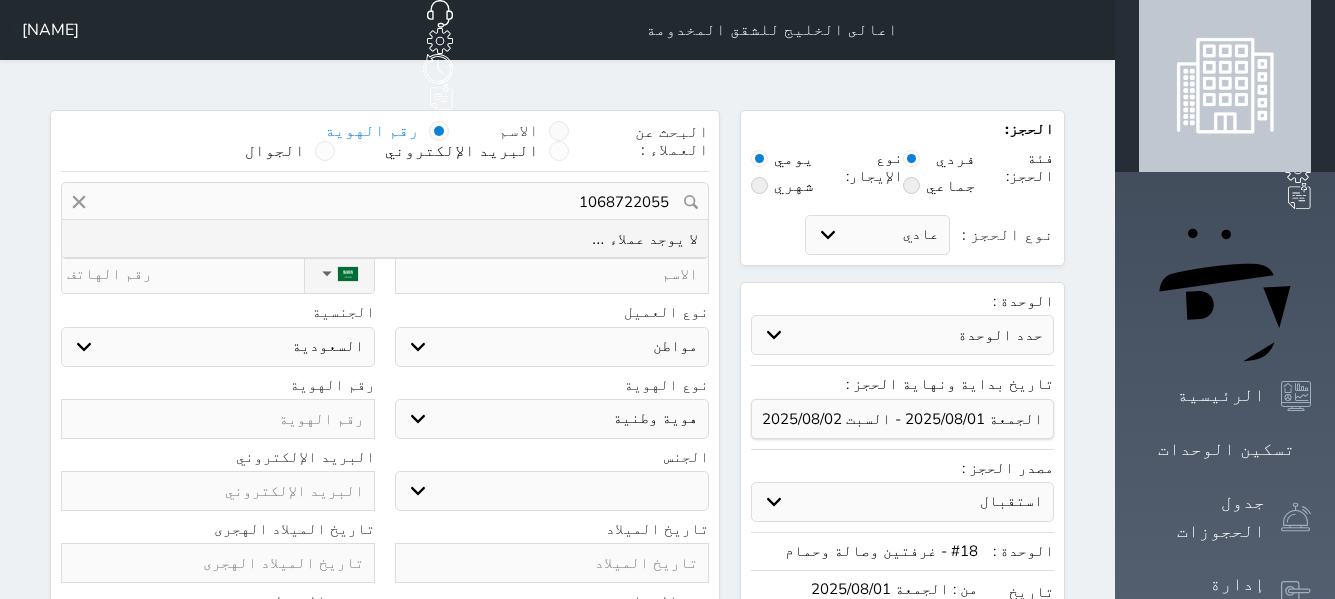 type on "1068722055" 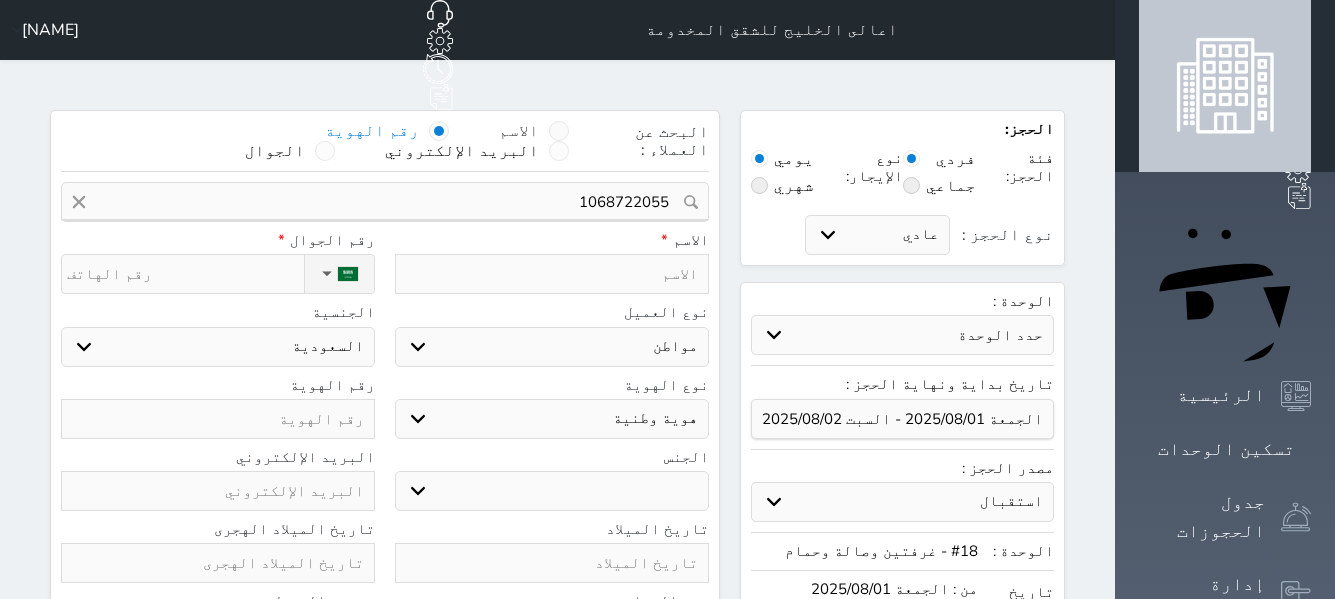 click at bounding box center (559, 131) 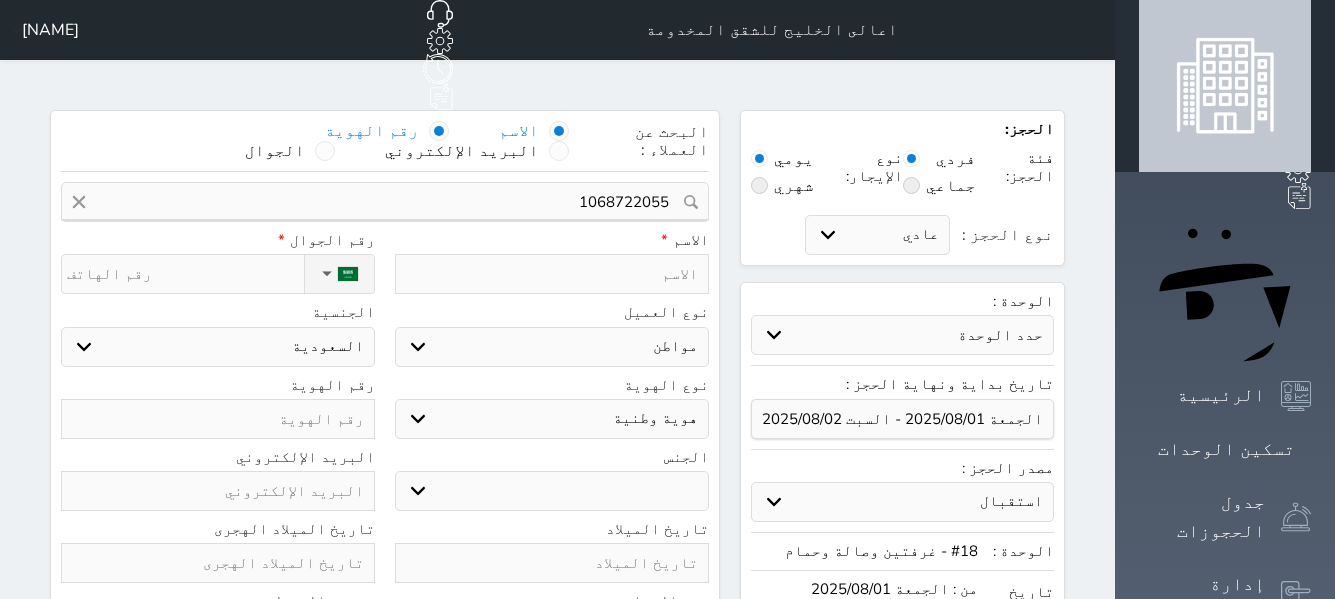 type 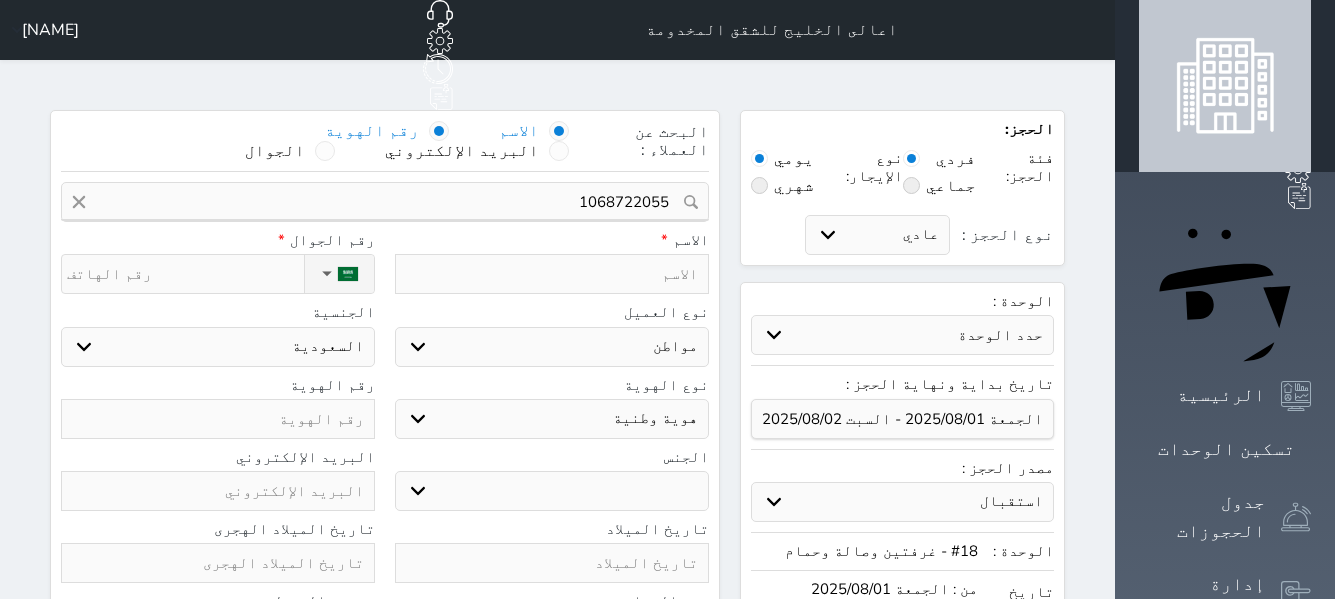 select 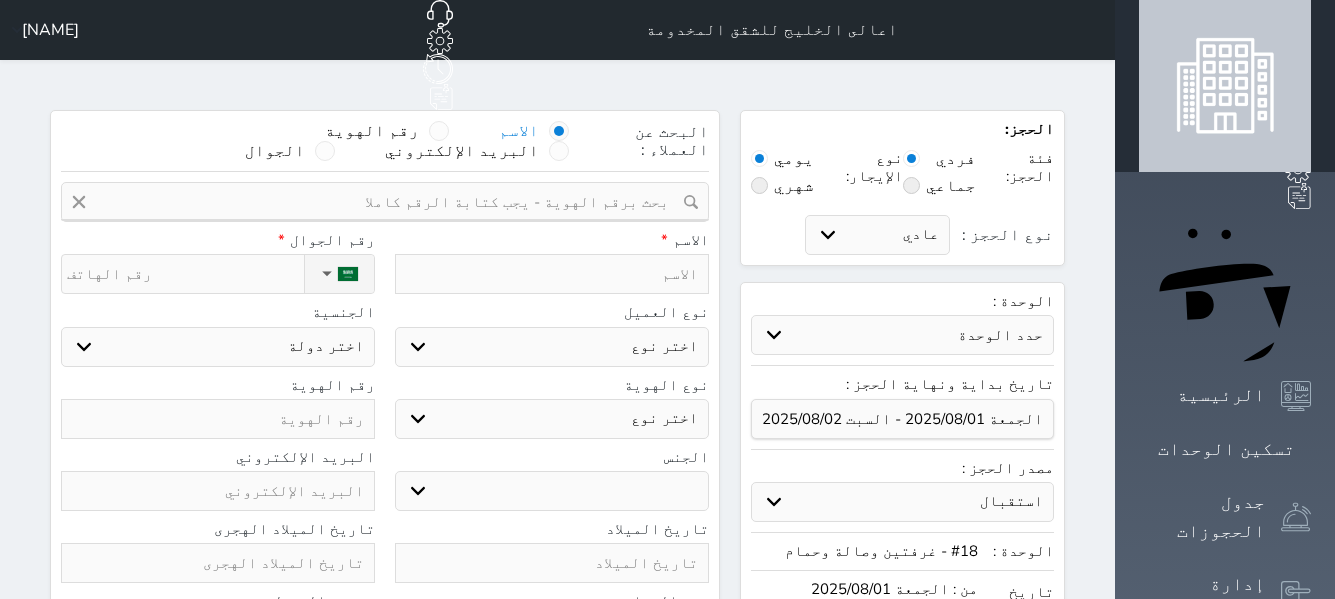 click at bounding box center [559, 131] 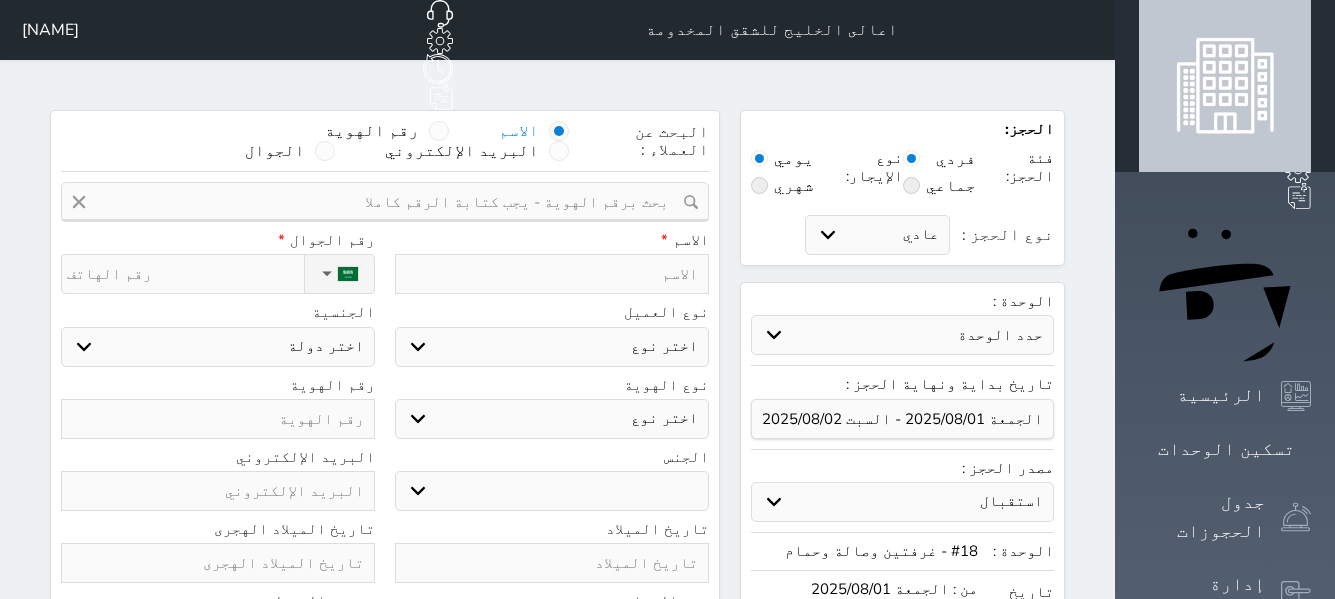 click on "الاسم" at bounding box center (539, 141) 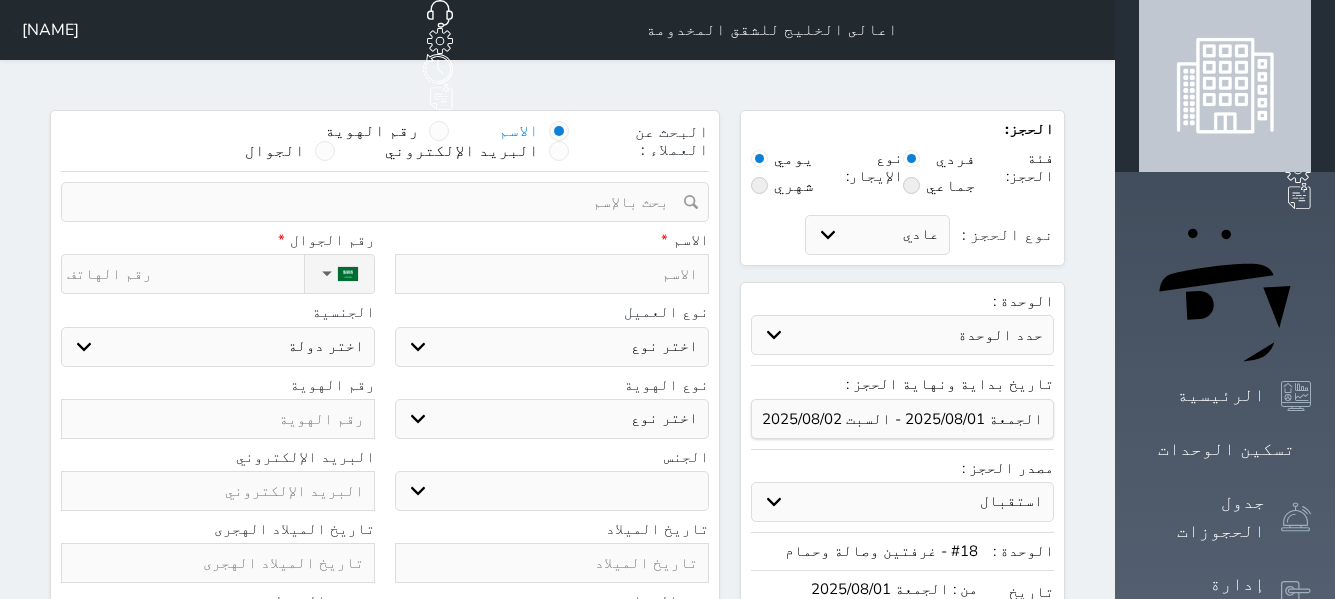 click at bounding box center [559, 131] 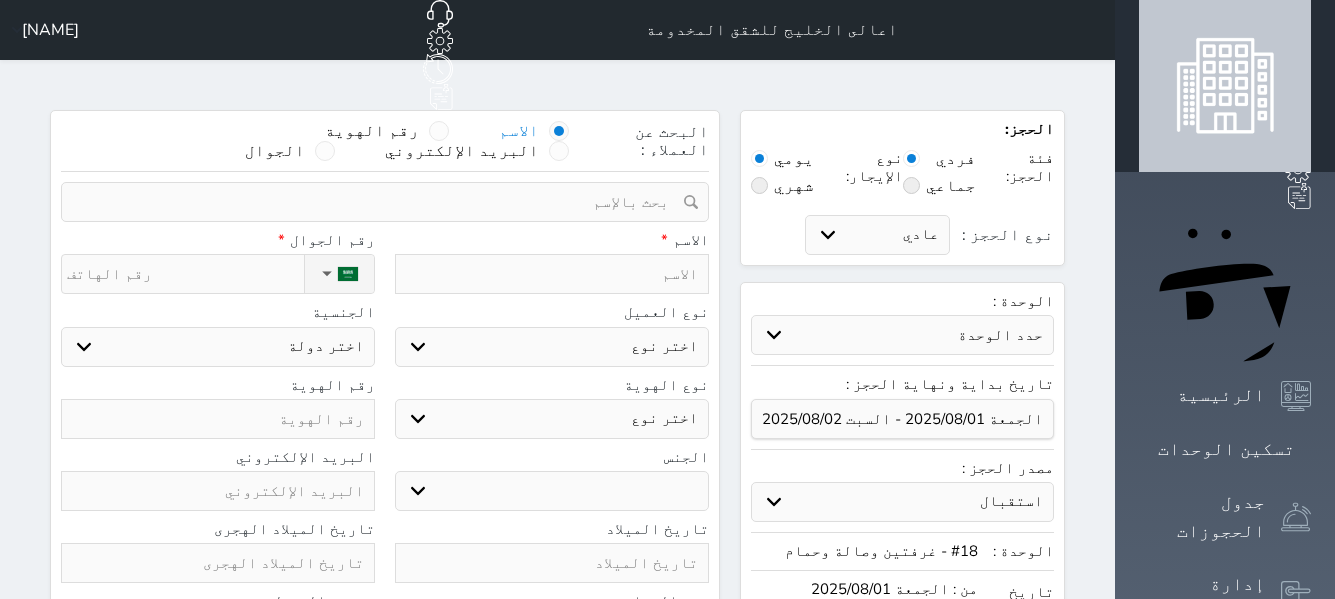 click at bounding box center (552, 274) 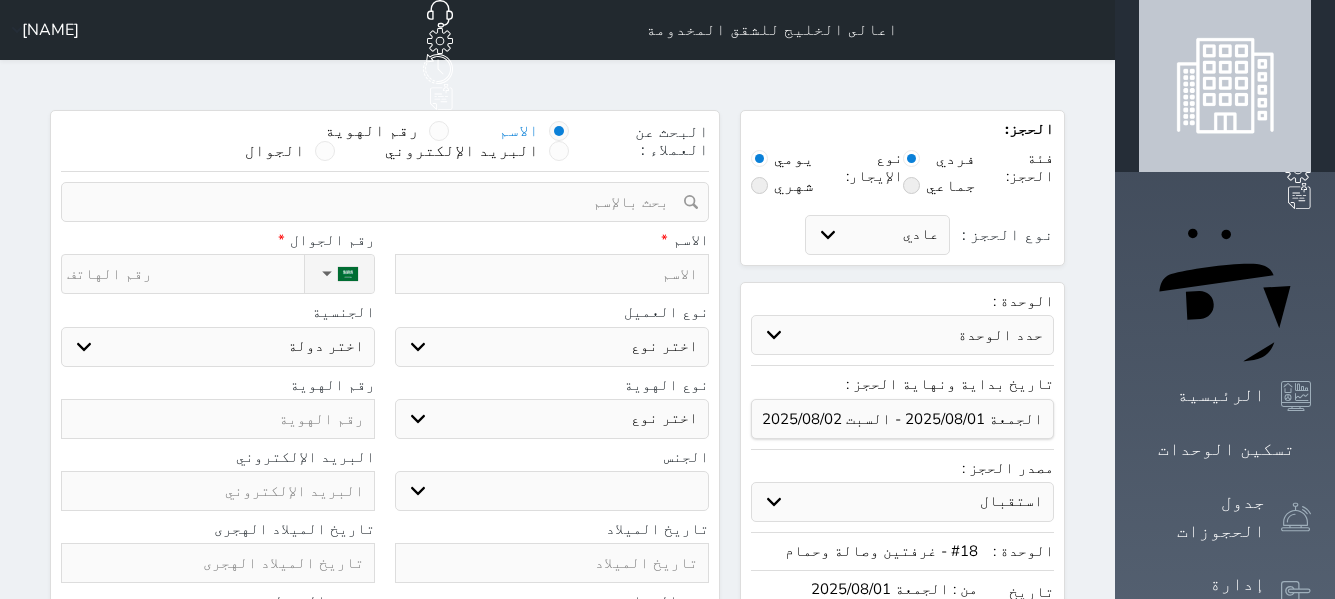 type on "S" 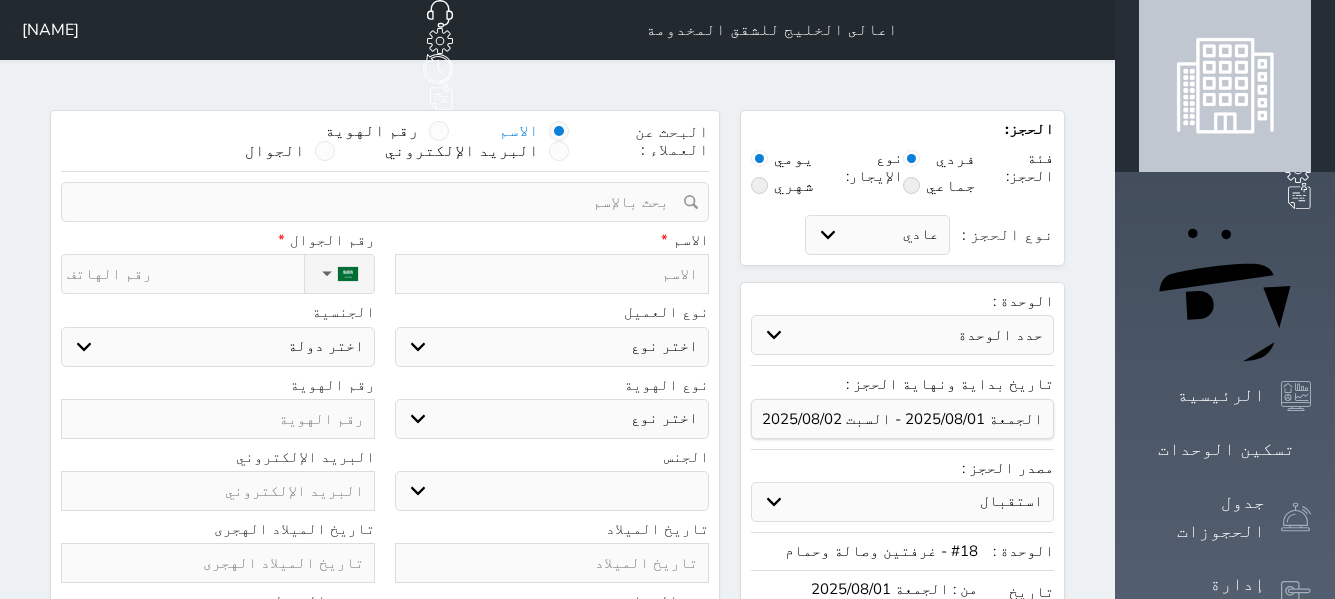 select 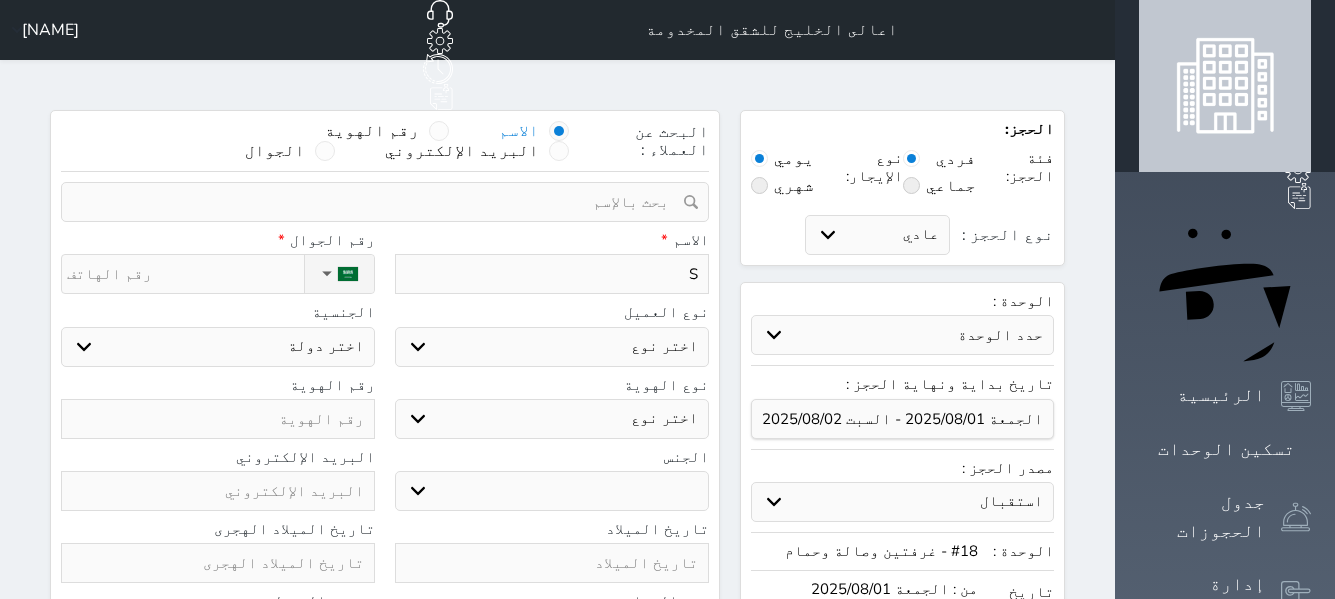 type on "SG" 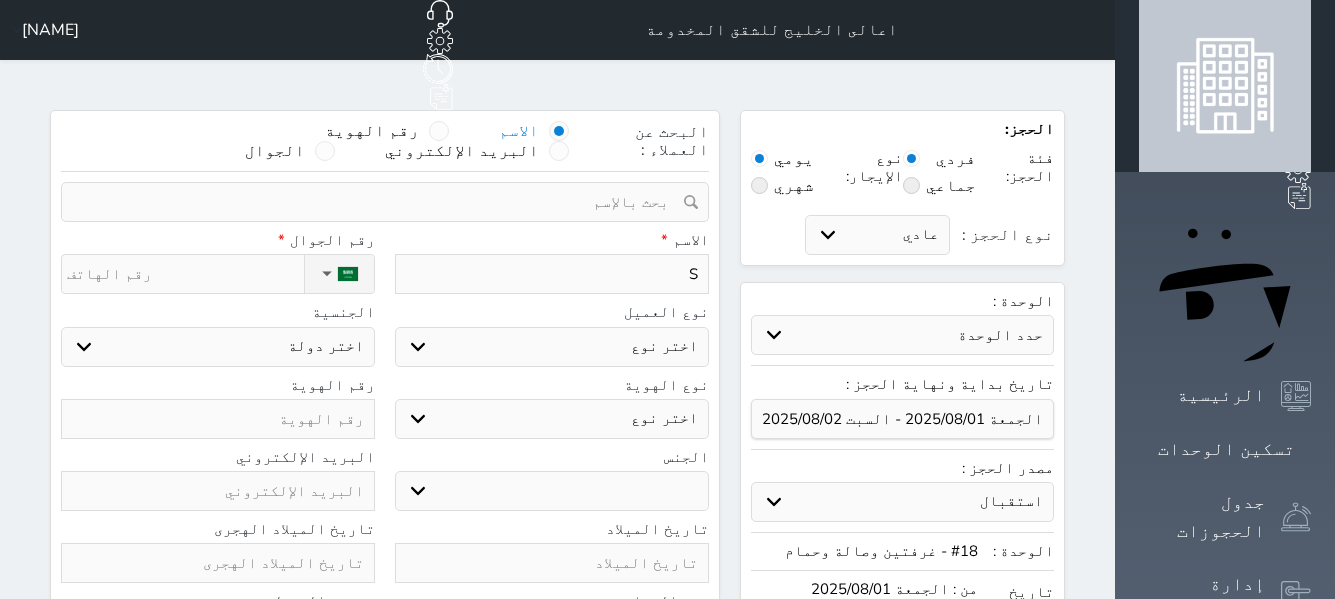 select 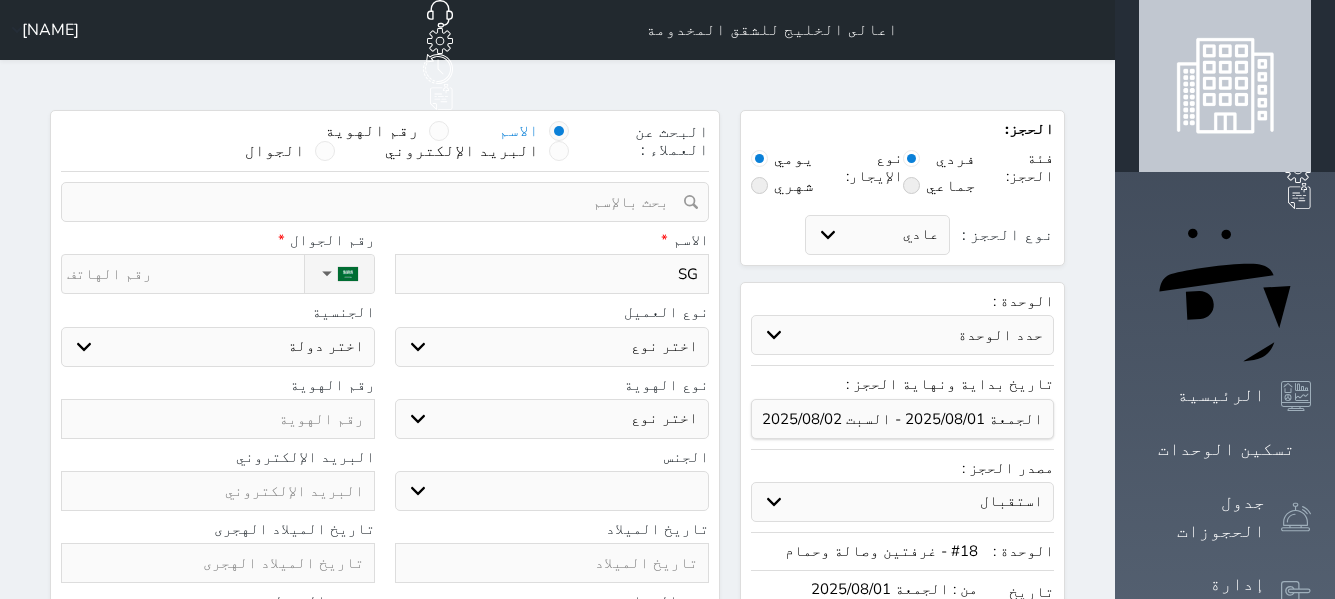 type on "SG'" 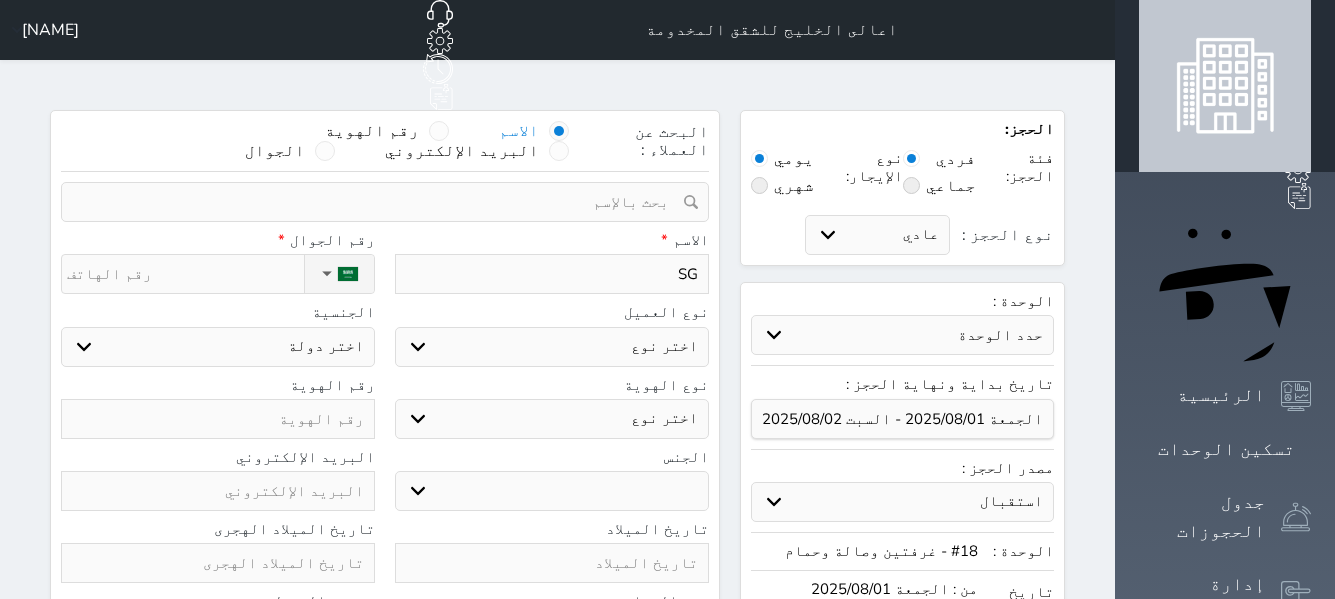 select 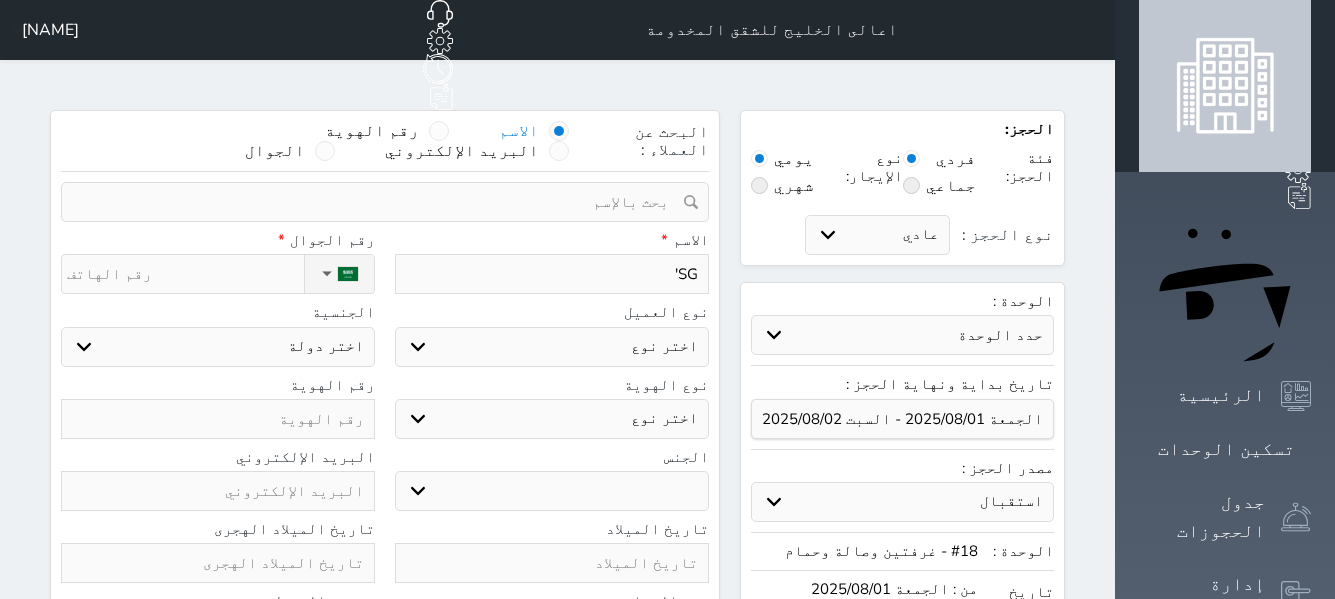 type on "SG'H" 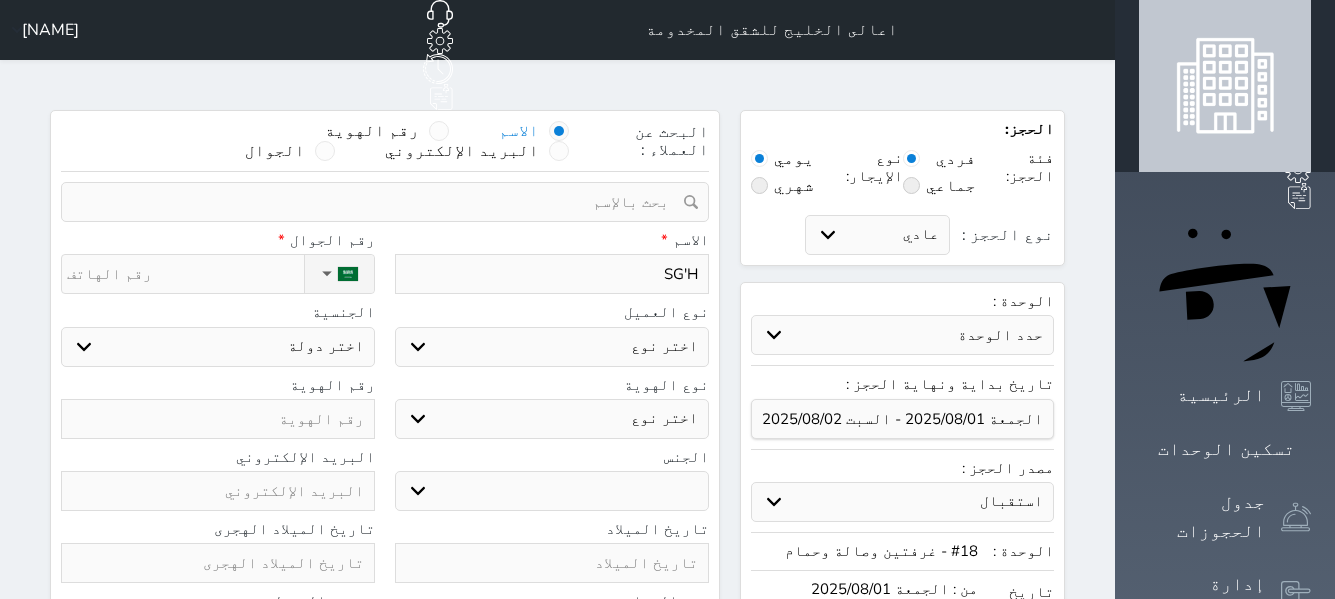 type on "SG'HK" 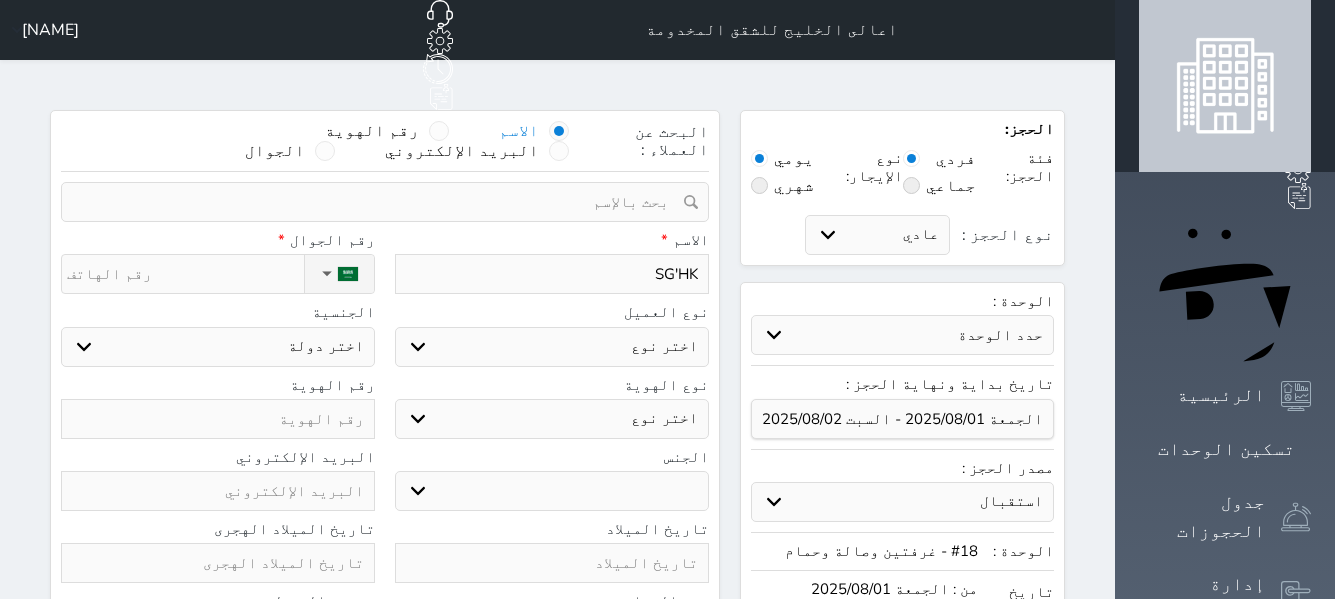 select 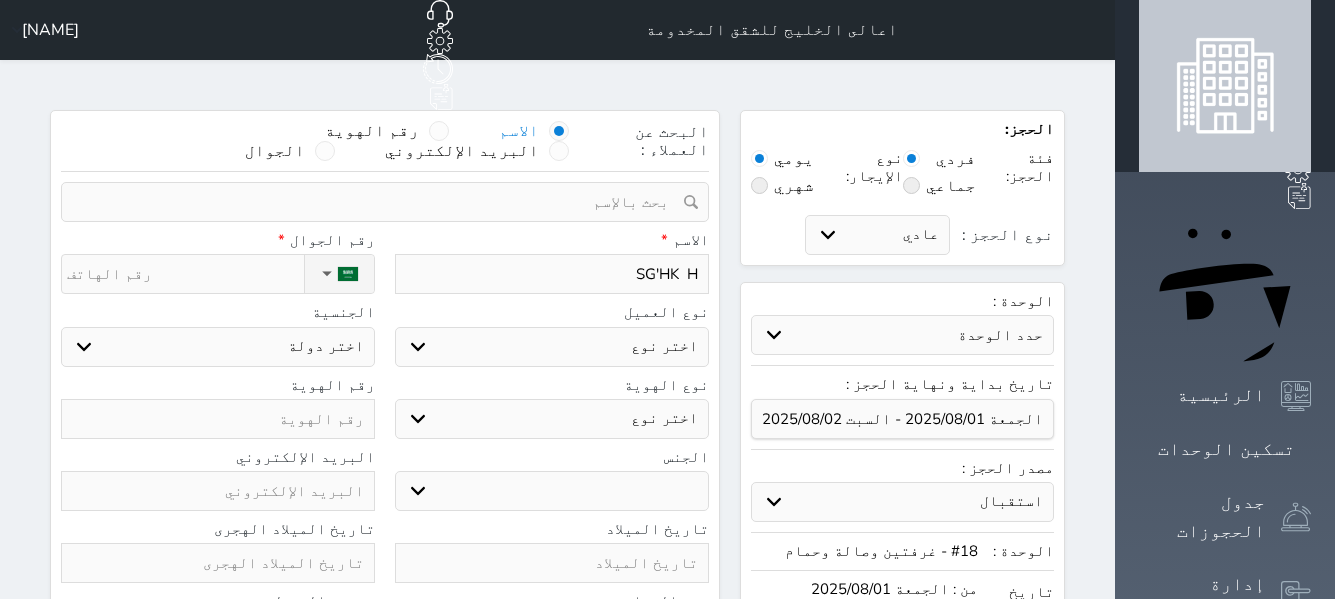 type on "SG'HK  HG" 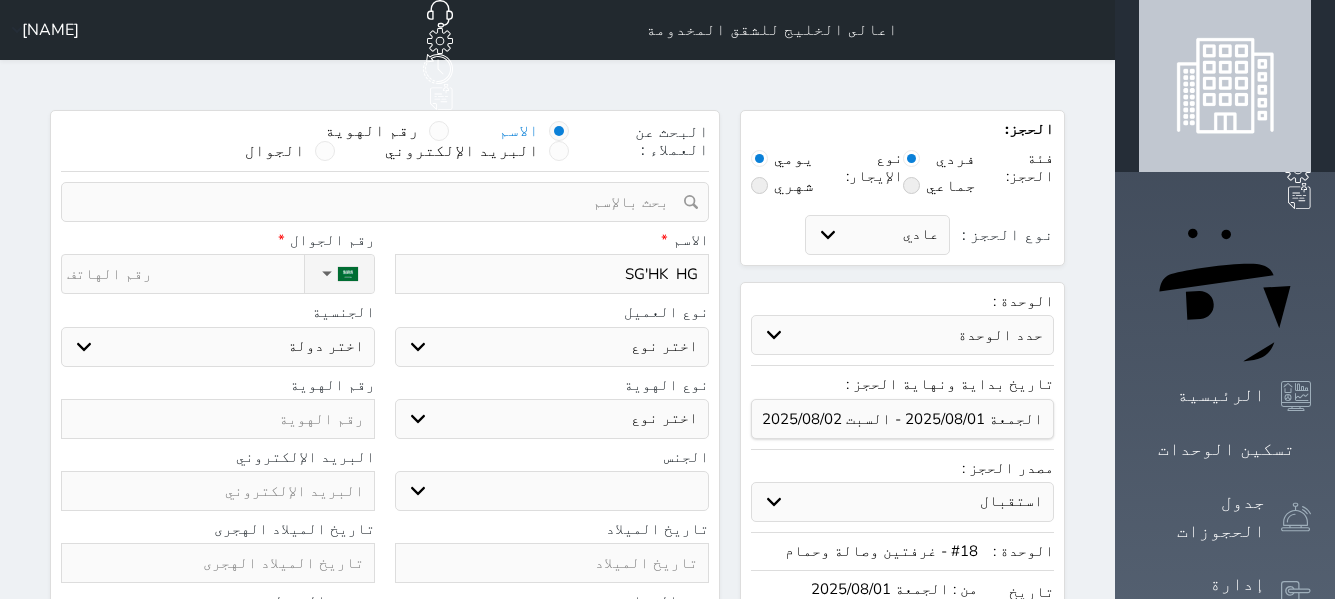 type on "SG'HK  HGR" 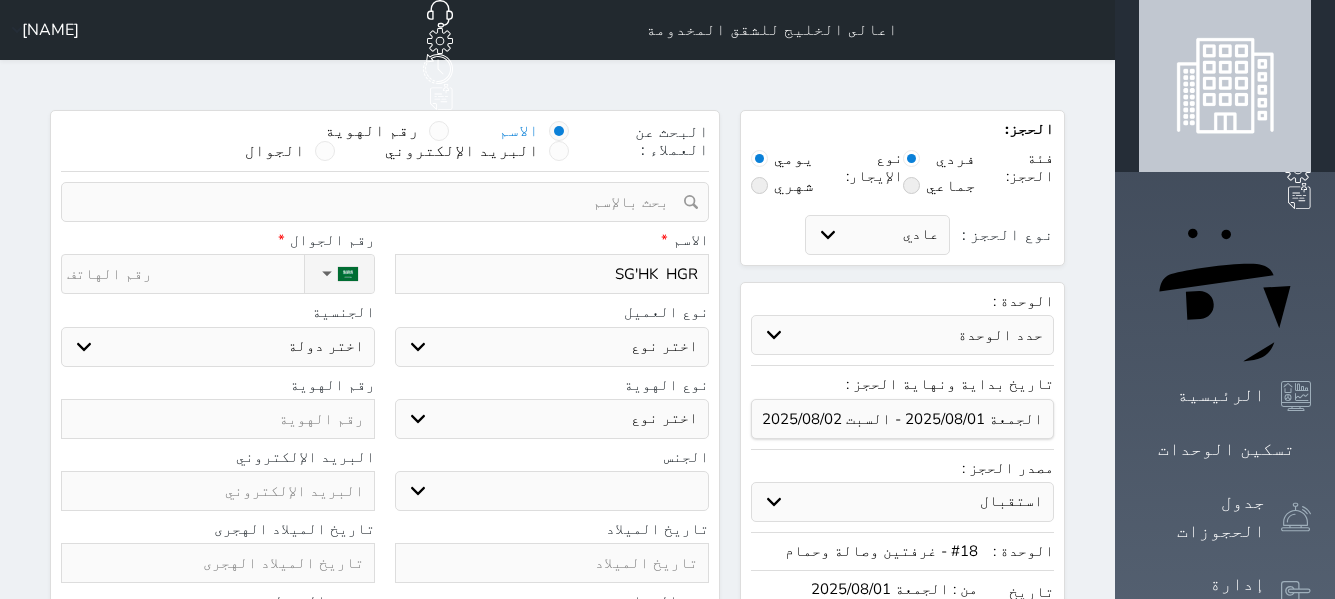 type on "SG'HK  HGRP" 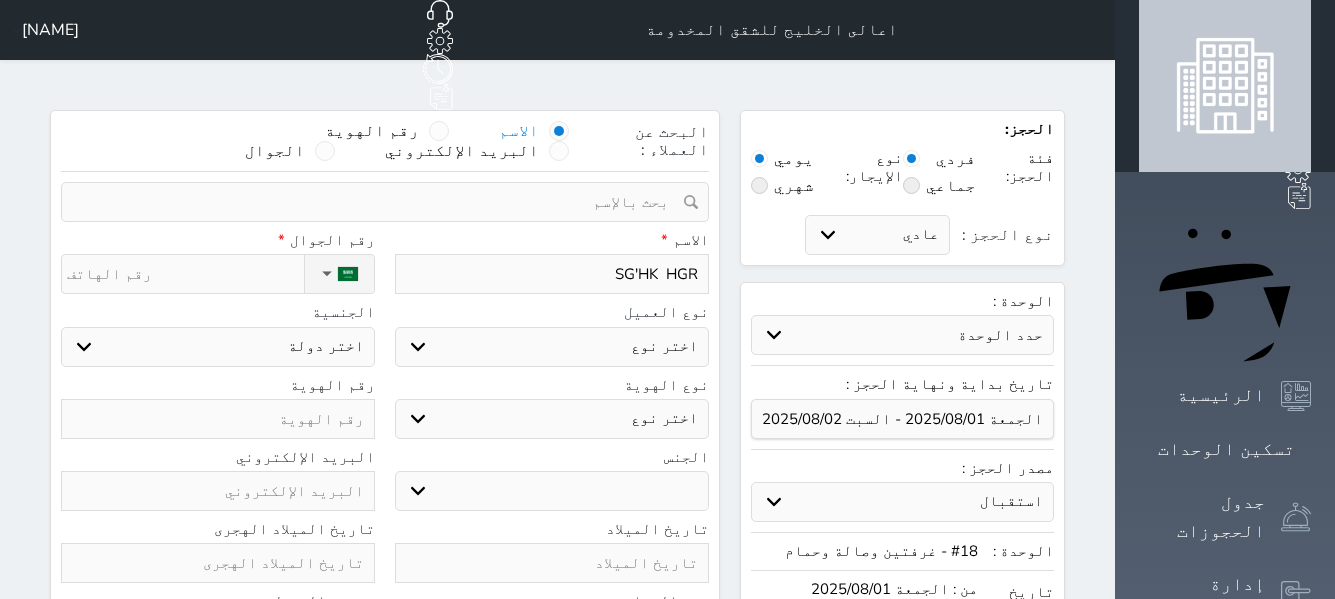 select 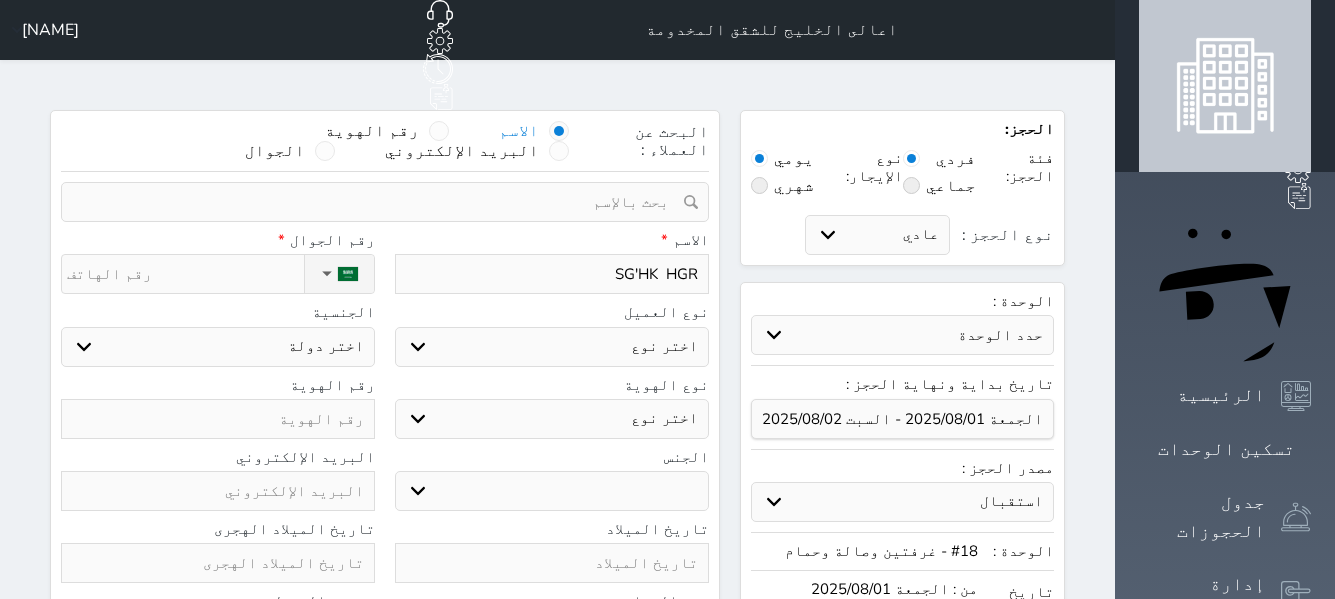 select 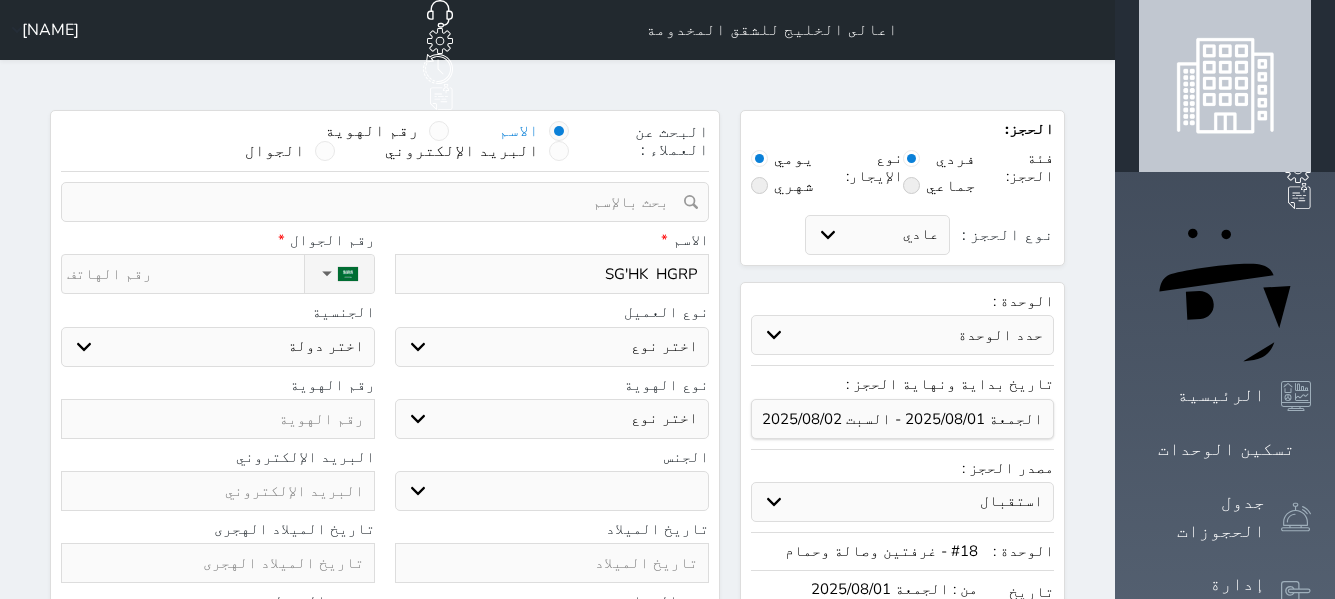 type on "SG'HK  HGRP'" 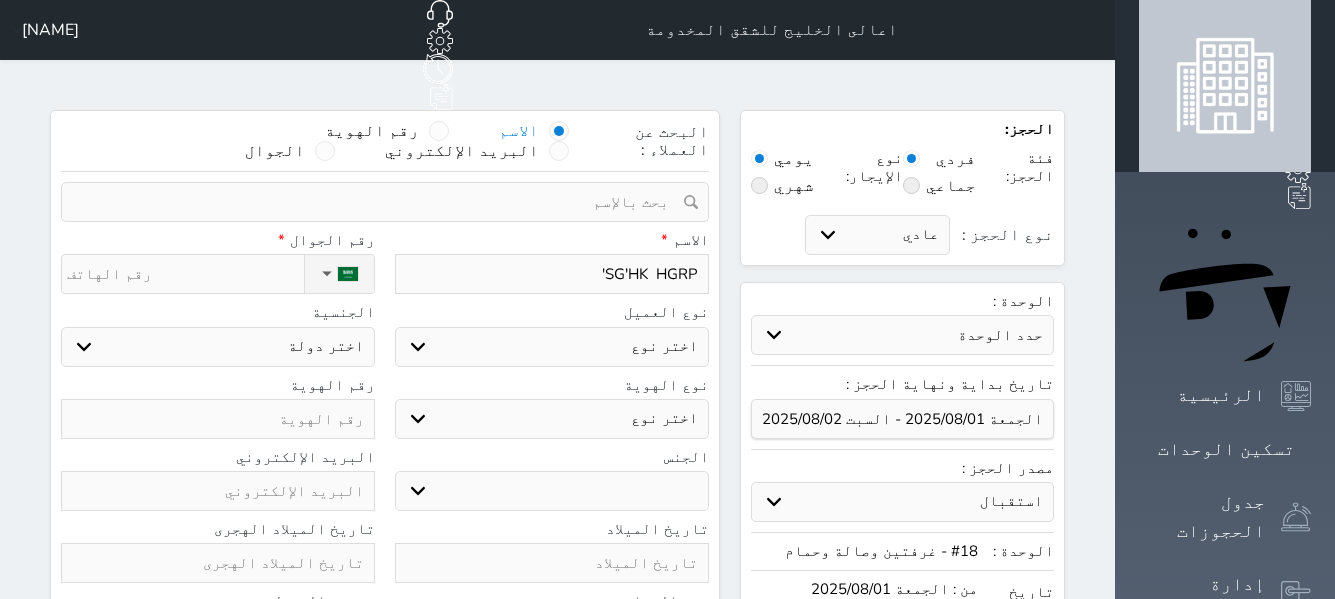 type on "SG'HK  HGRP'H" 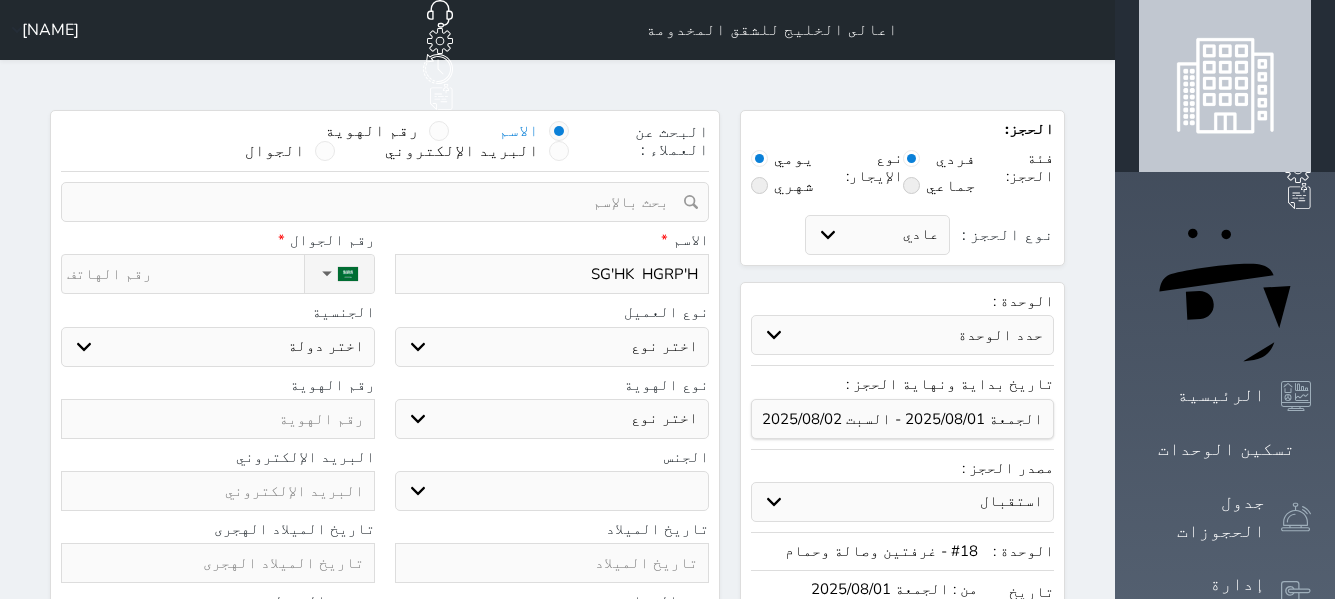 select 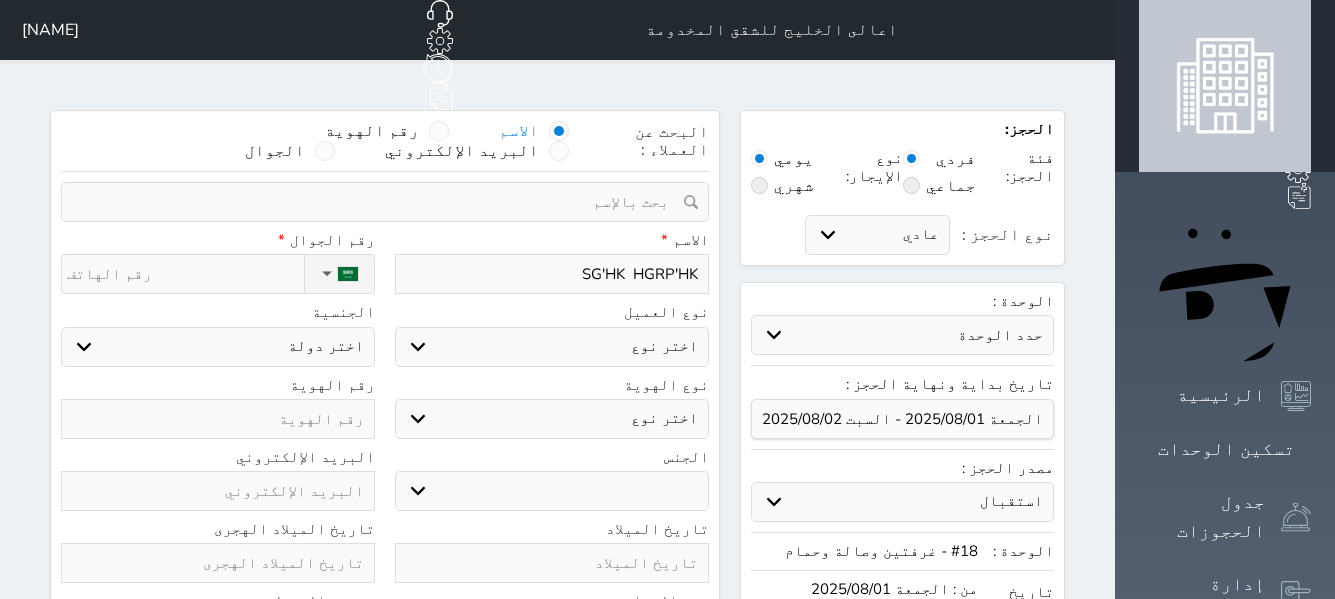 type on "SG'HK  HGRP'HKD" 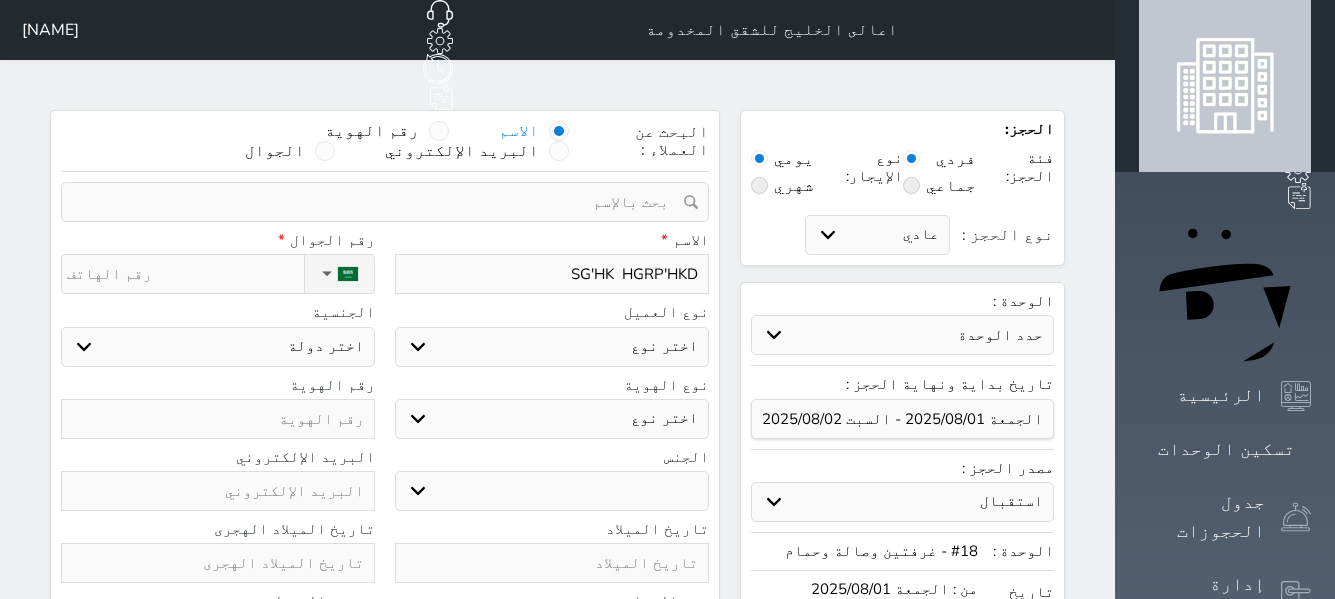 type on "SG'HK  HGRP'HKD" 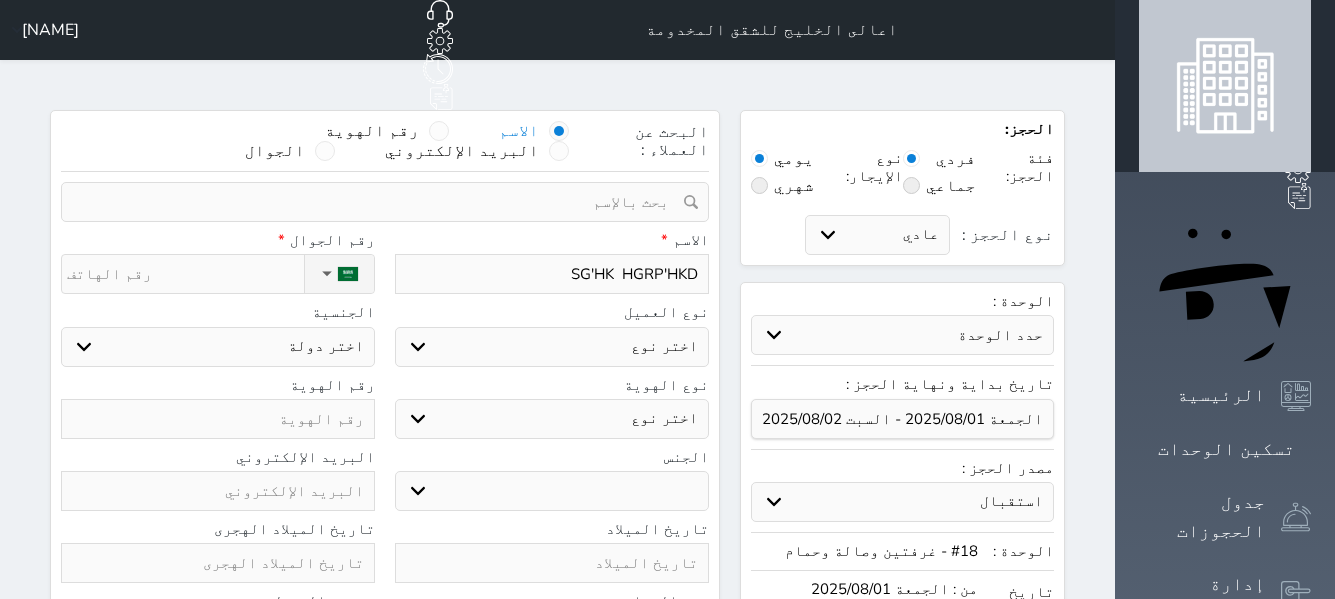 type on "SG'HK  HGRP'HKD" 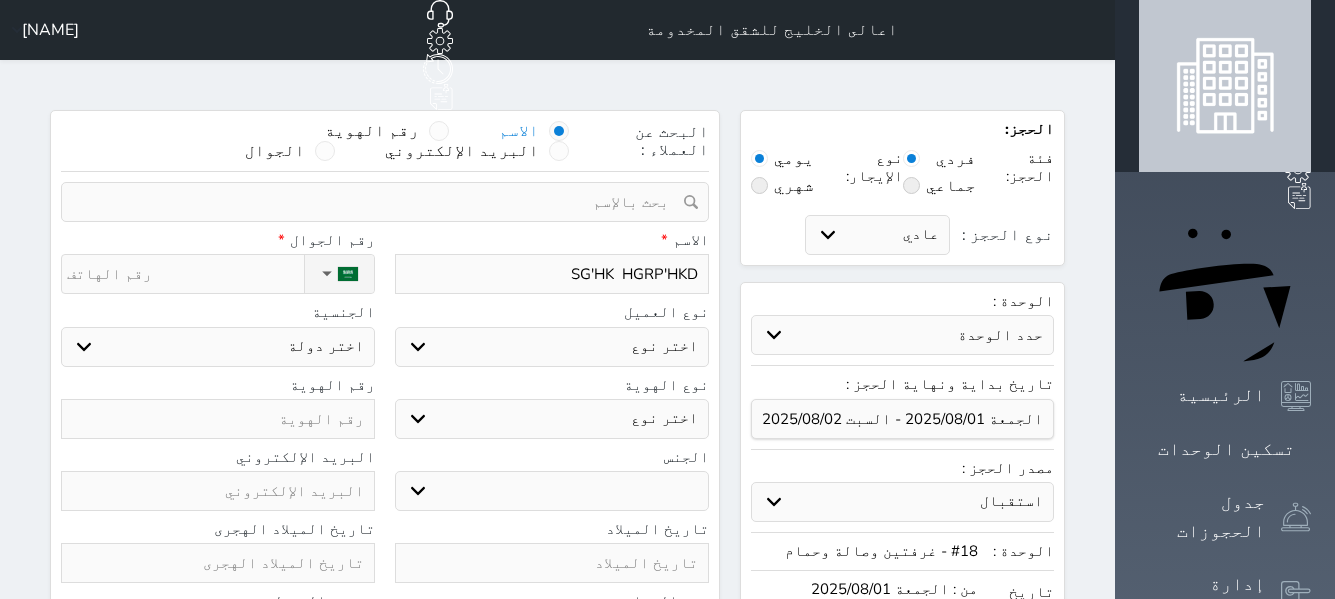 select 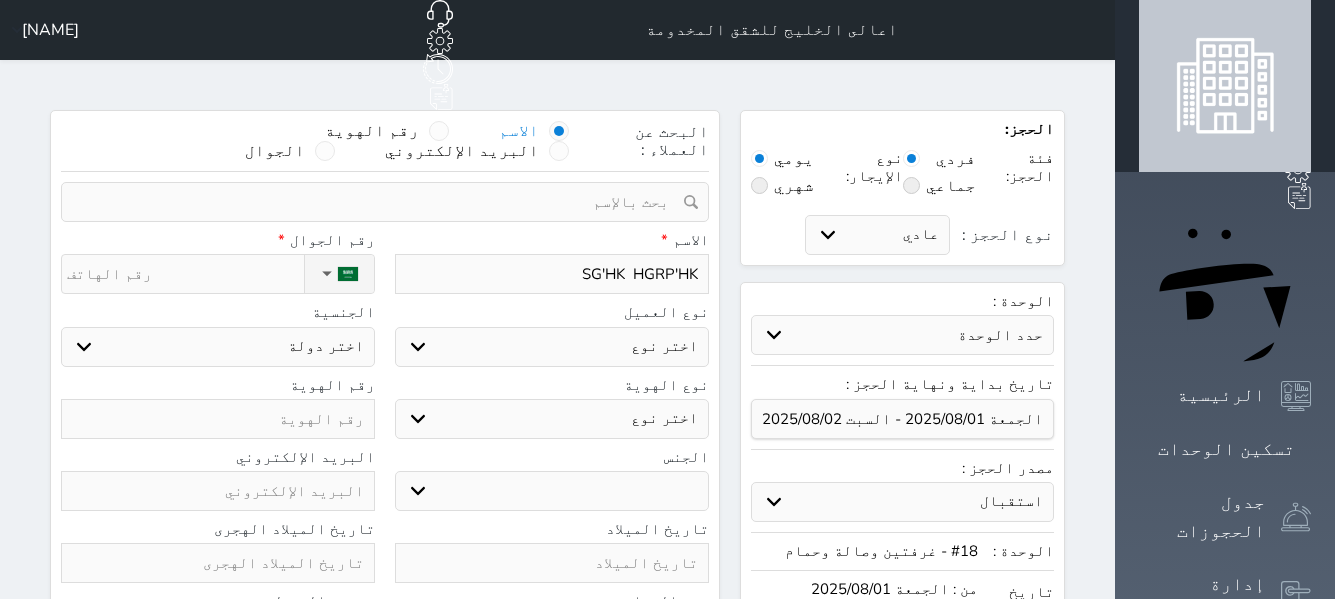 type on "SG'HK  HGRP'H" 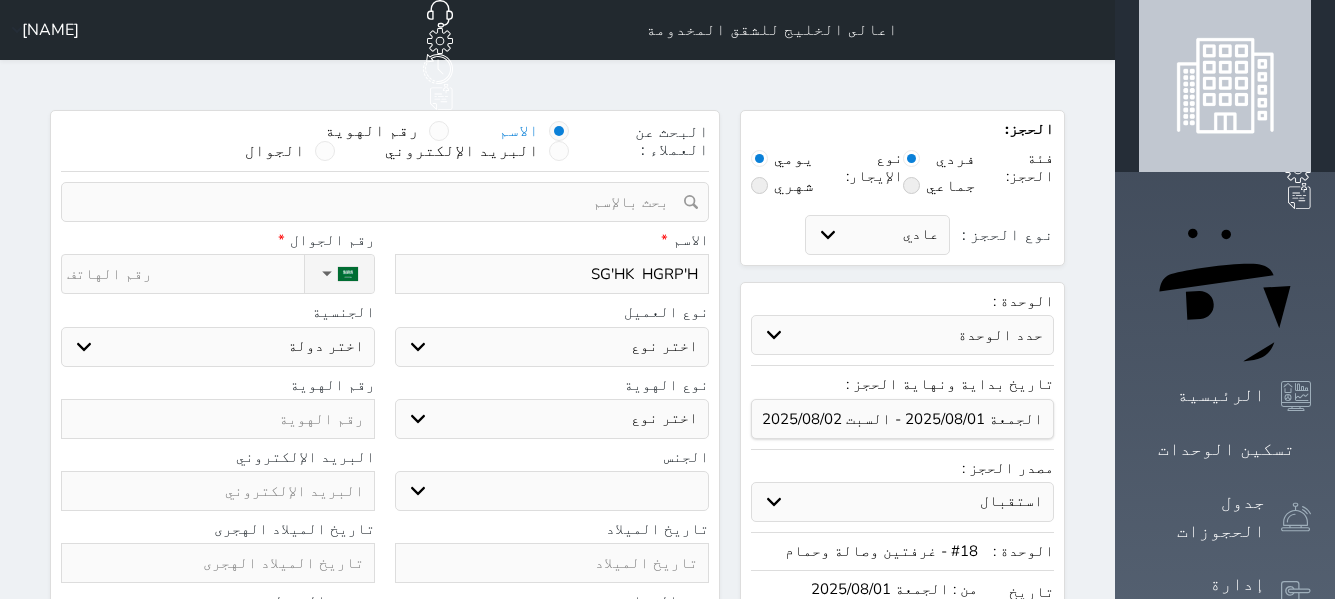 type on "SG'HK  HGRP'" 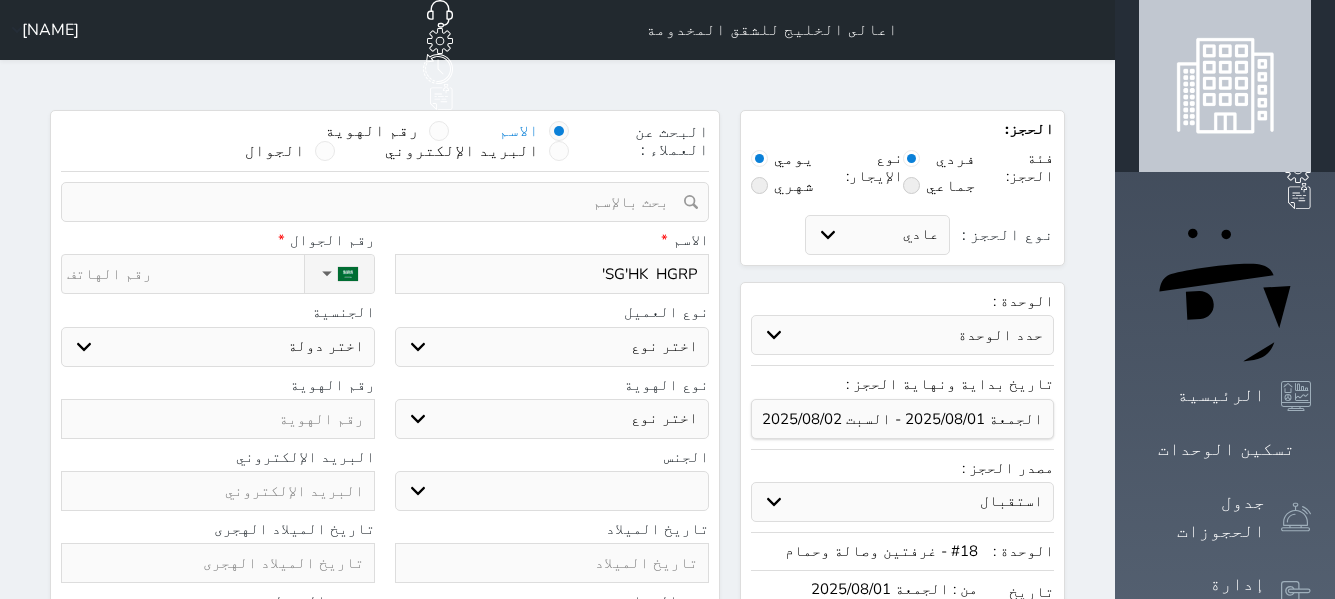 type on "SG'HK  HGRP" 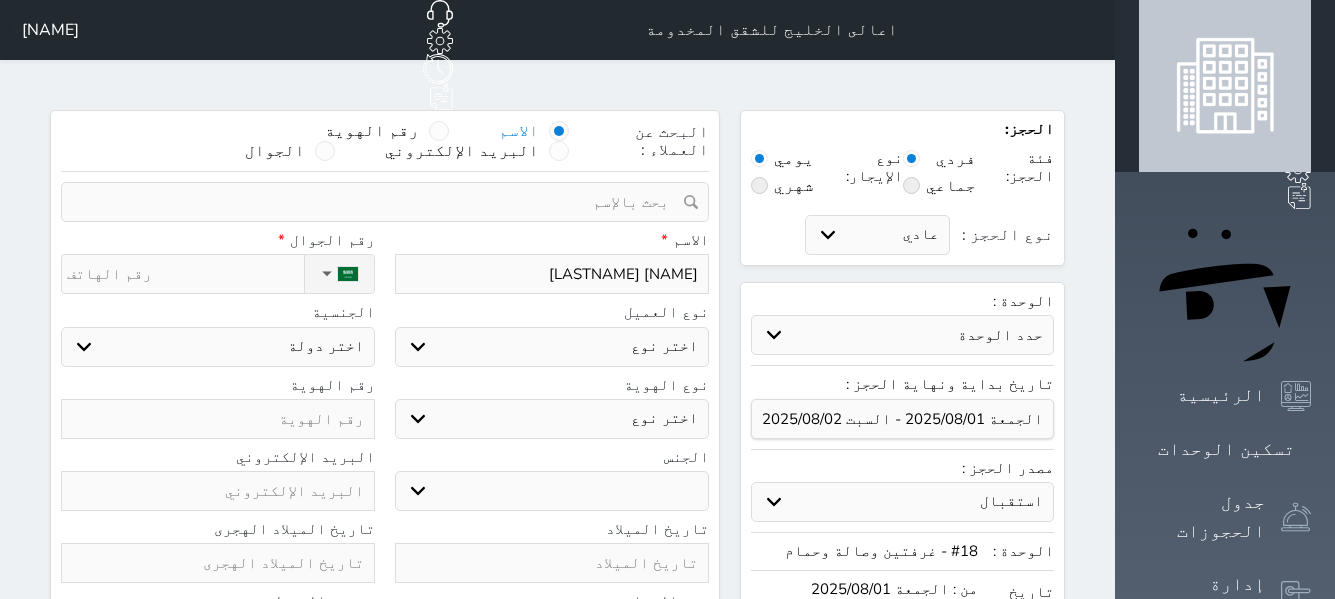 click on "[NAME] [LASTNAME]" at bounding box center (552, 274) 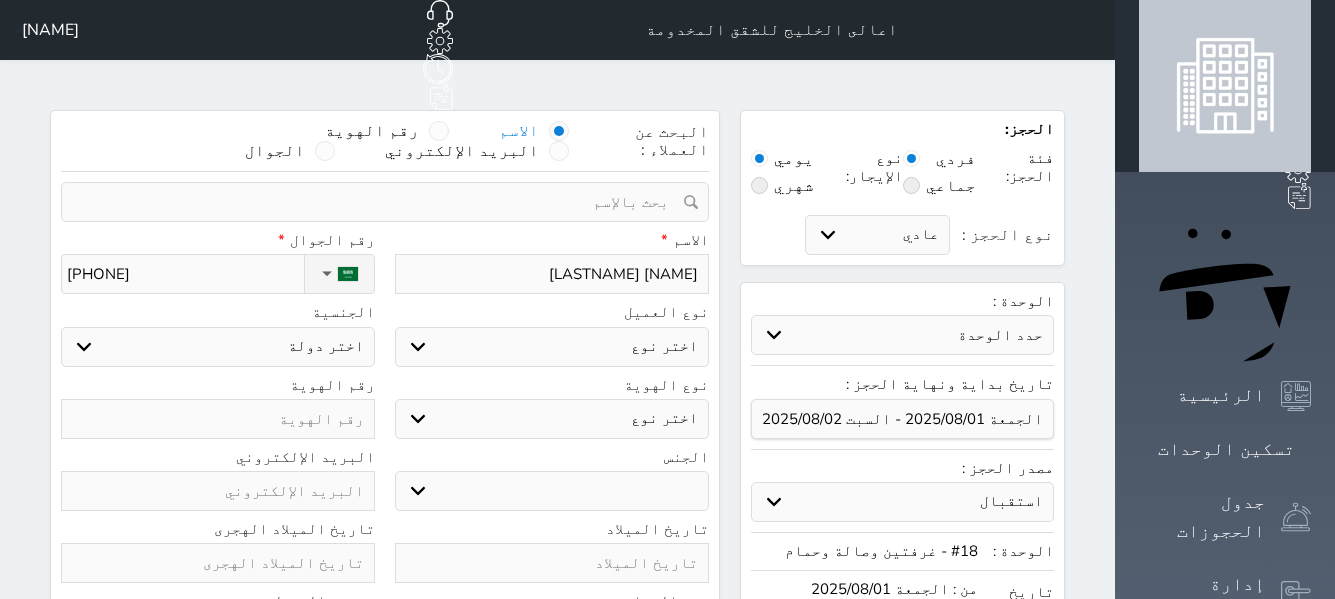 drag, startPoint x: 173, startPoint y: 224, endPoint x: 207, endPoint y: 237, distance: 36.40055 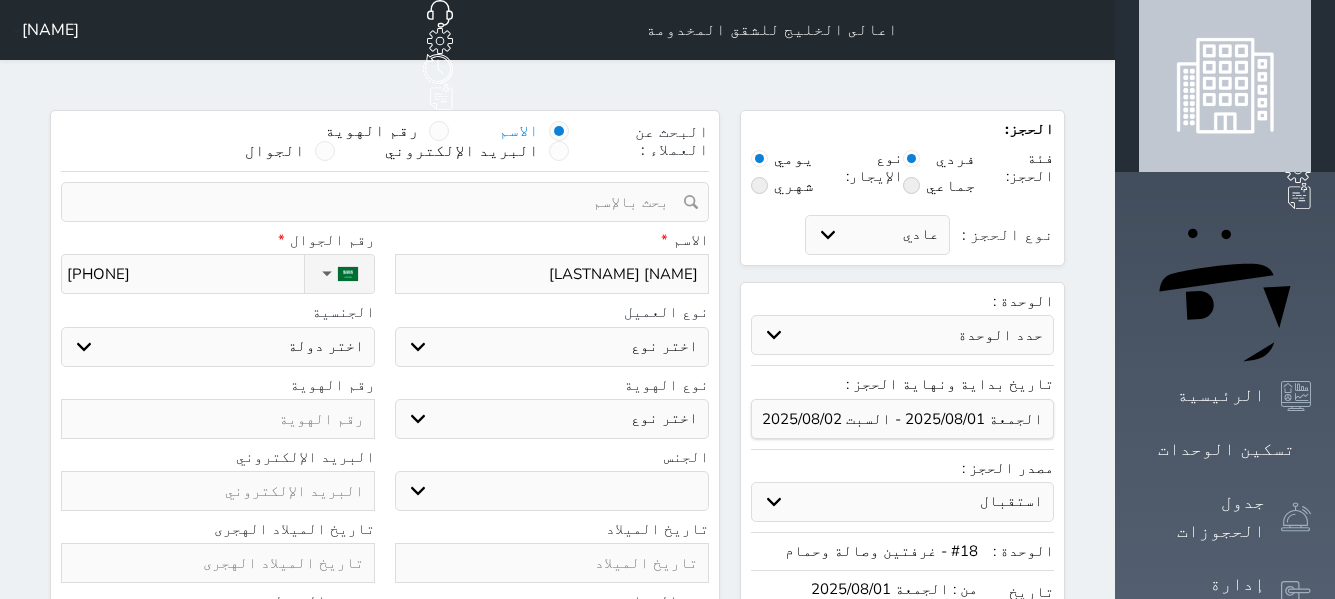 click on "اختر دولة
السعودية" at bounding box center (218, 347) 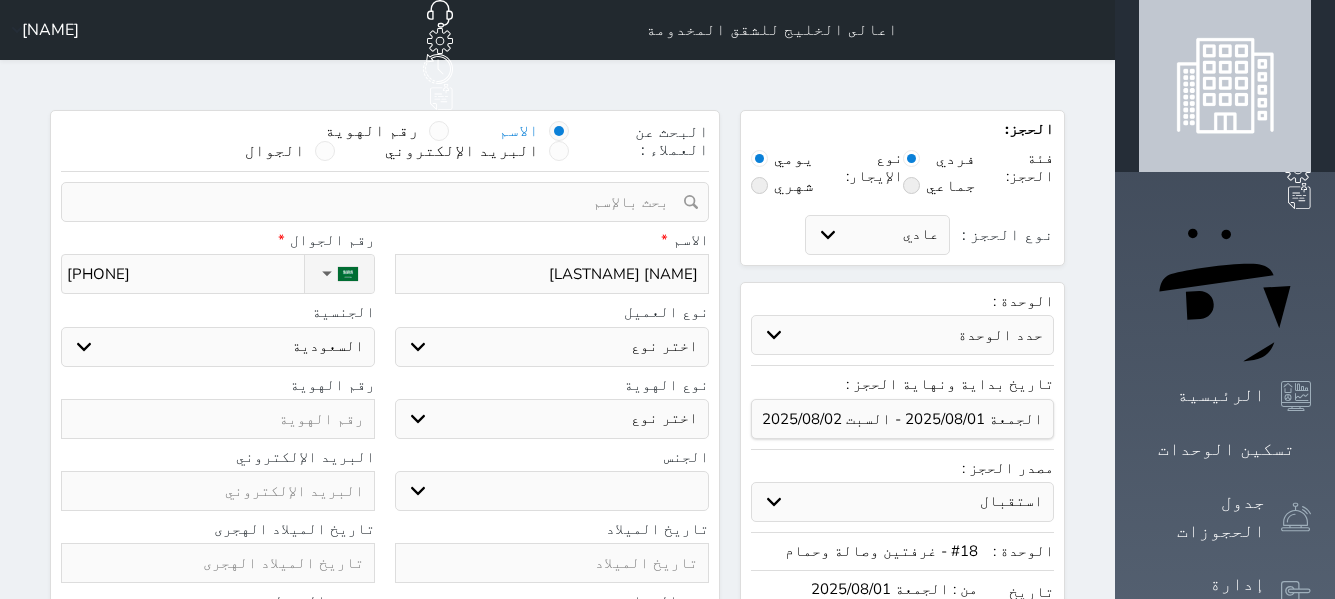 click on "اختر دولة
السعودية" at bounding box center [218, 347] 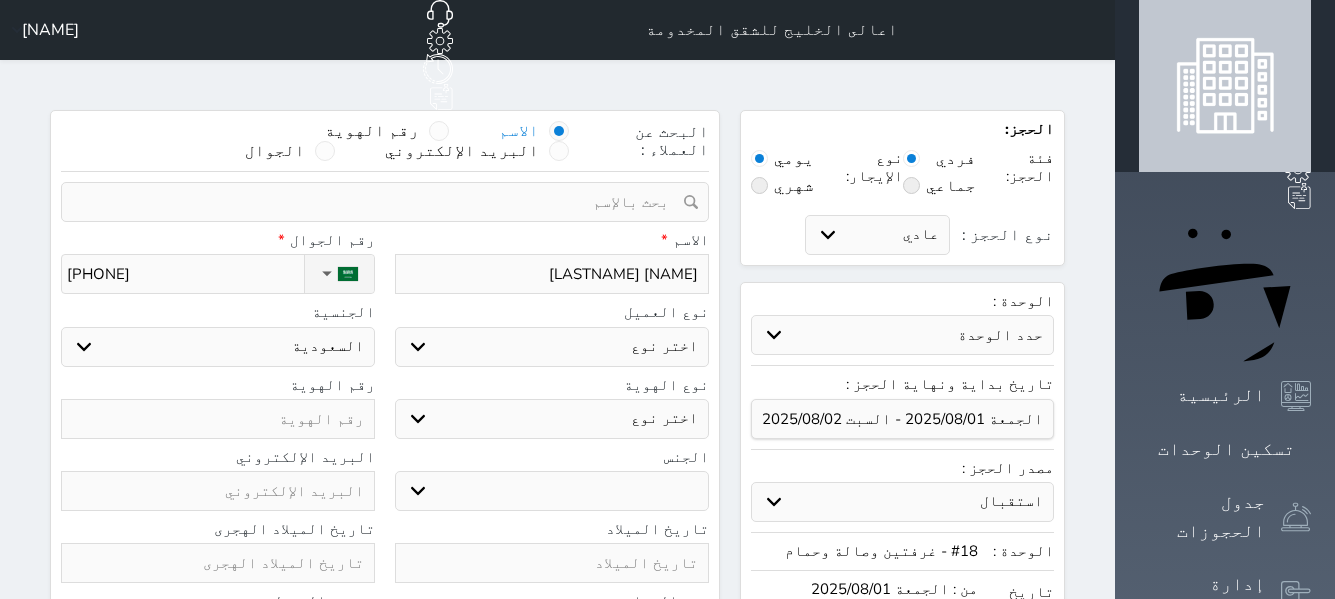 click on "اختر نوع   مواطن مواطن خليجي زائر مقيم" at bounding box center (552, 347) 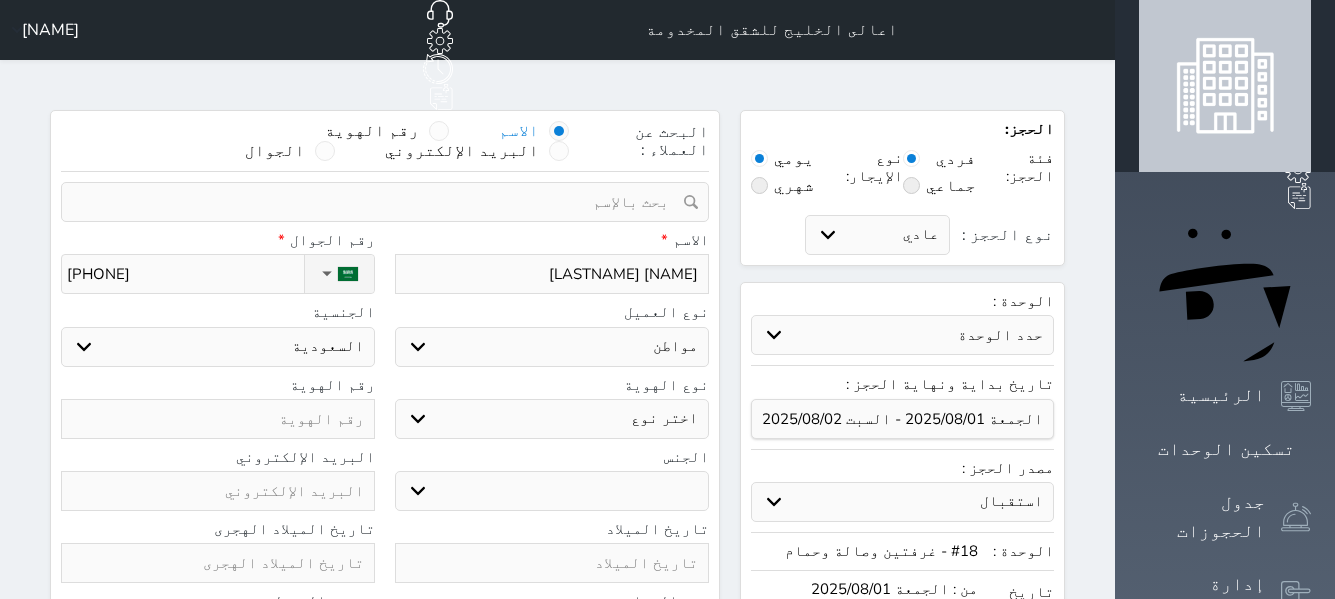 click on "اختر نوع   مواطن مواطن خليجي زائر مقيم" at bounding box center [552, 347] 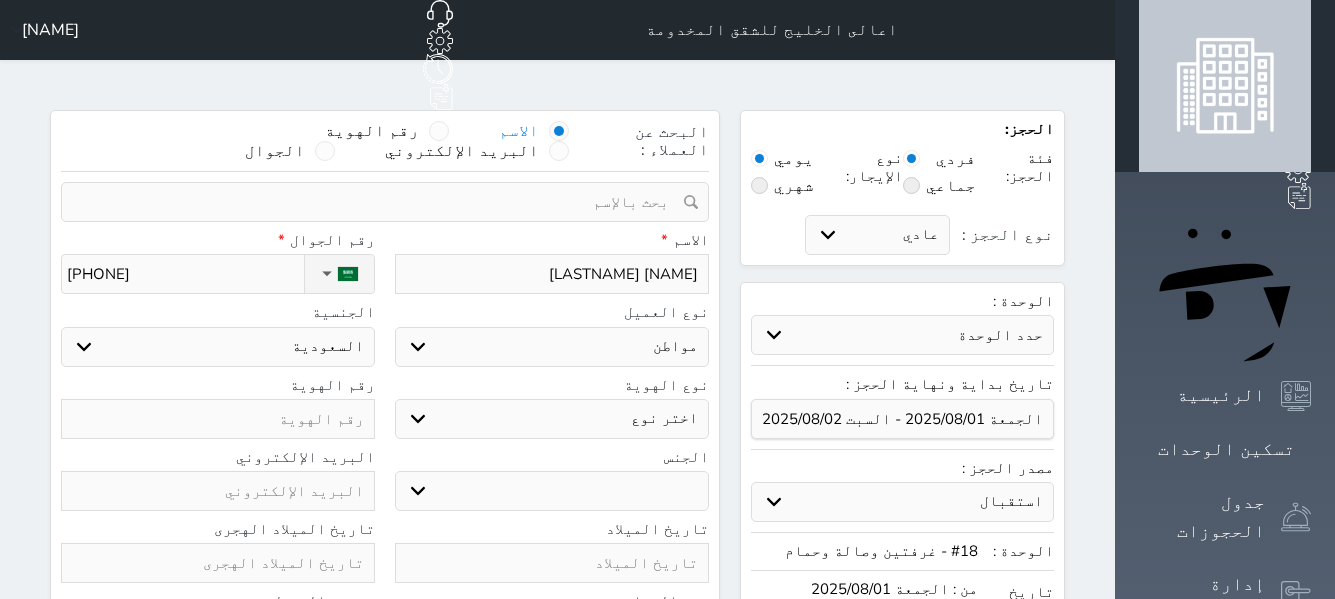 click on "اختر نوع   هوية وطنية هوية عائلية جواز السفر" at bounding box center (552, 419) 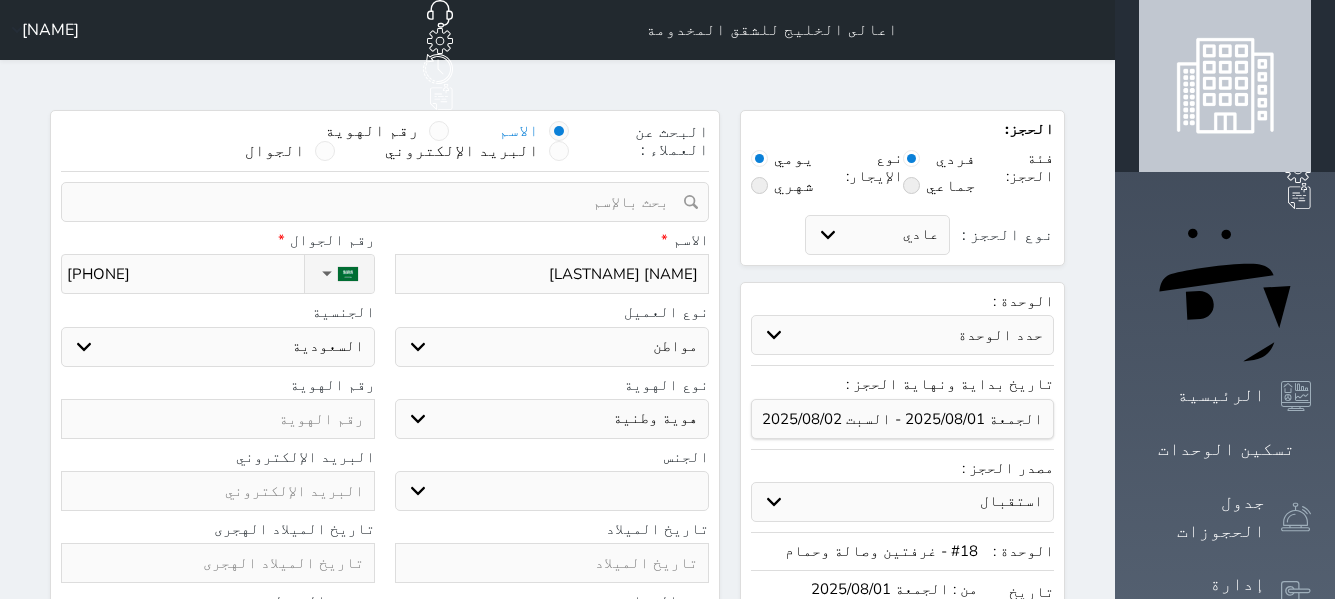 click on "اختر نوع   هوية وطنية هوية عائلية جواز السفر" at bounding box center [552, 419] 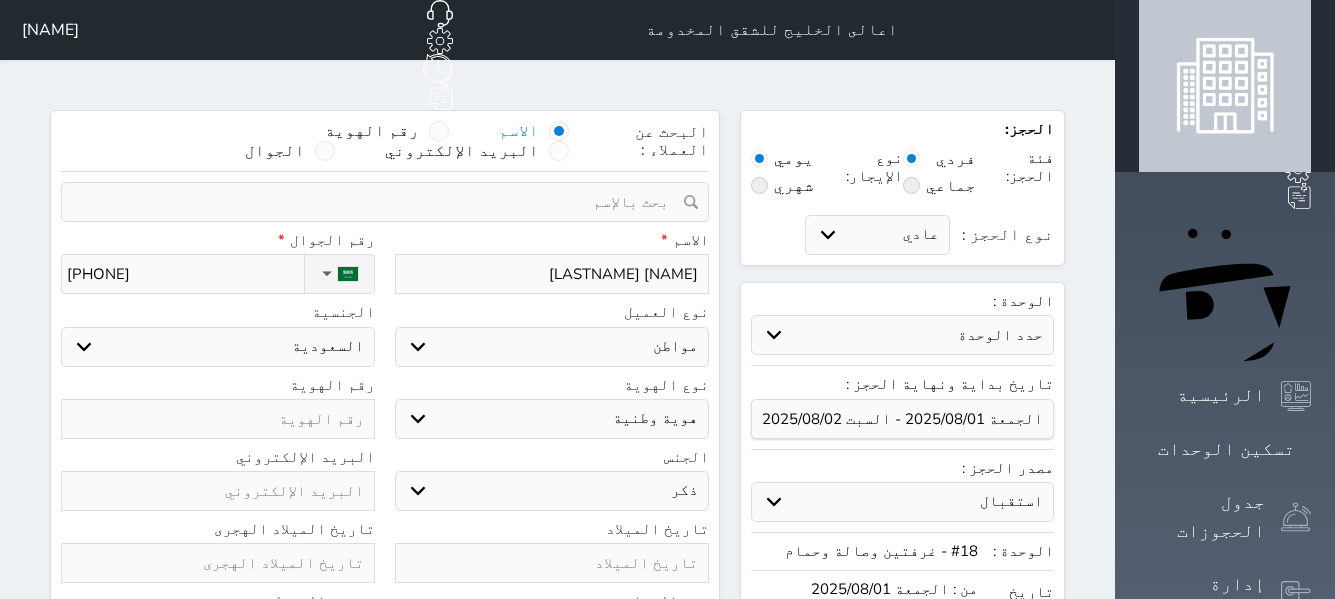 click on "ذكر   انثى" at bounding box center (552, 491) 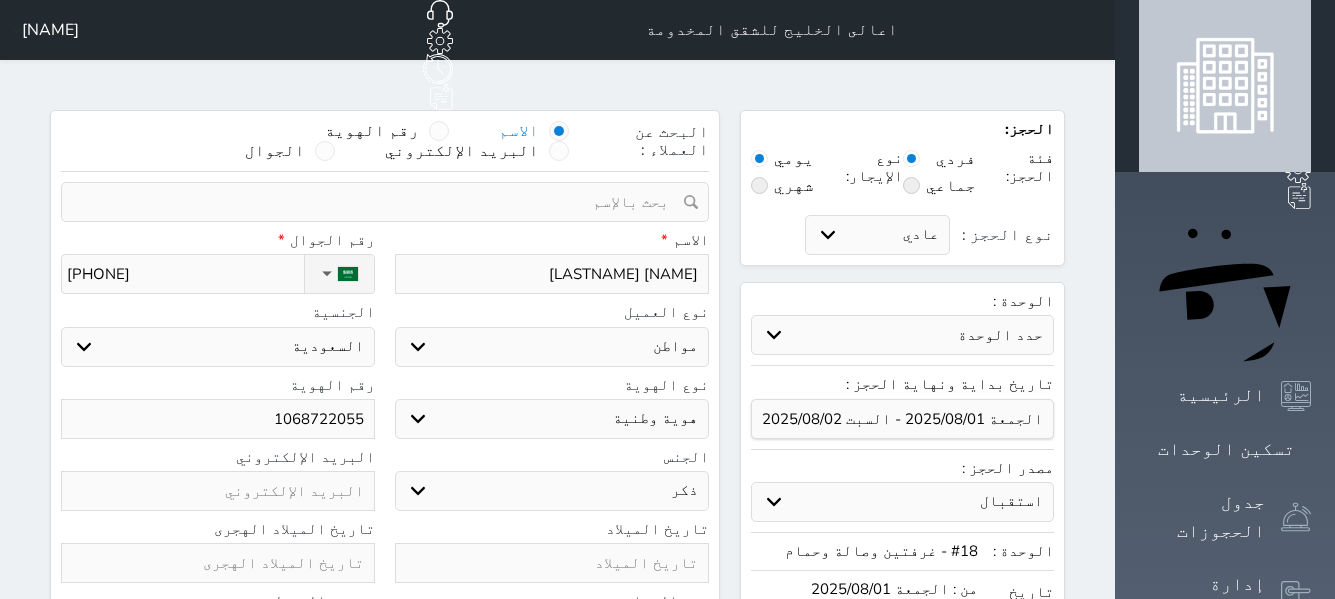 click on "1068722055" at bounding box center (218, 419) 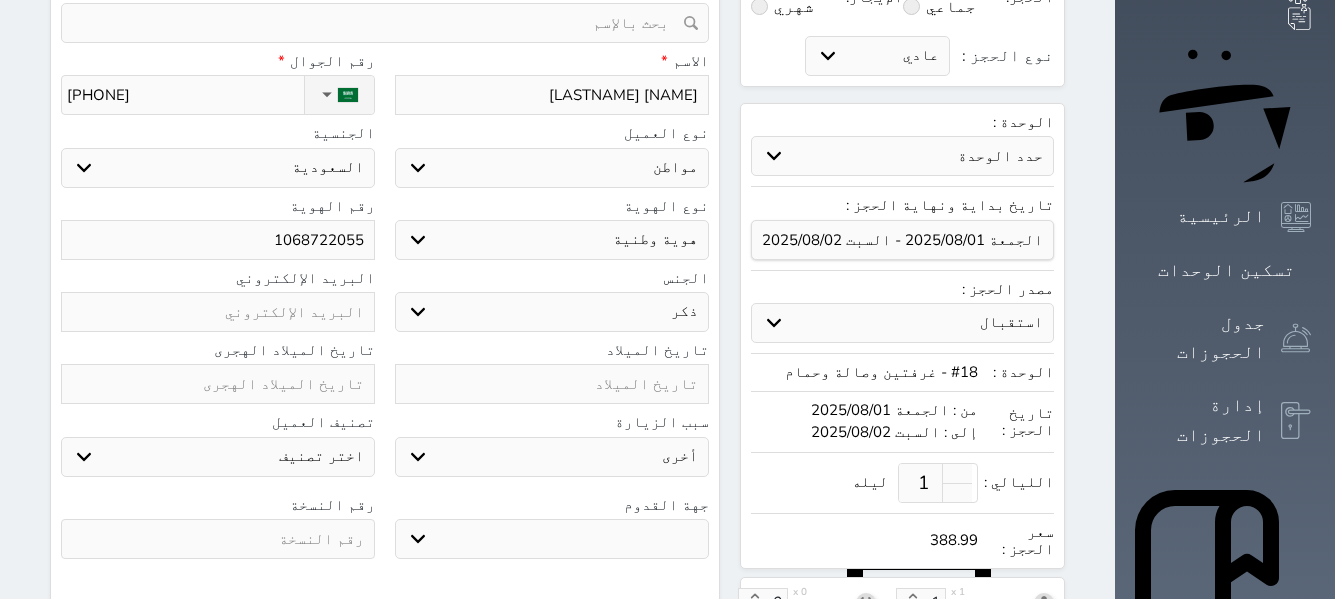 scroll, scrollTop: 200, scrollLeft: 0, axis: vertical 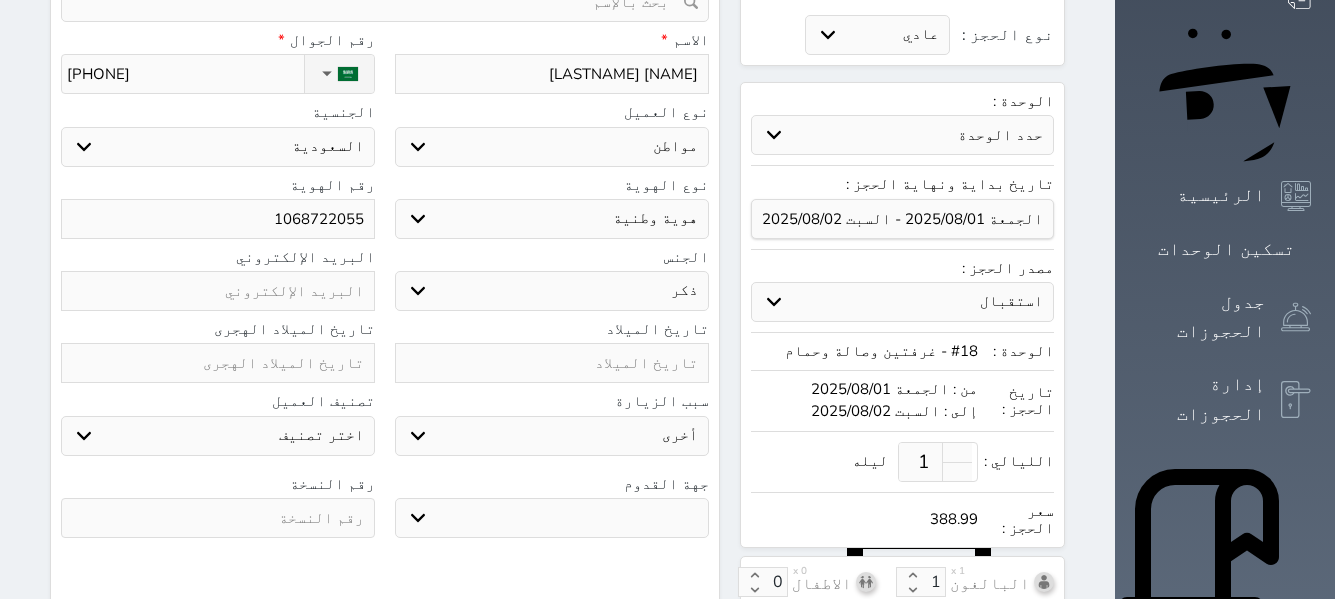 click at bounding box center [218, 363] 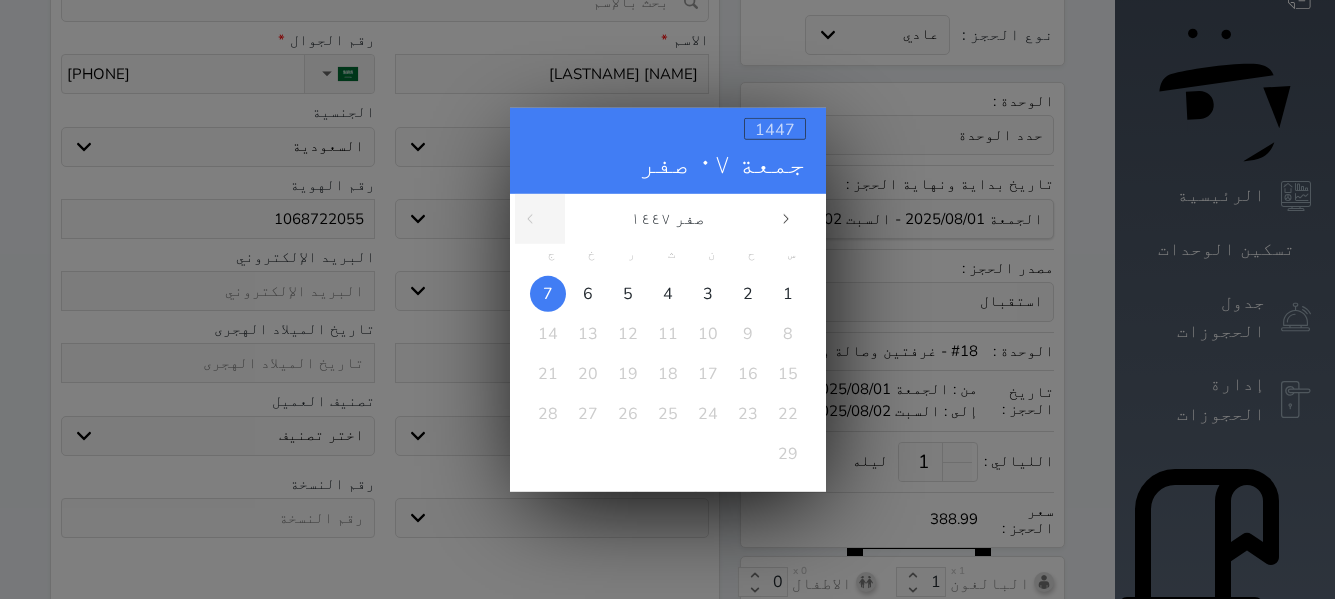 click on "1447" at bounding box center (775, 129) 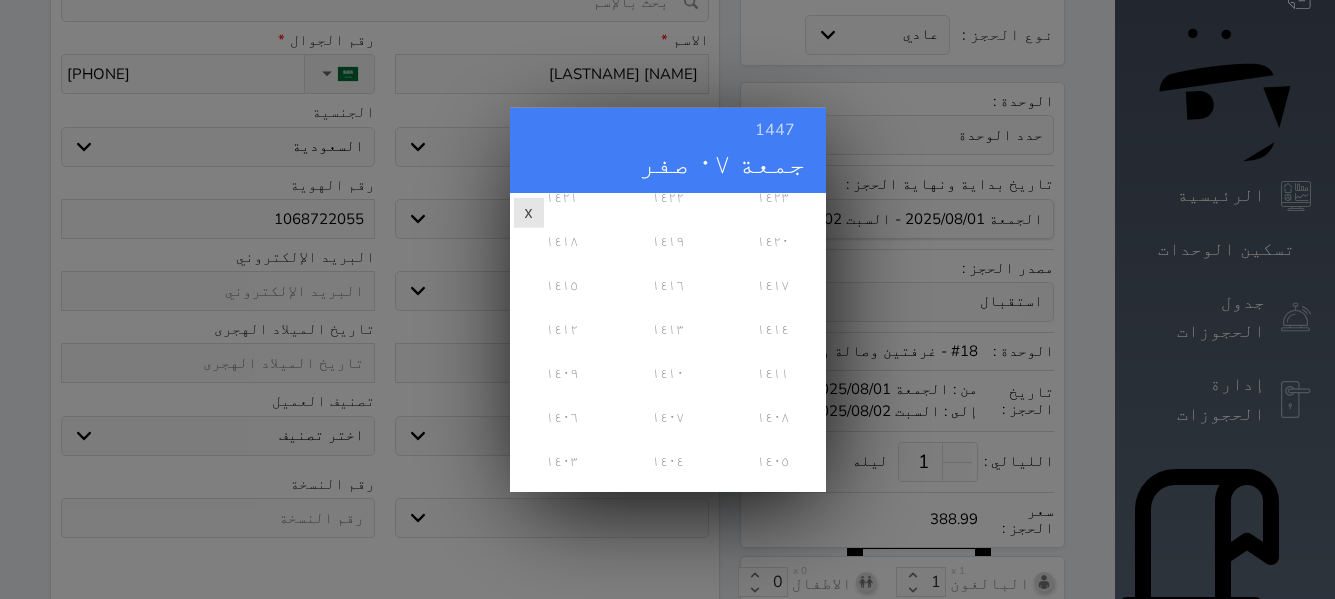 scroll, scrollTop: 500, scrollLeft: 0, axis: vertical 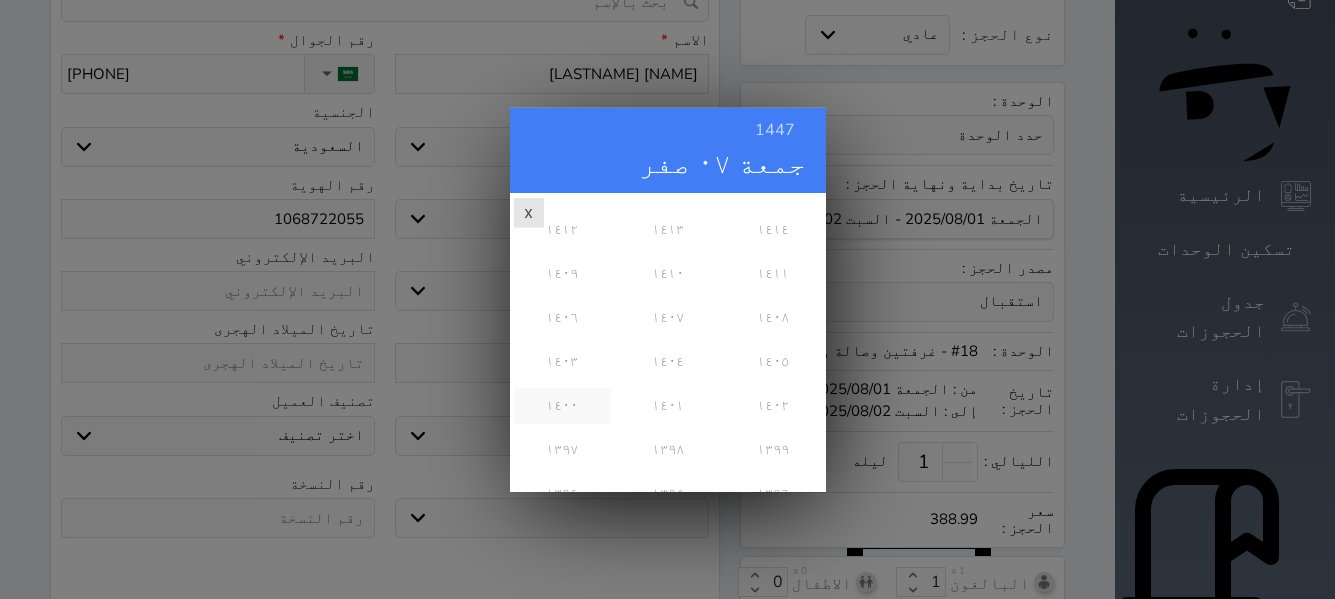 click on "١٤٠٠" at bounding box center (562, 405) 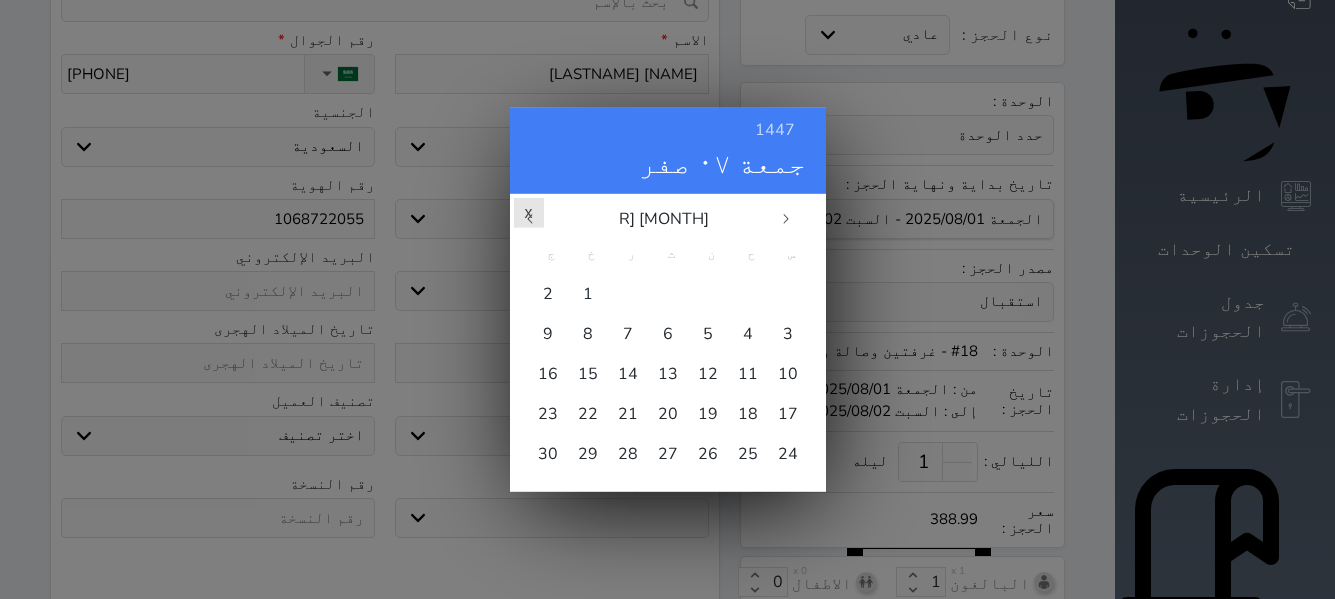 scroll, scrollTop: 0, scrollLeft: 0, axis: both 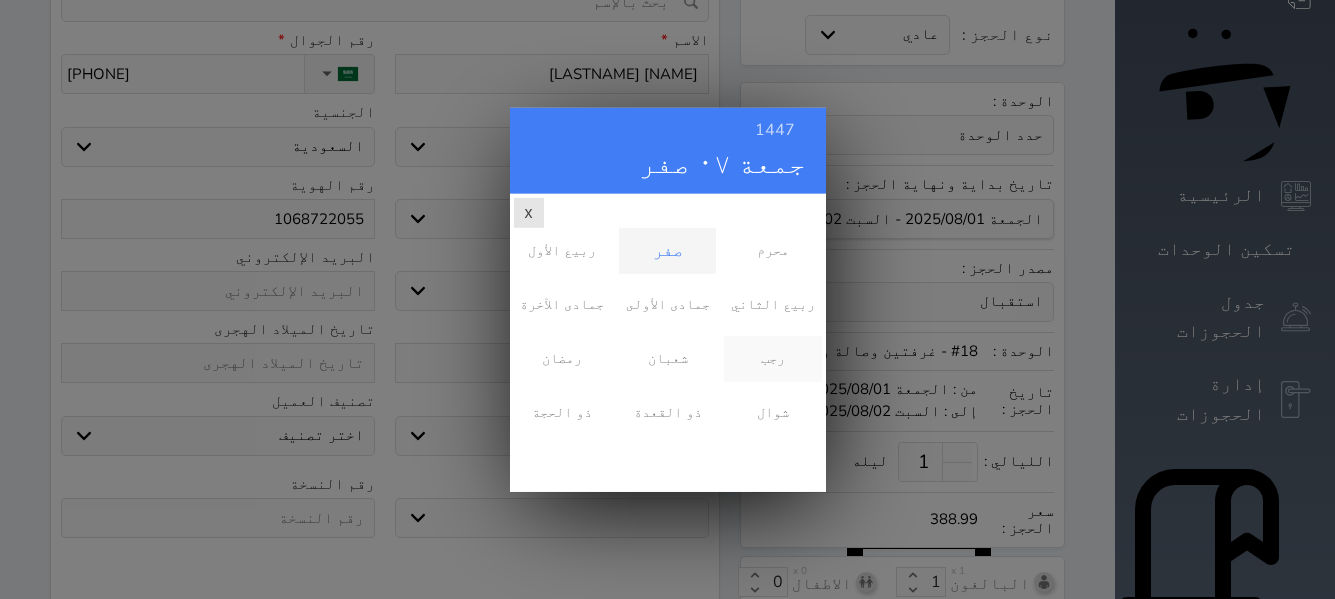 click on "رجب" at bounding box center (772, 358) 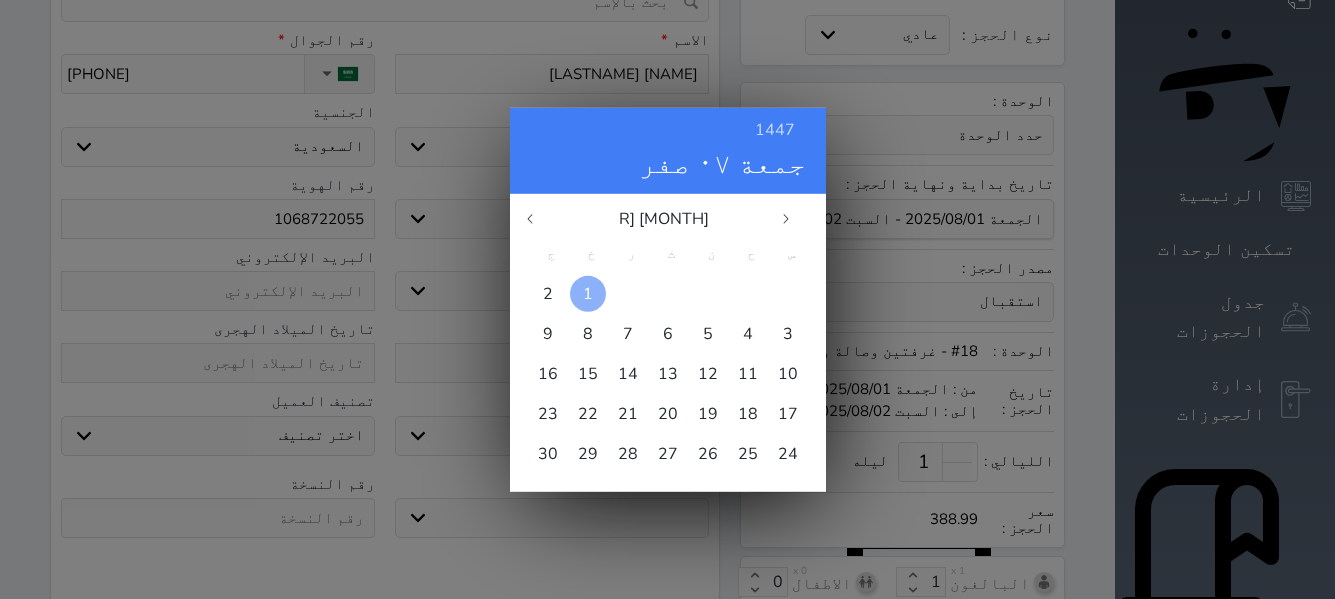 click at bounding box center (588, 293) 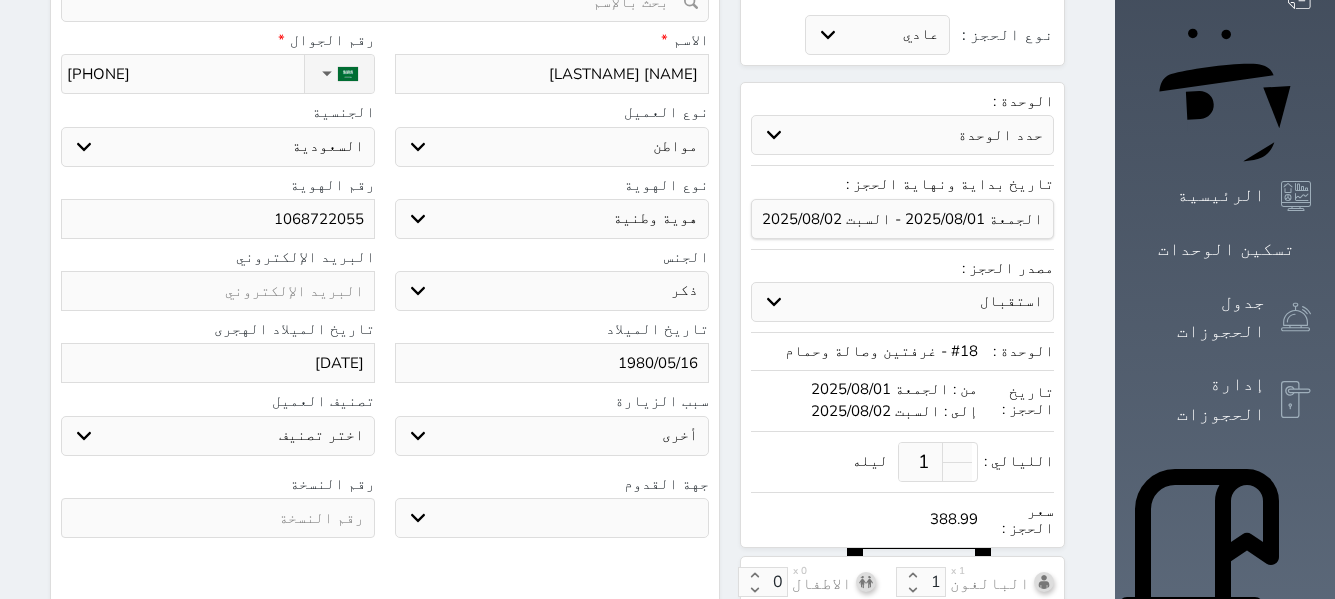 click on "جو بحر ارض" at bounding box center [552, 518] 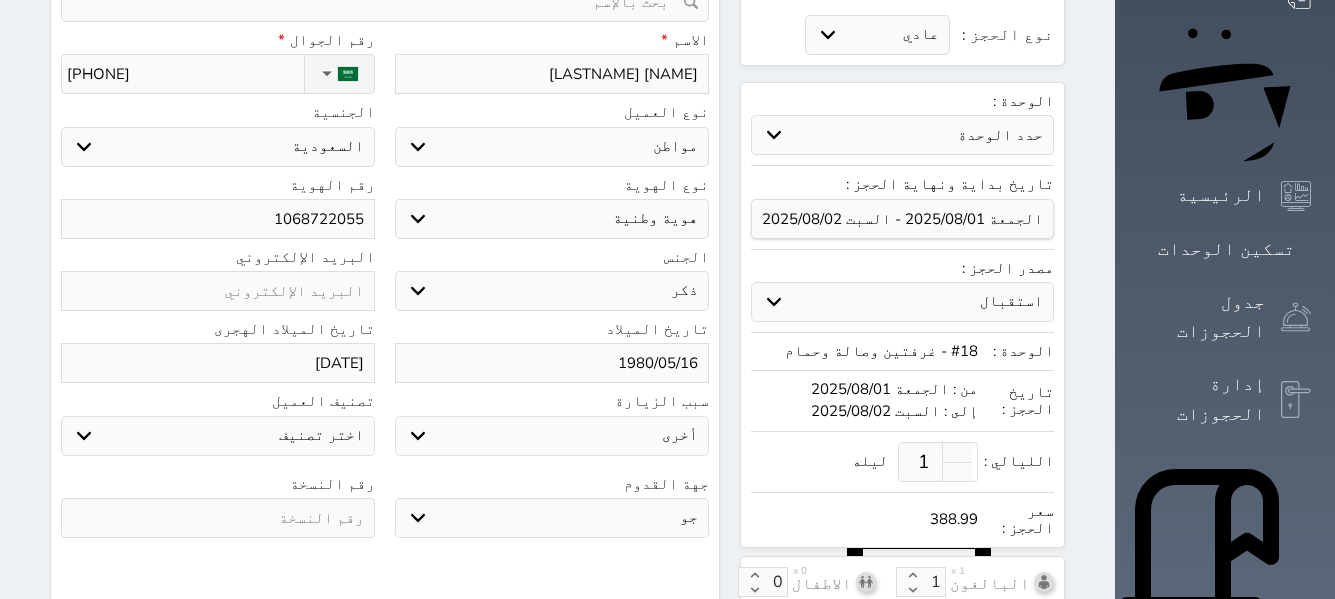 click on "جو بحر ارض" at bounding box center [552, 518] 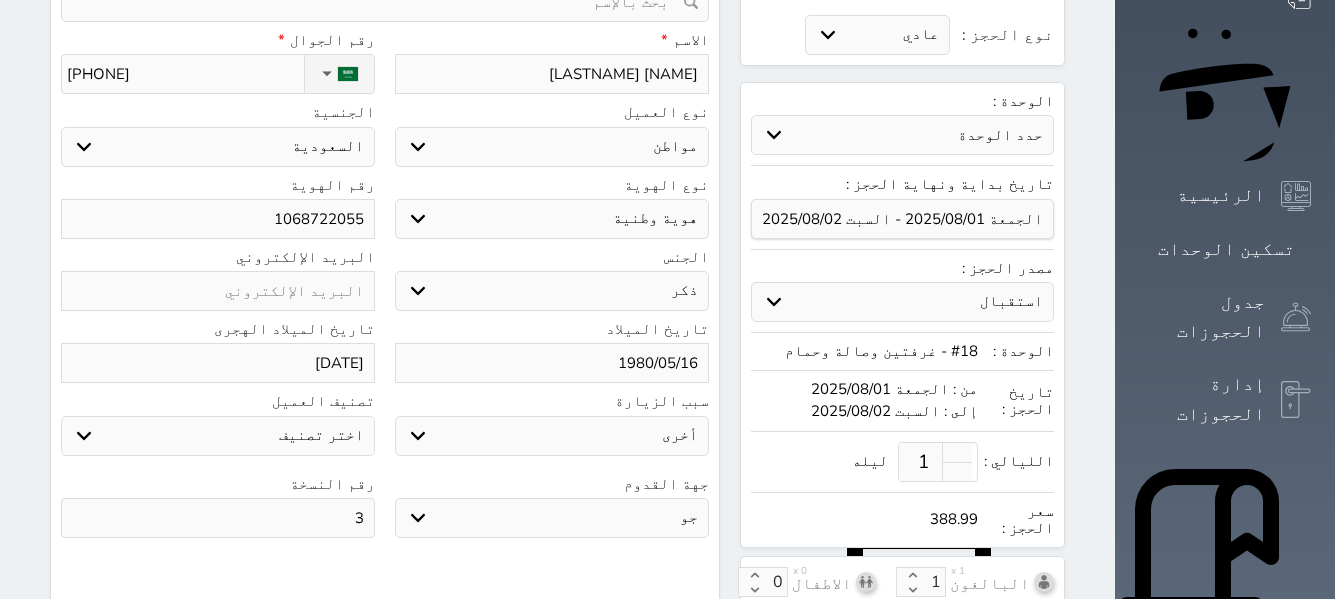 click on "3" at bounding box center (218, 518) 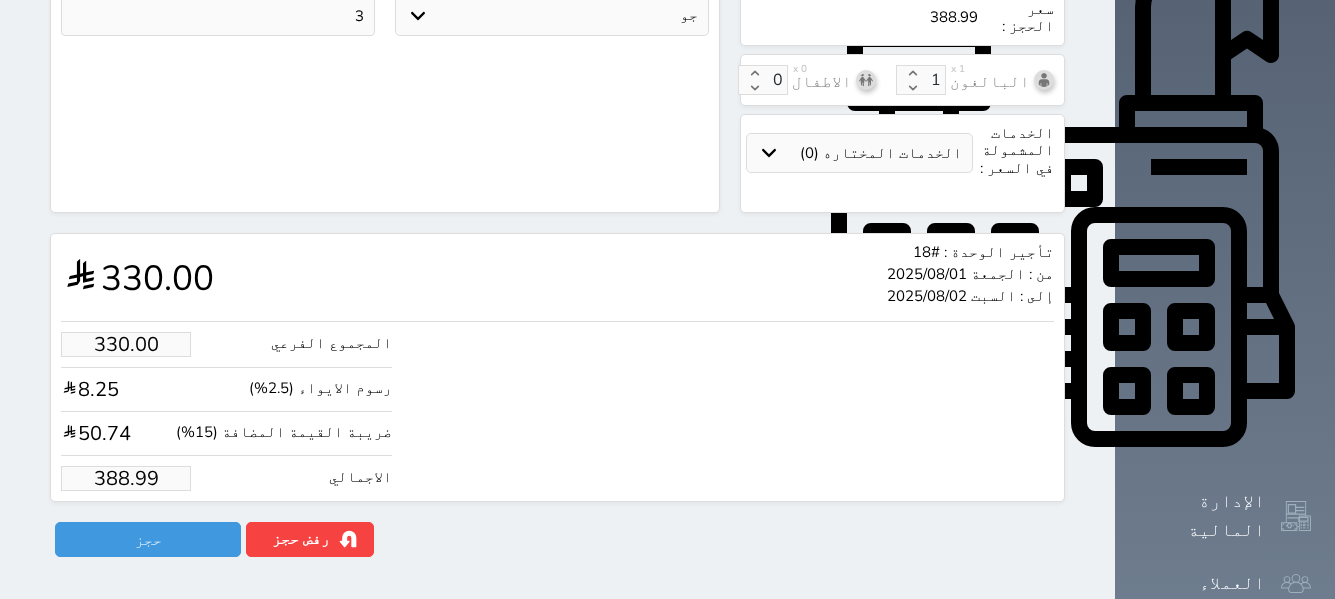 scroll, scrollTop: 710, scrollLeft: 0, axis: vertical 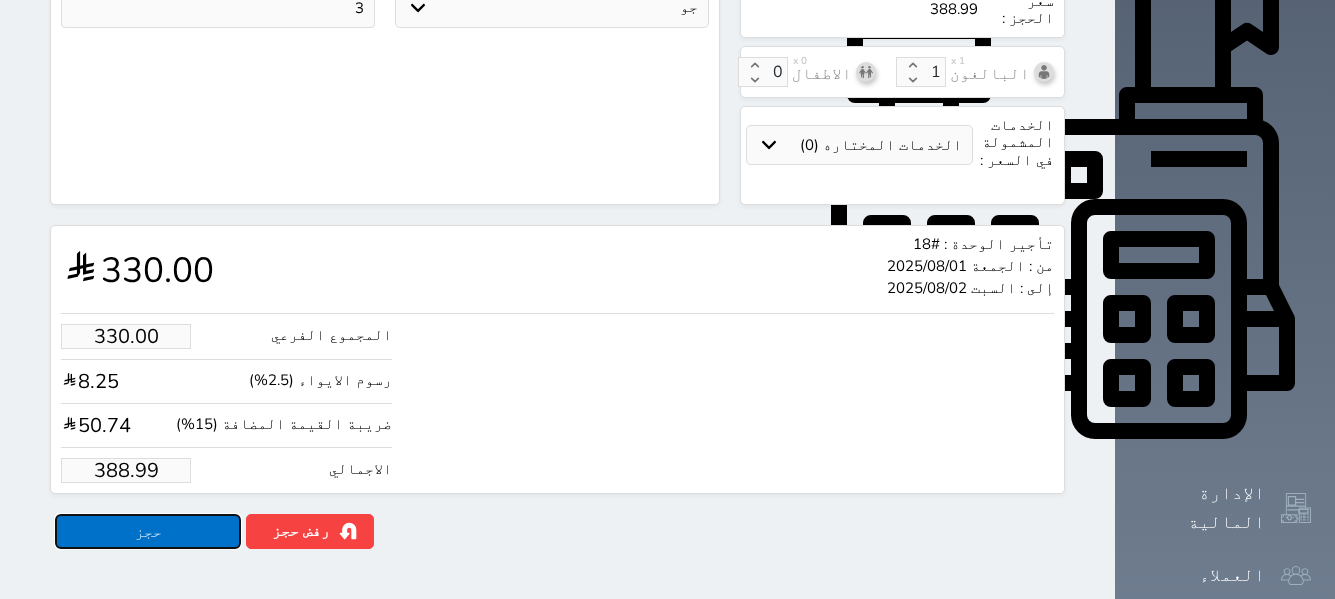 click on "حجز" at bounding box center (148, 531) 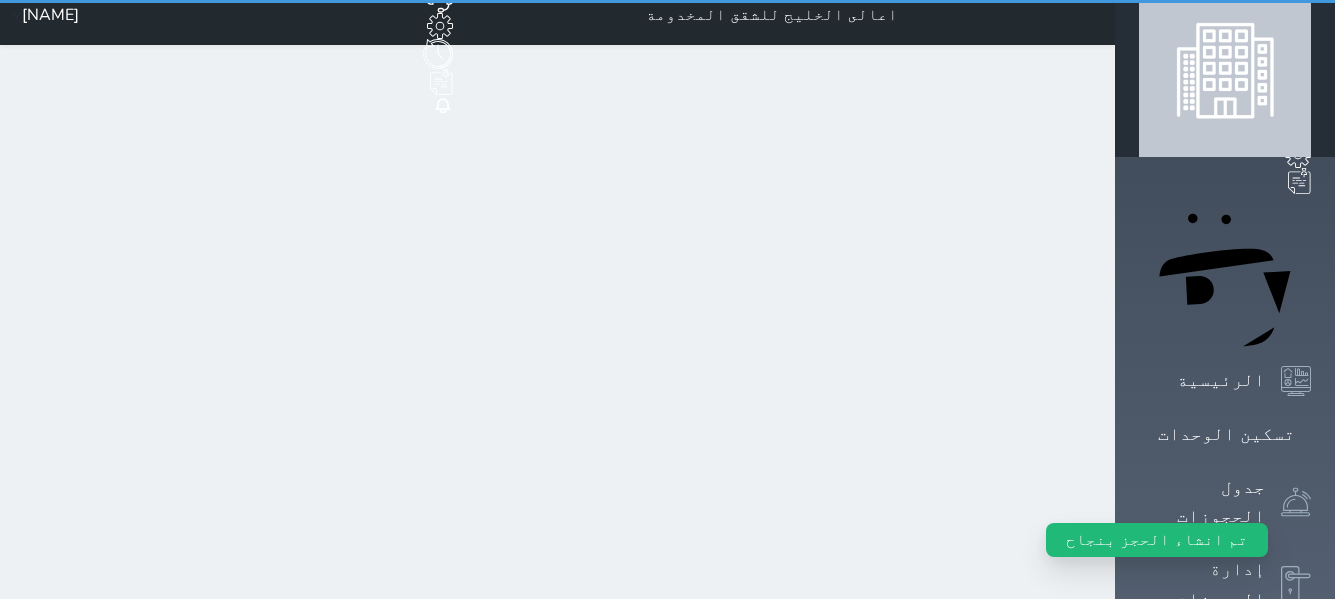 scroll, scrollTop: 0, scrollLeft: 0, axis: both 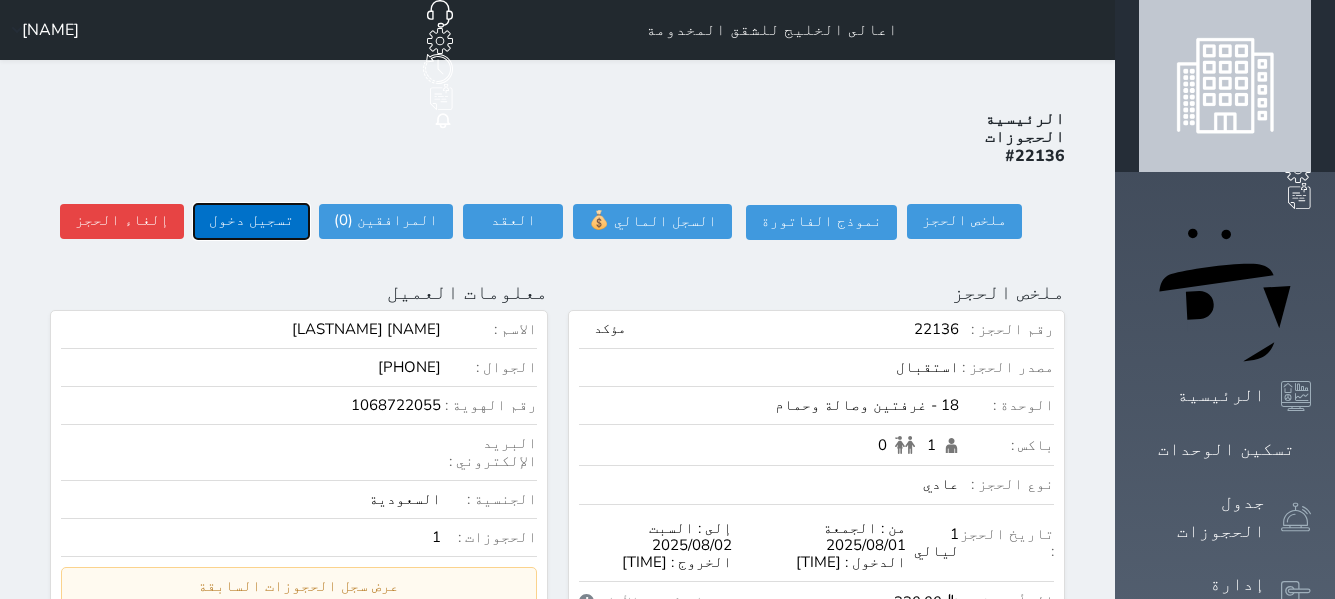 click on "تسجيل دخول" at bounding box center (251, 221) 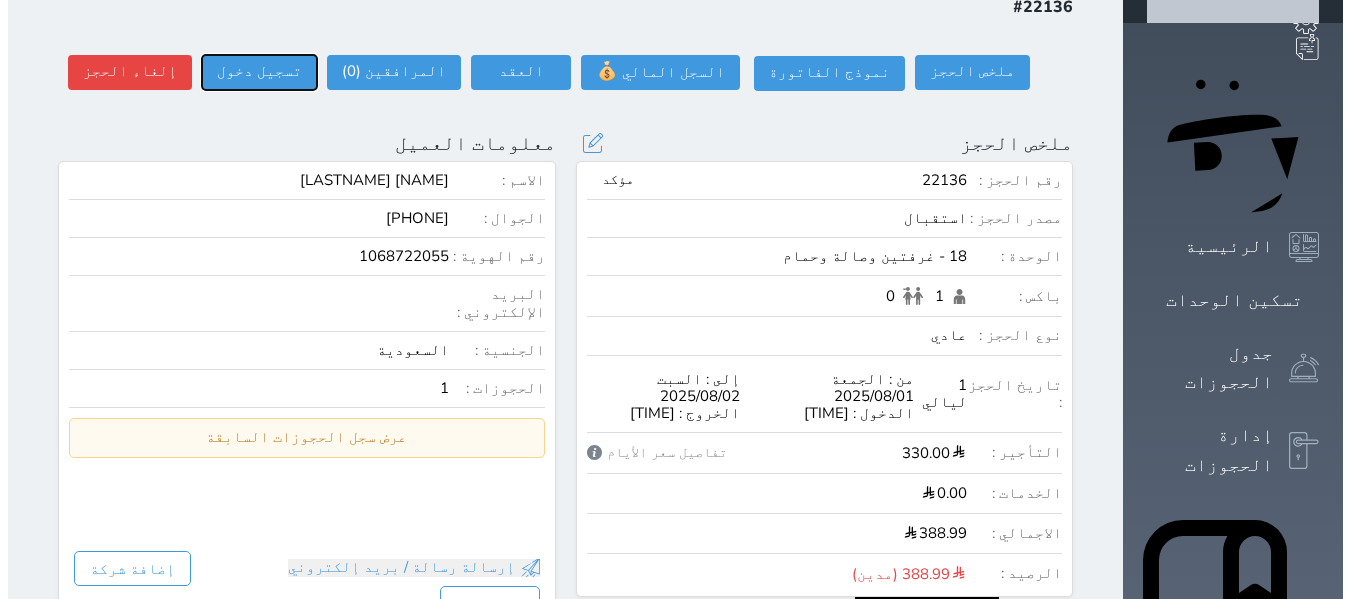scroll, scrollTop: 0, scrollLeft: 0, axis: both 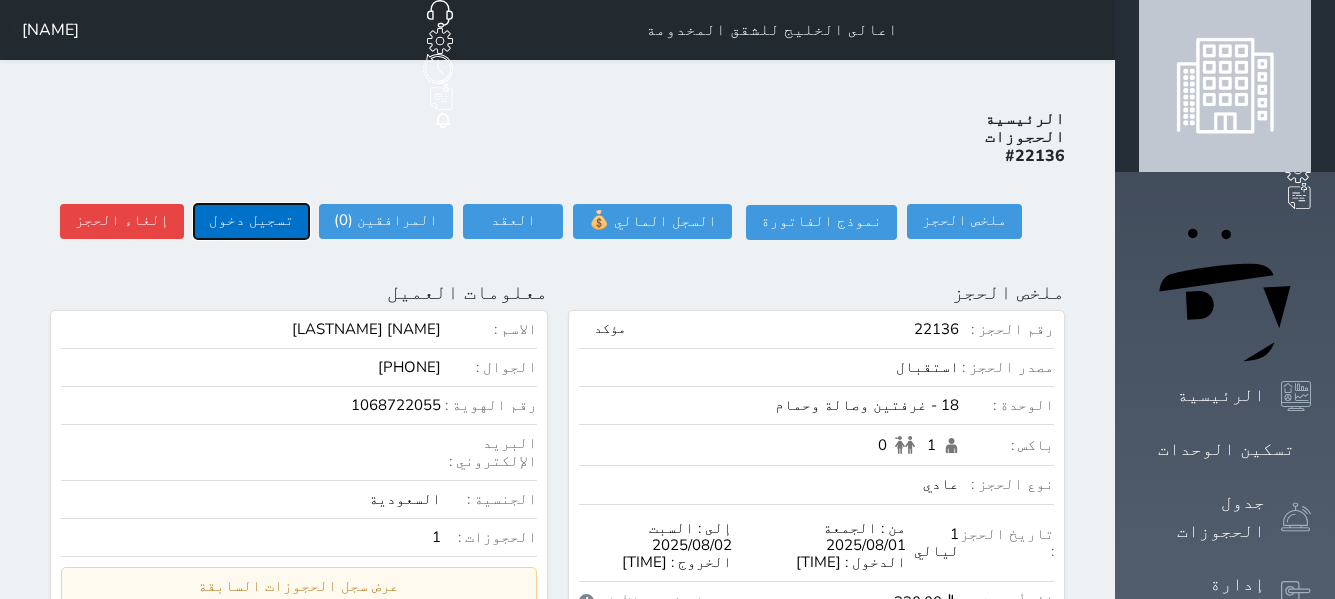 click on "تسجيل دخول" at bounding box center [251, 221] 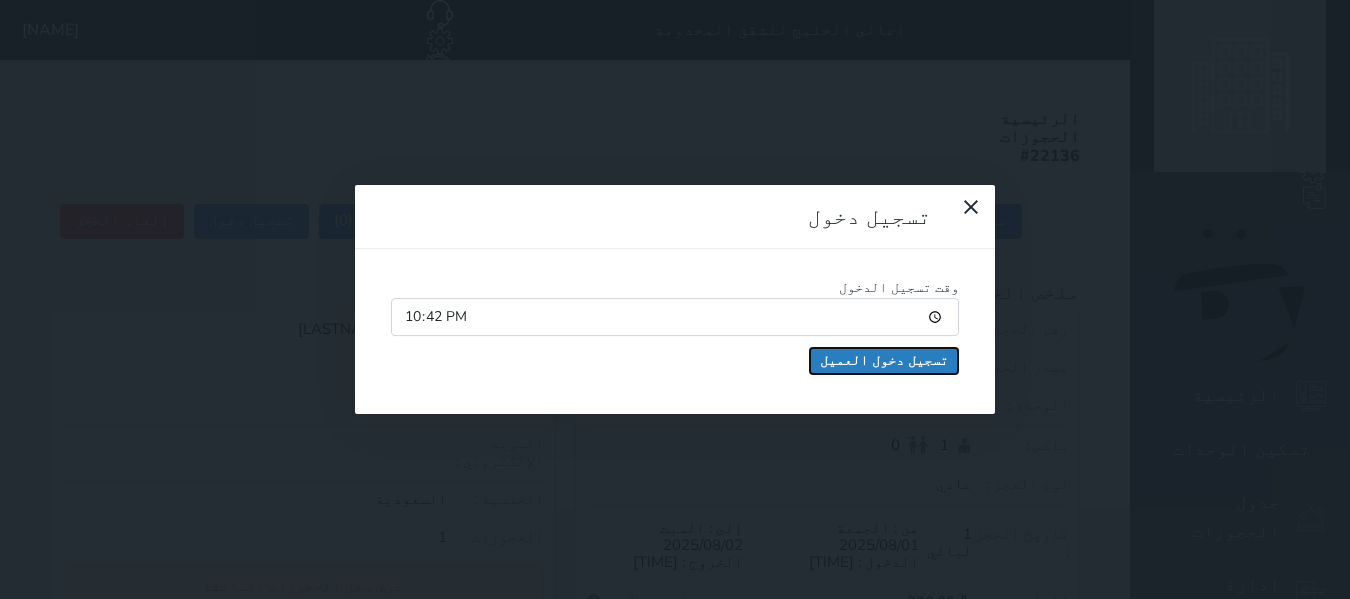 click on "تسجيل دخول العميل" at bounding box center [884, 361] 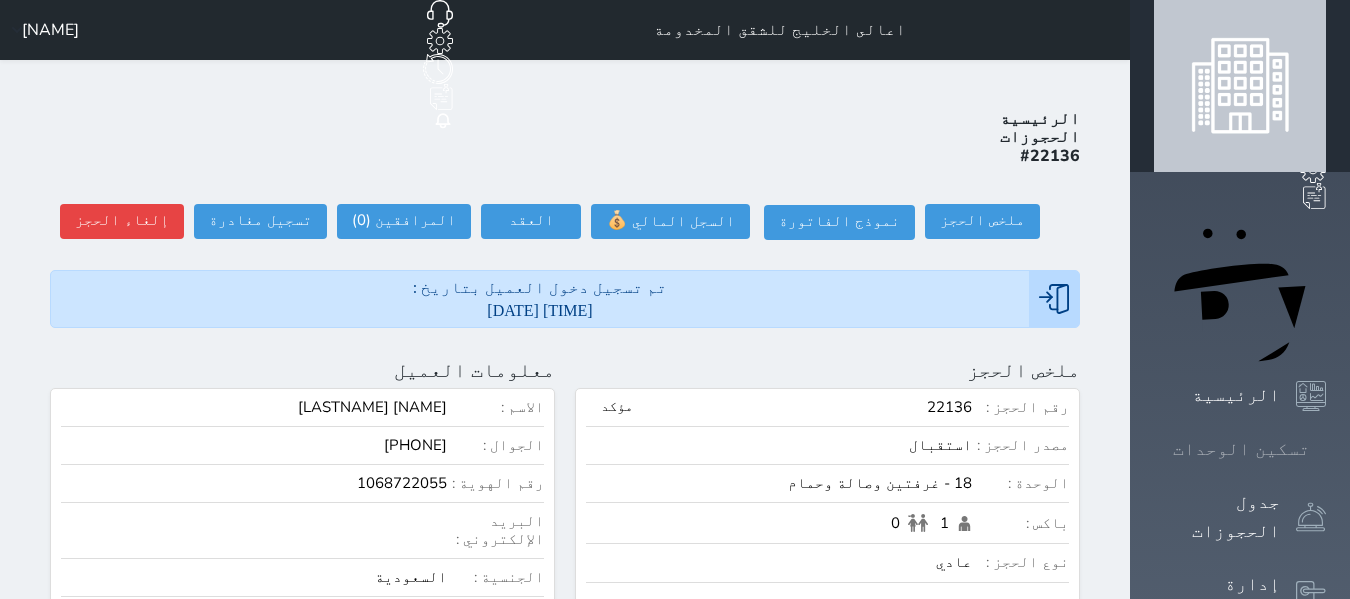 click 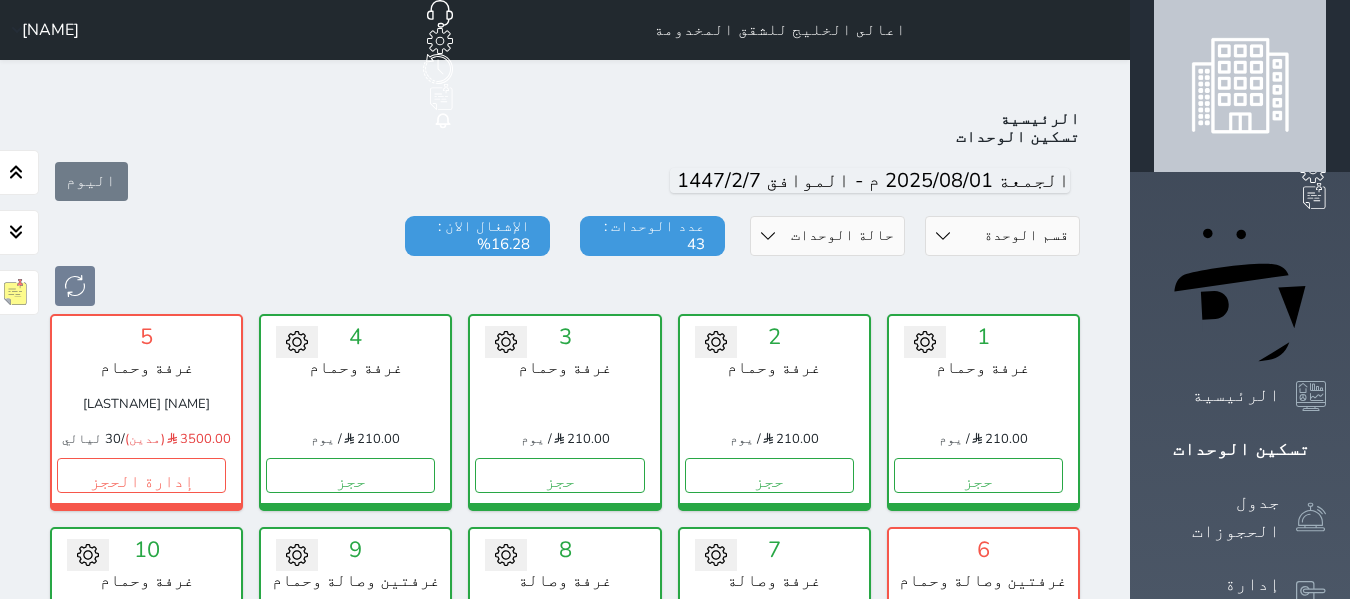scroll, scrollTop: 78, scrollLeft: 0, axis: vertical 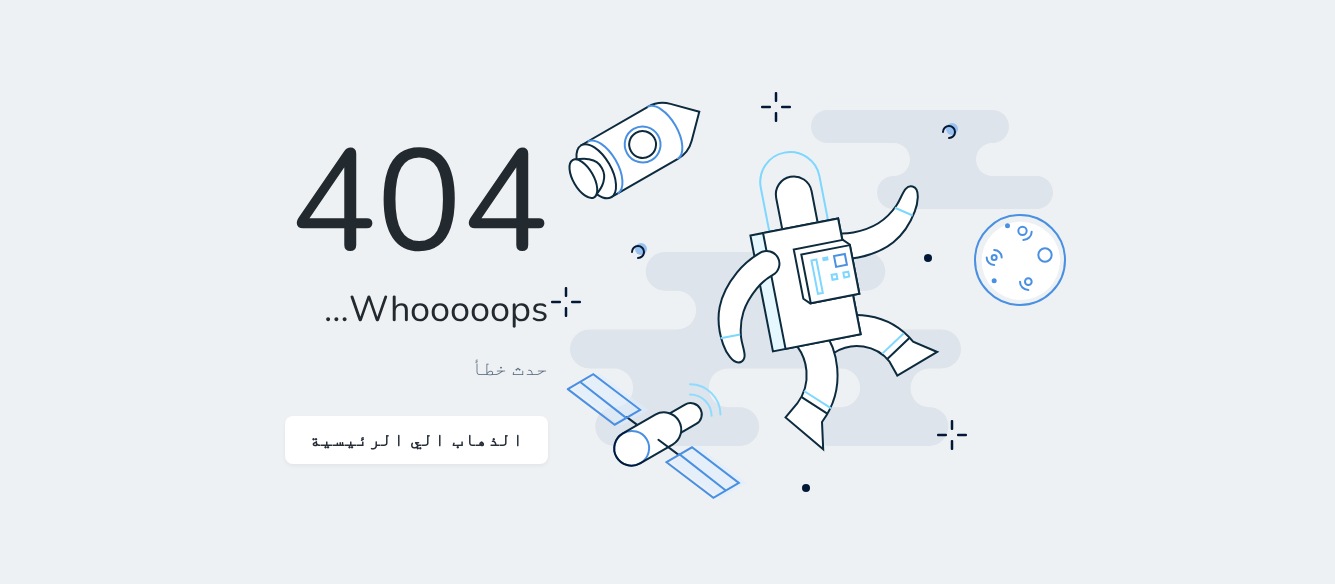 click 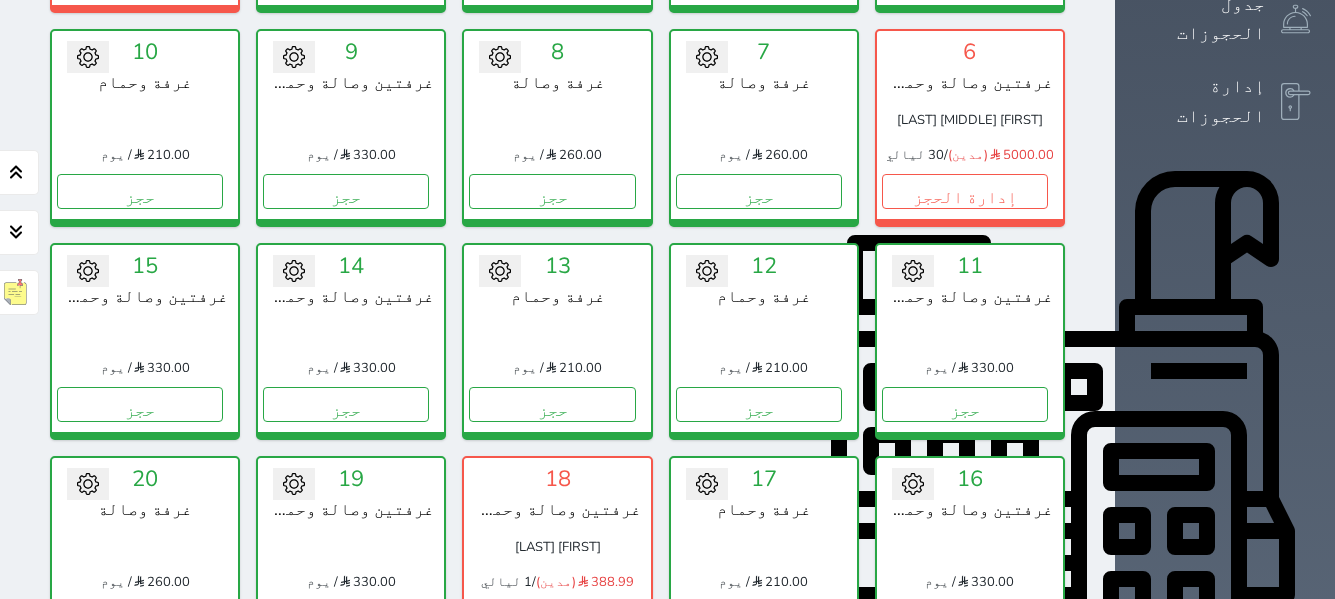 scroll, scrollTop: 678, scrollLeft: 0, axis: vertical 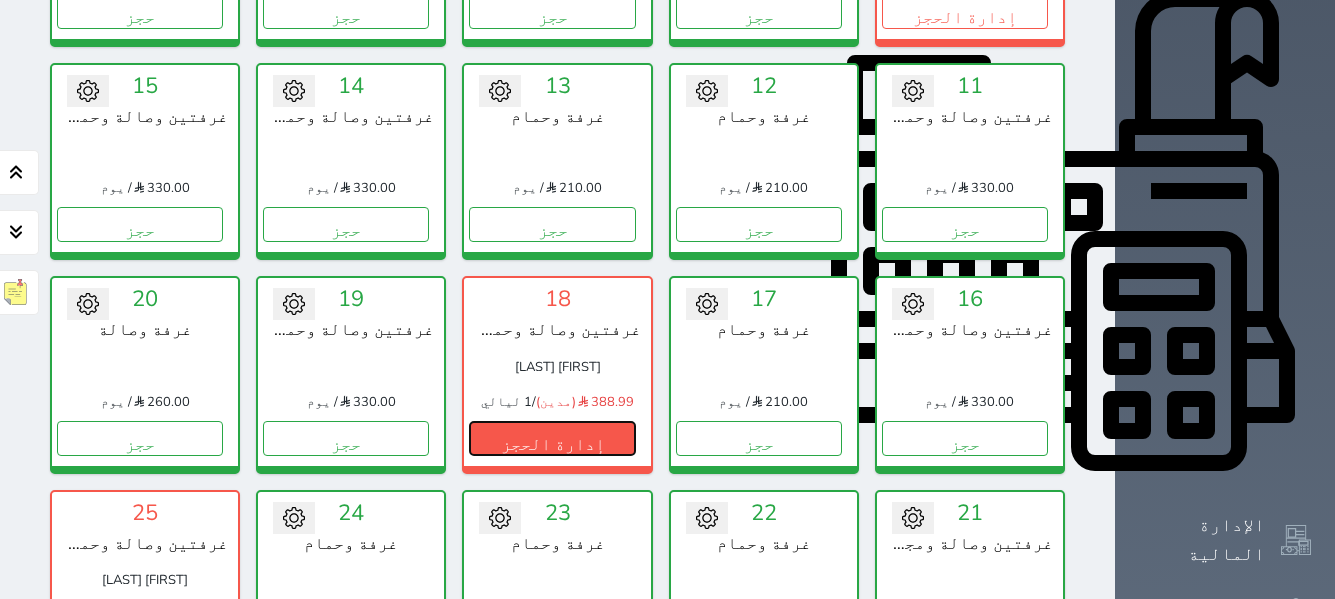 click on "إدارة الحجز" at bounding box center (552, 438) 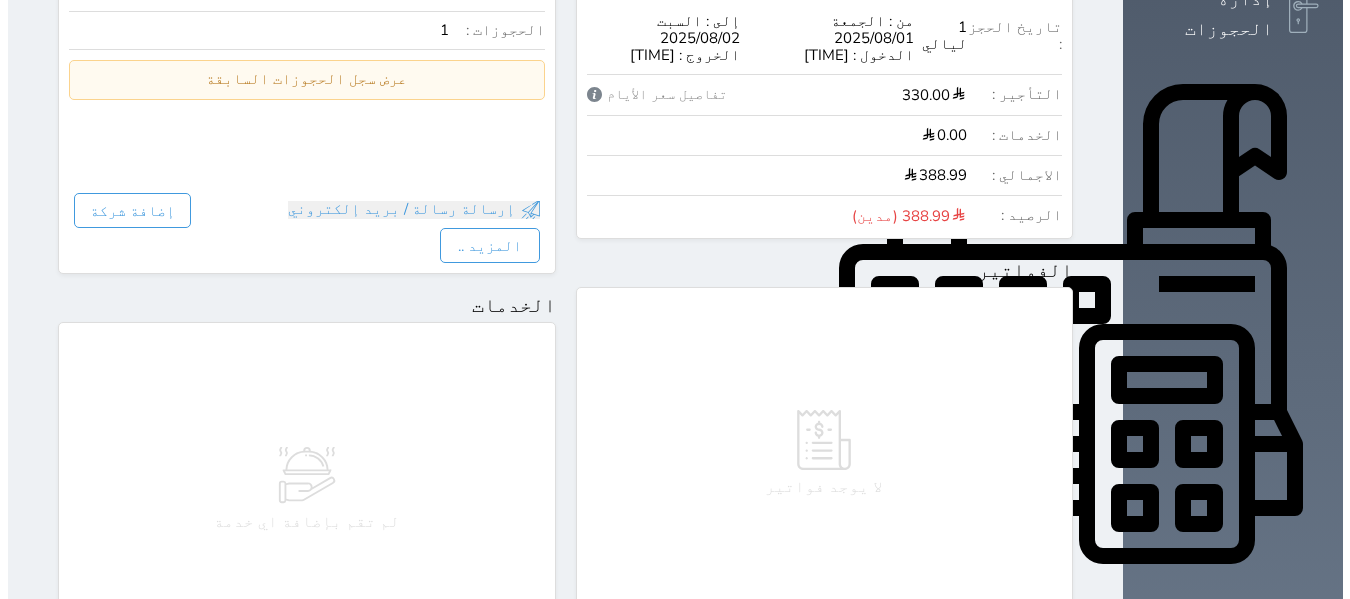 scroll, scrollTop: 700, scrollLeft: 0, axis: vertical 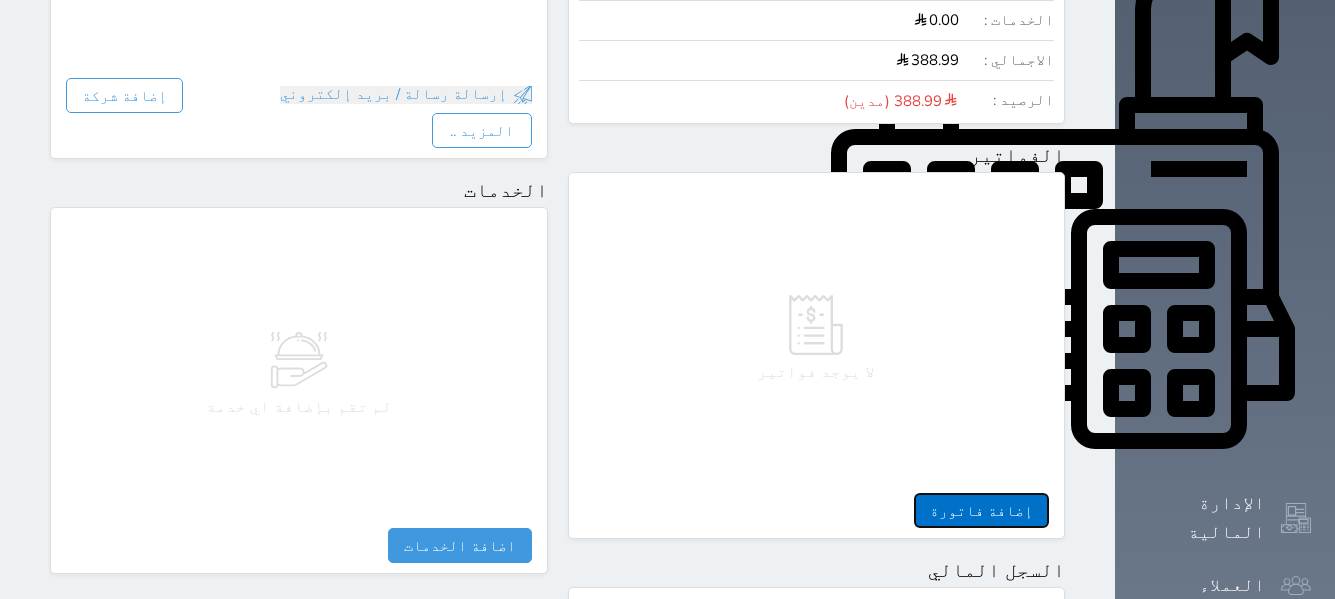 click on "إضافة فاتورة" at bounding box center [981, 510] 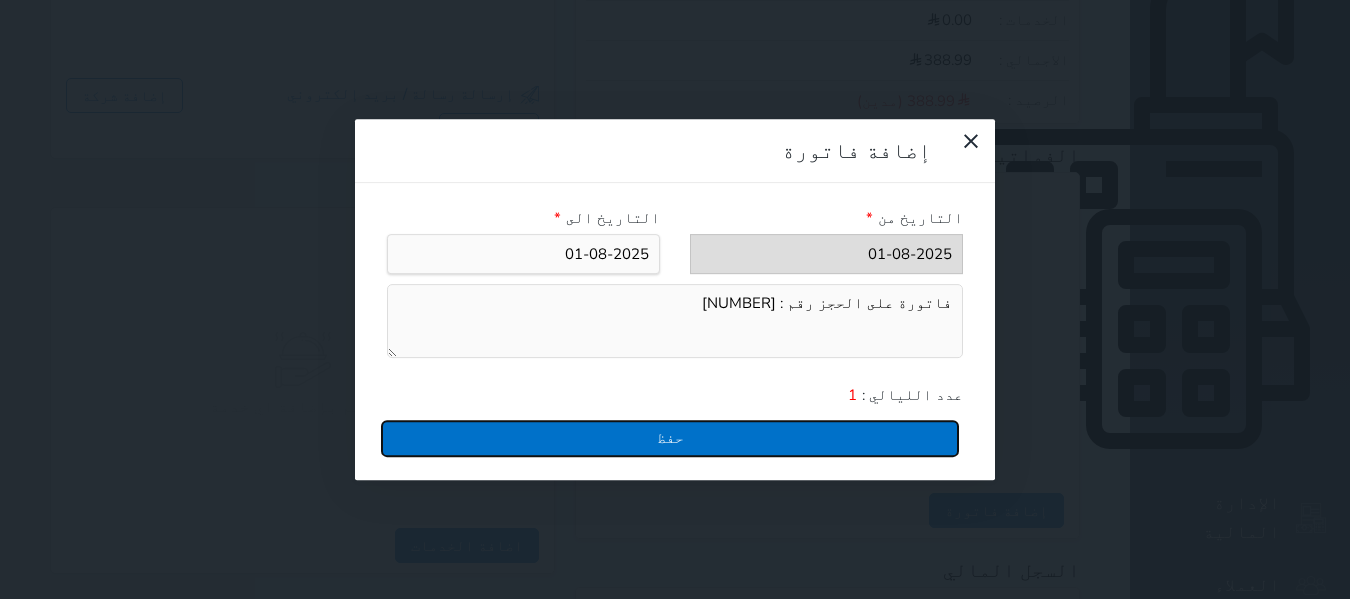click on "حفظ" at bounding box center (670, 438) 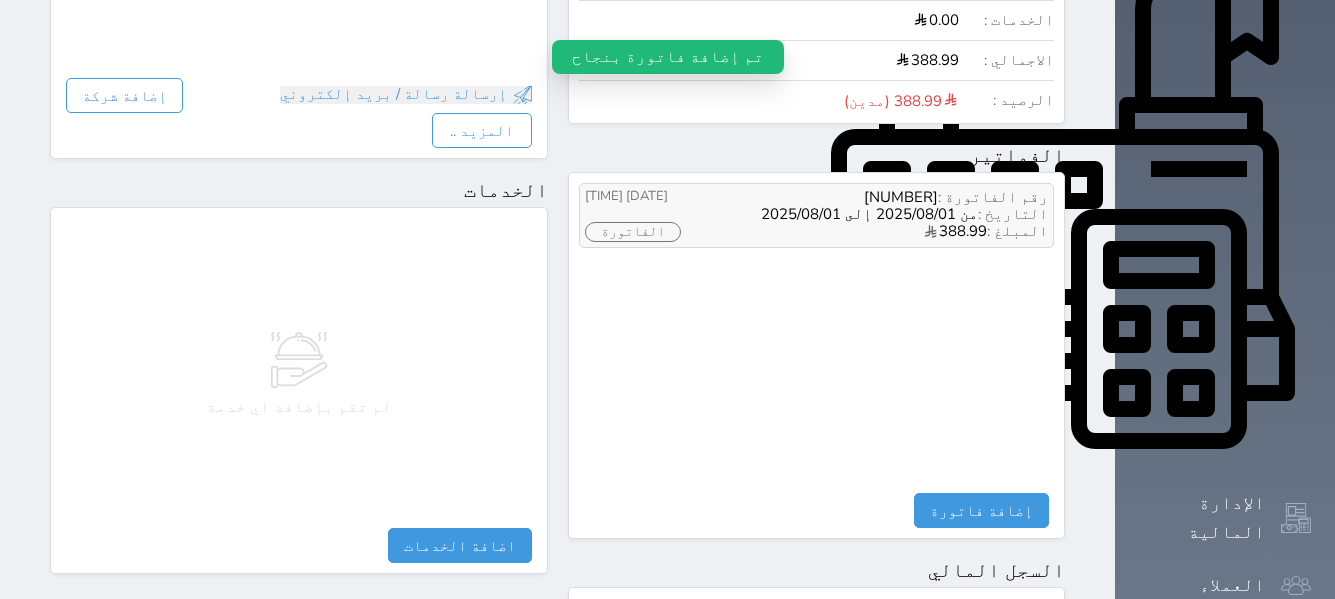 click on "الفاتورة" at bounding box center [633, 232] 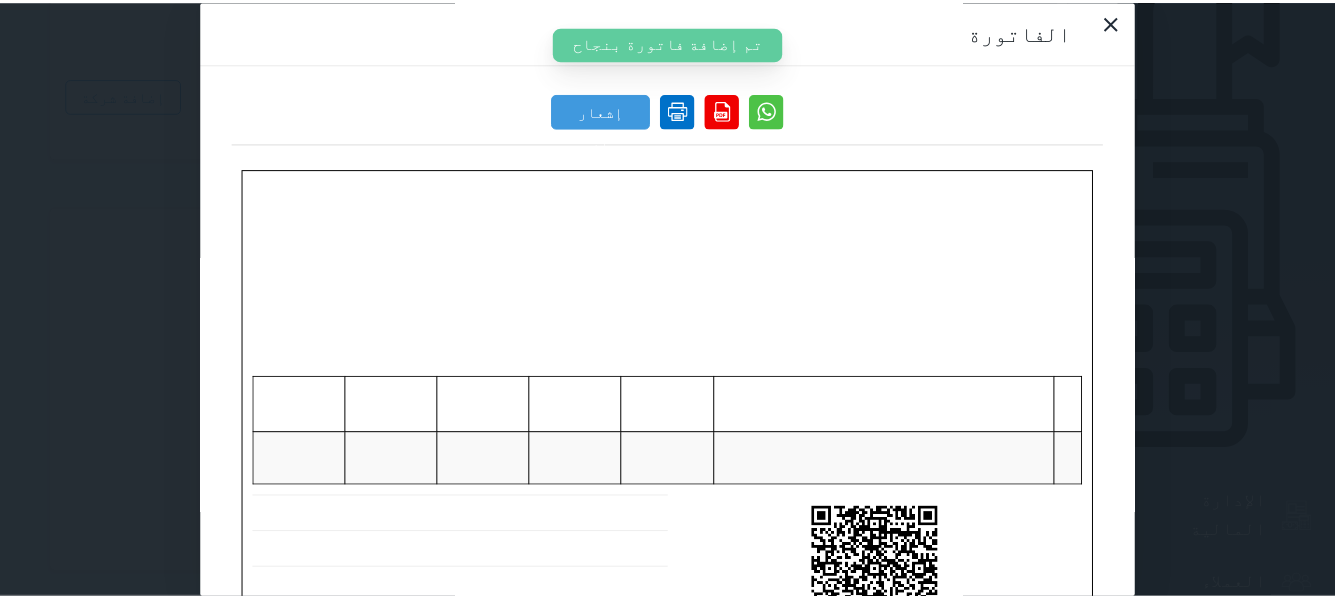 scroll, scrollTop: 0, scrollLeft: 0, axis: both 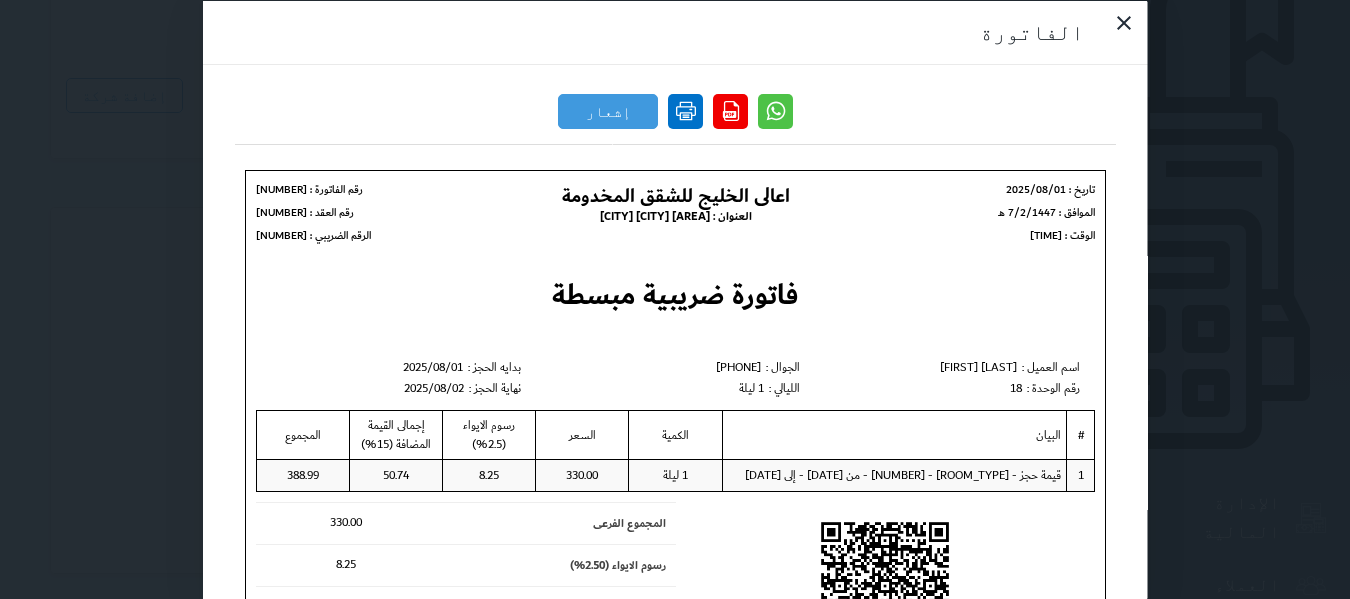 click at bounding box center (685, 110) 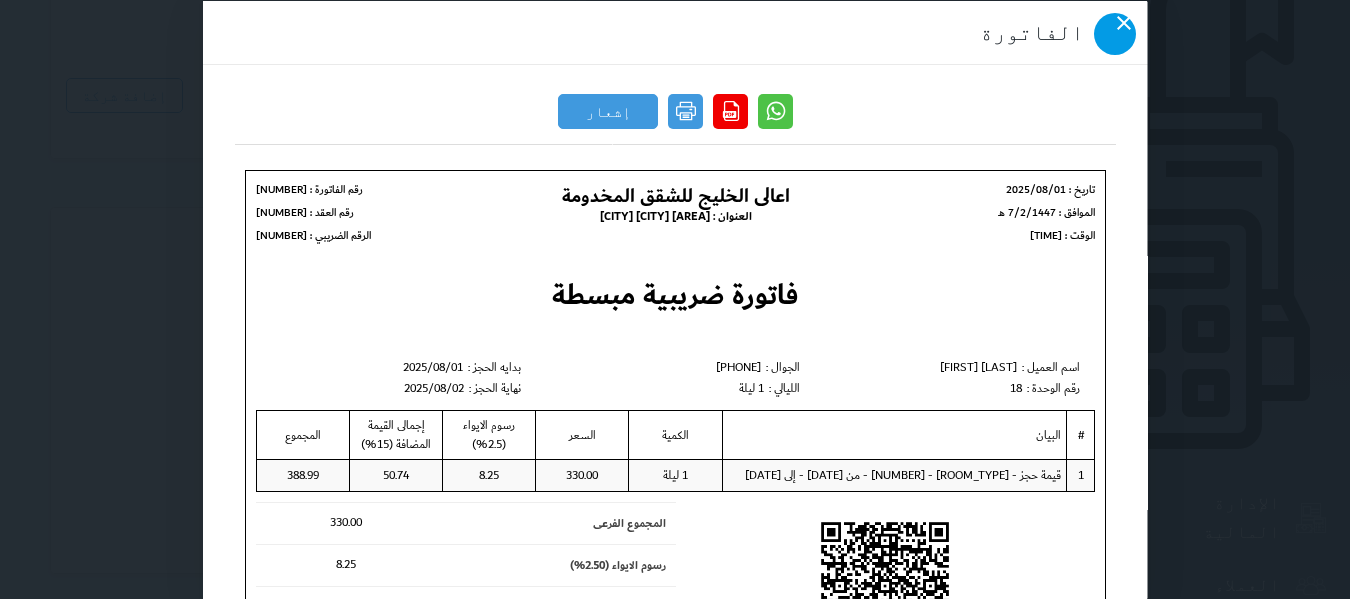 click 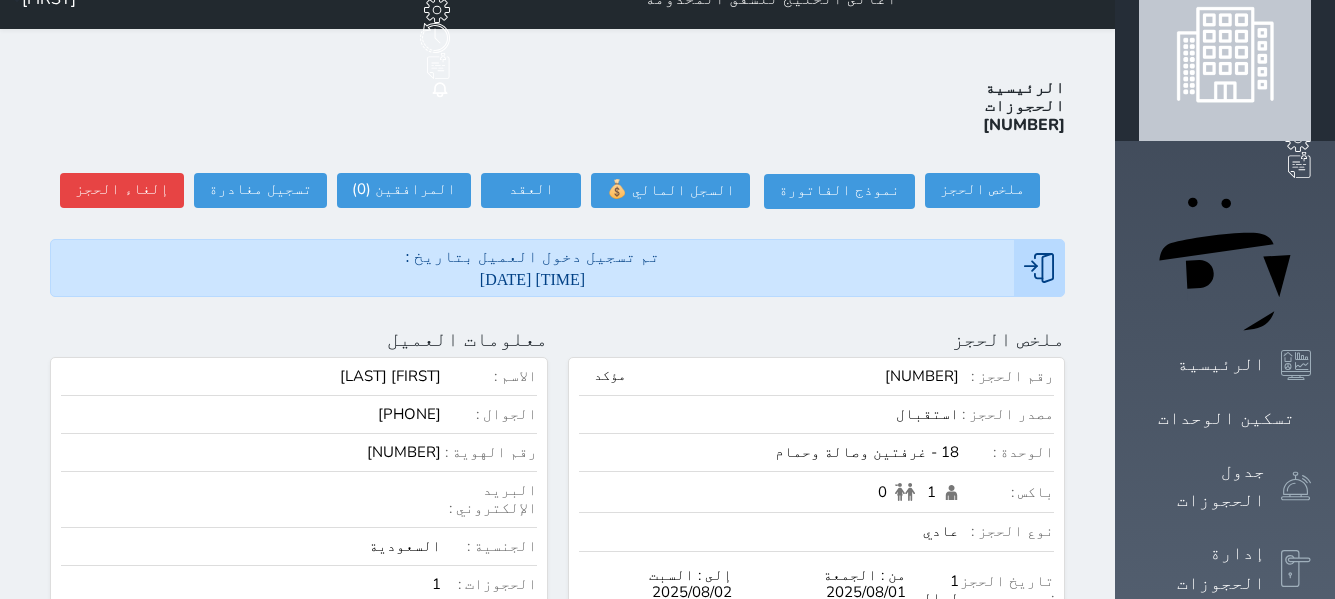 scroll, scrollTop: 0, scrollLeft: 0, axis: both 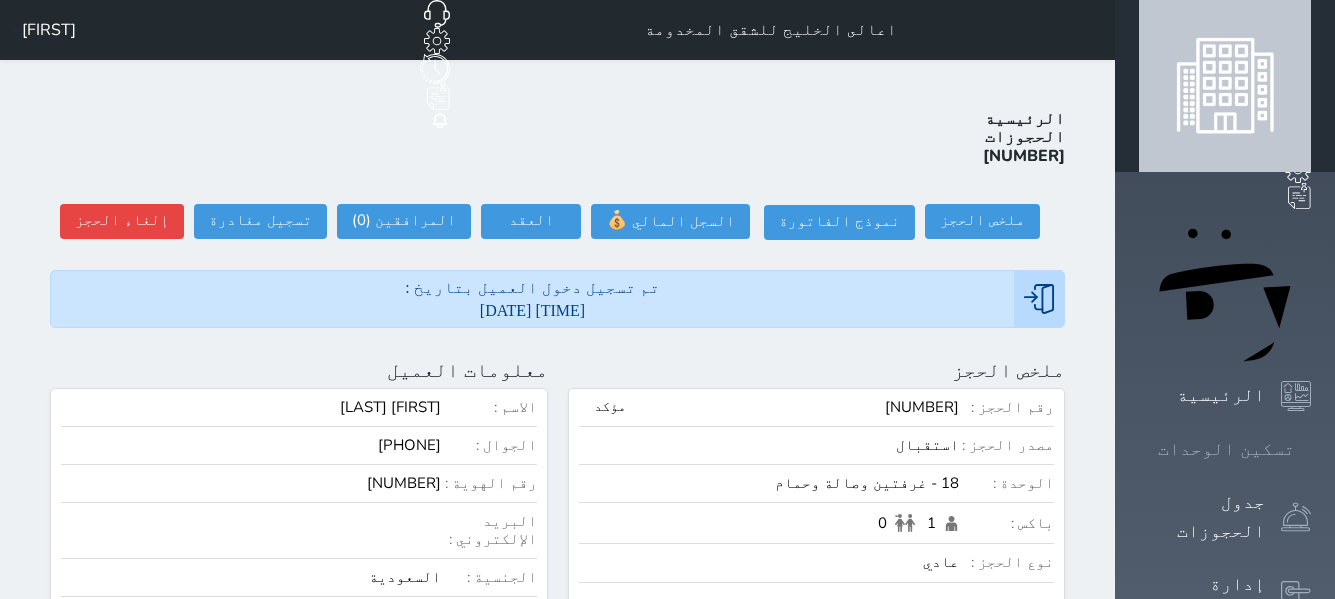click 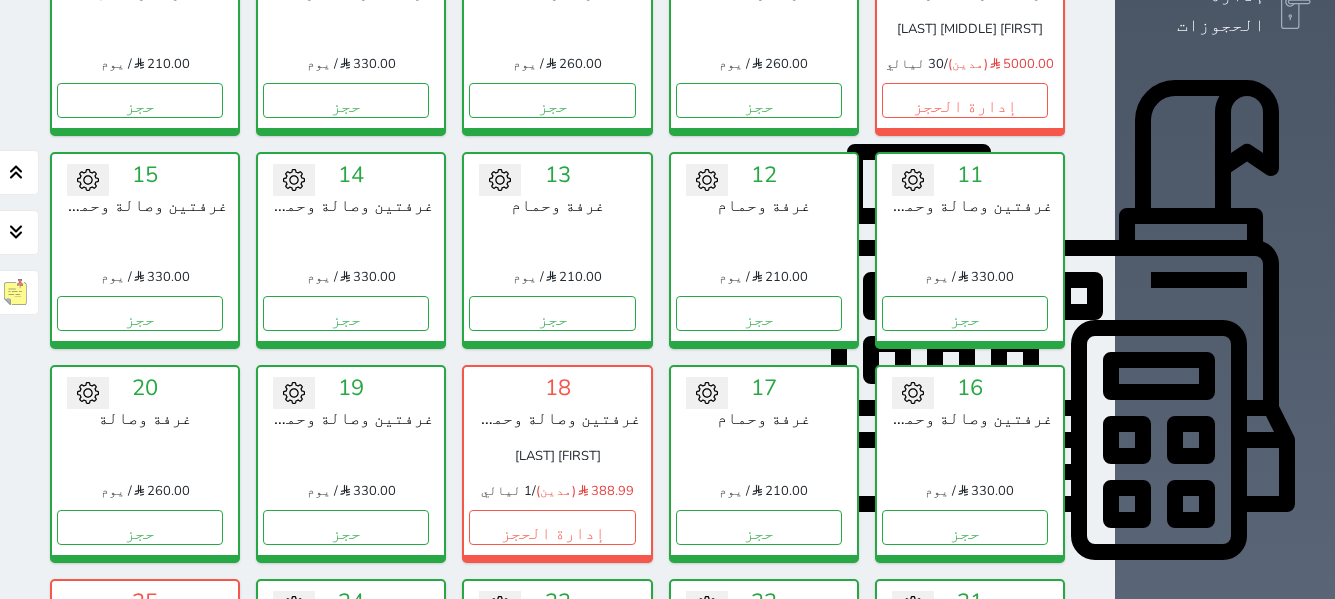 scroll, scrollTop: 678, scrollLeft: 0, axis: vertical 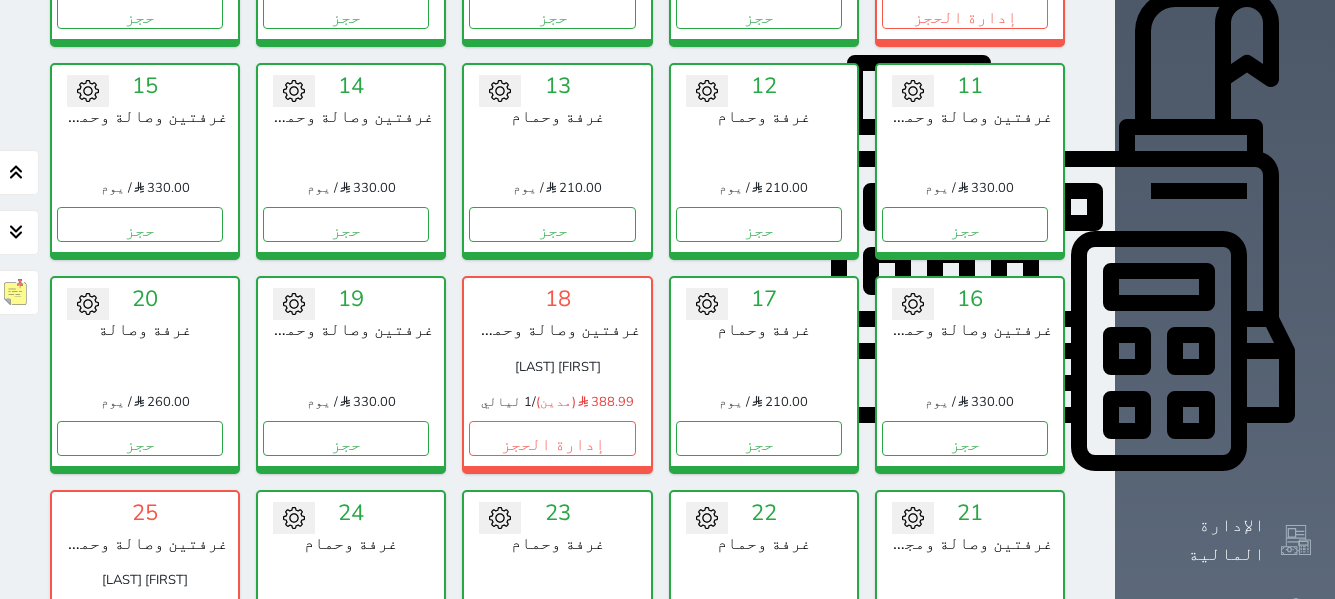 click on "حجز" at bounding box center [346, 651] 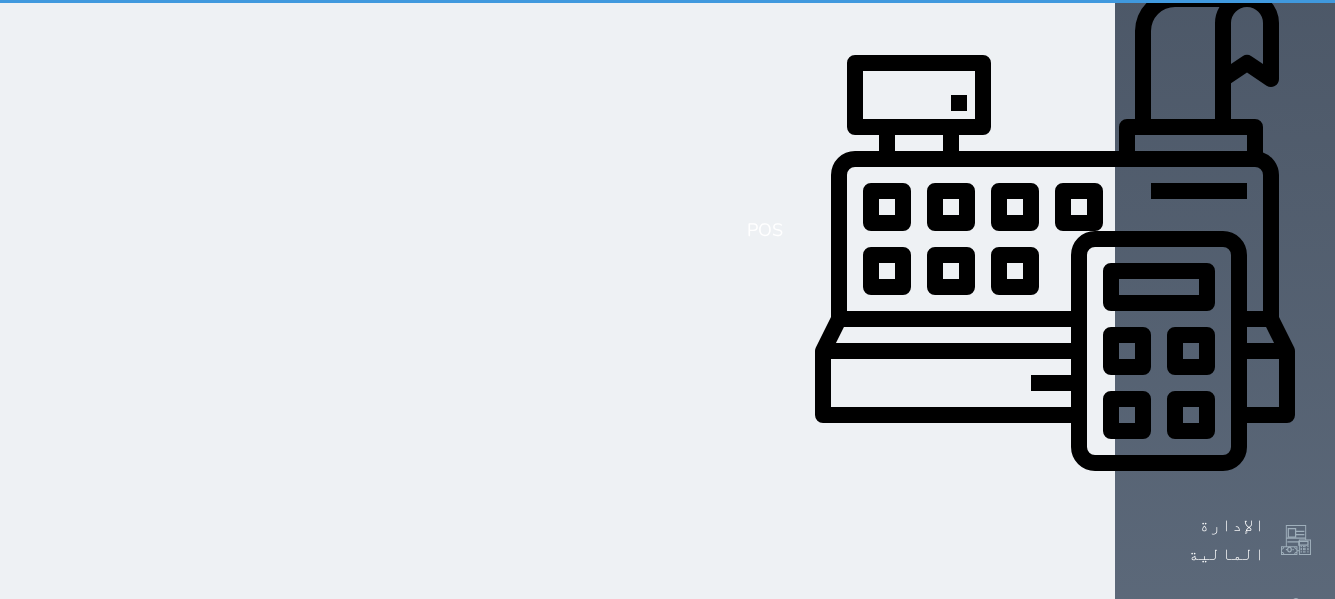 scroll, scrollTop: 18, scrollLeft: 0, axis: vertical 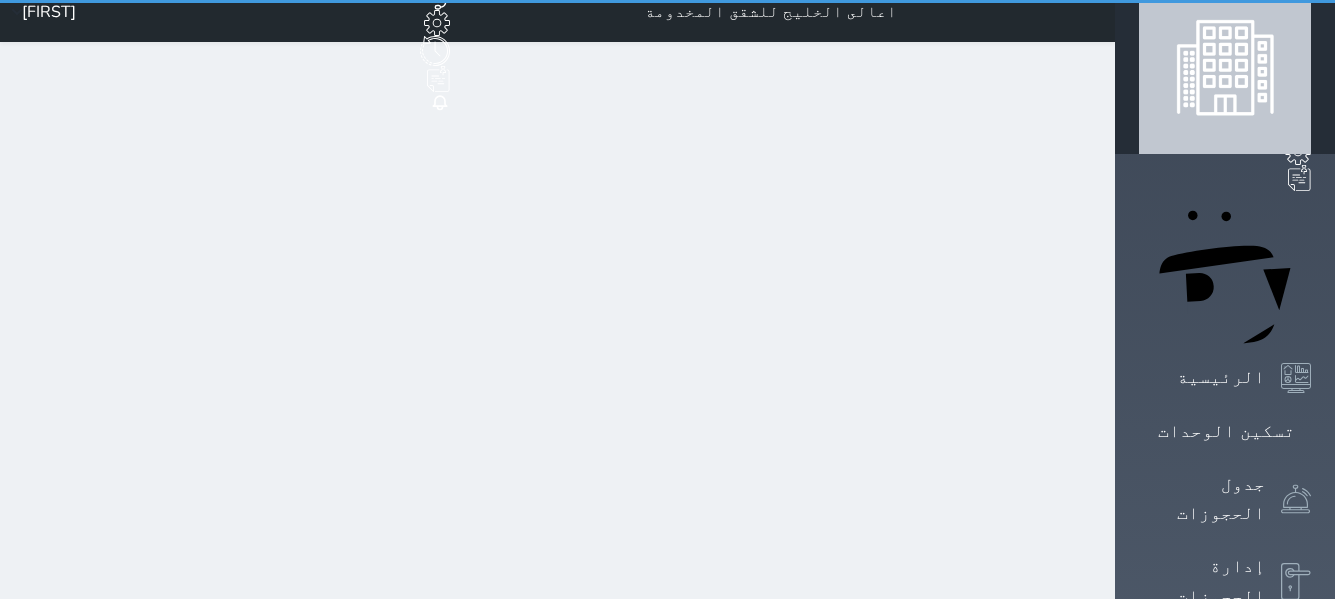 select on "1" 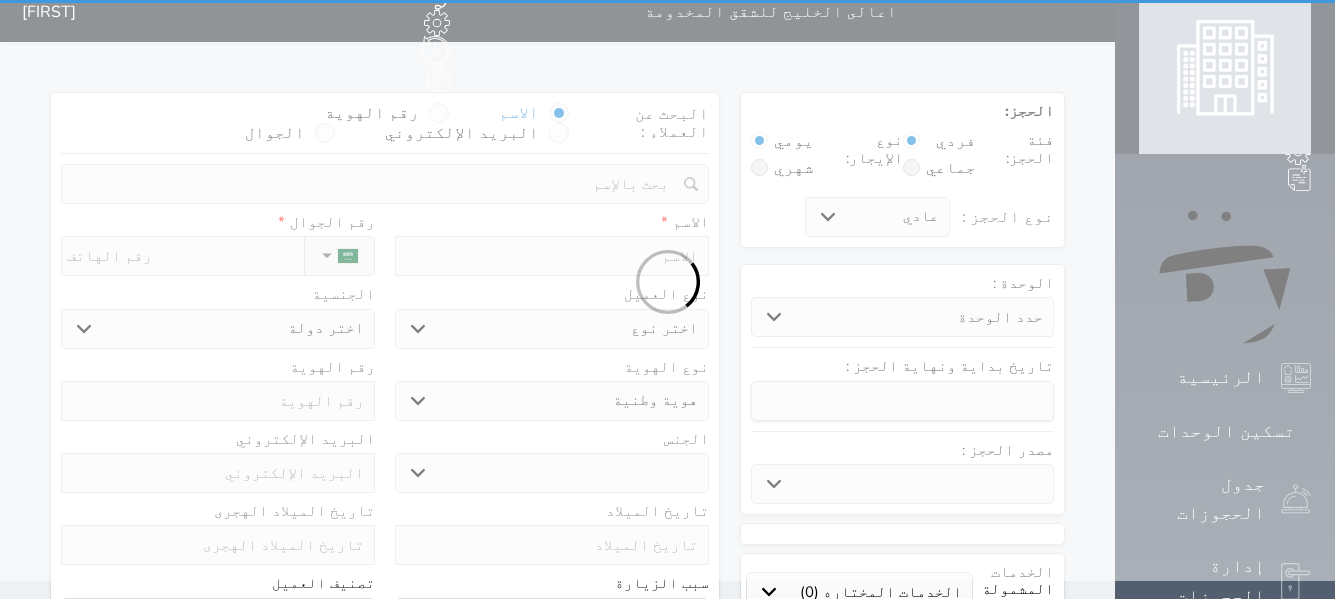 scroll, scrollTop: 0, scrollLeft: 0, axis: both 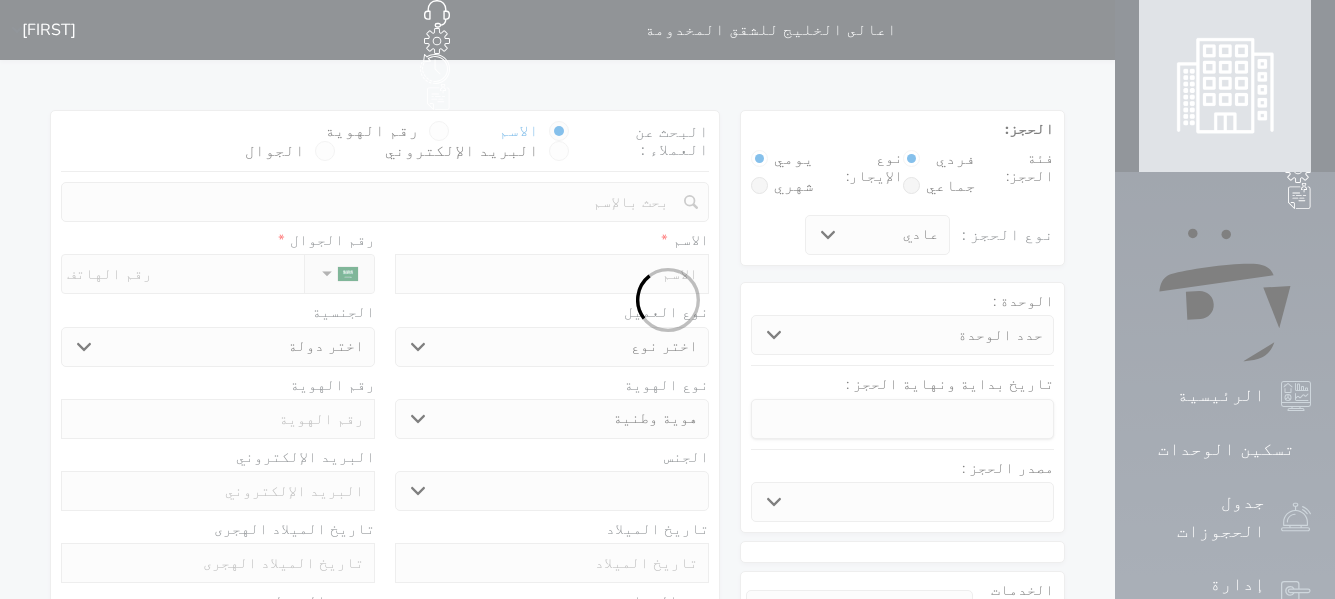 select 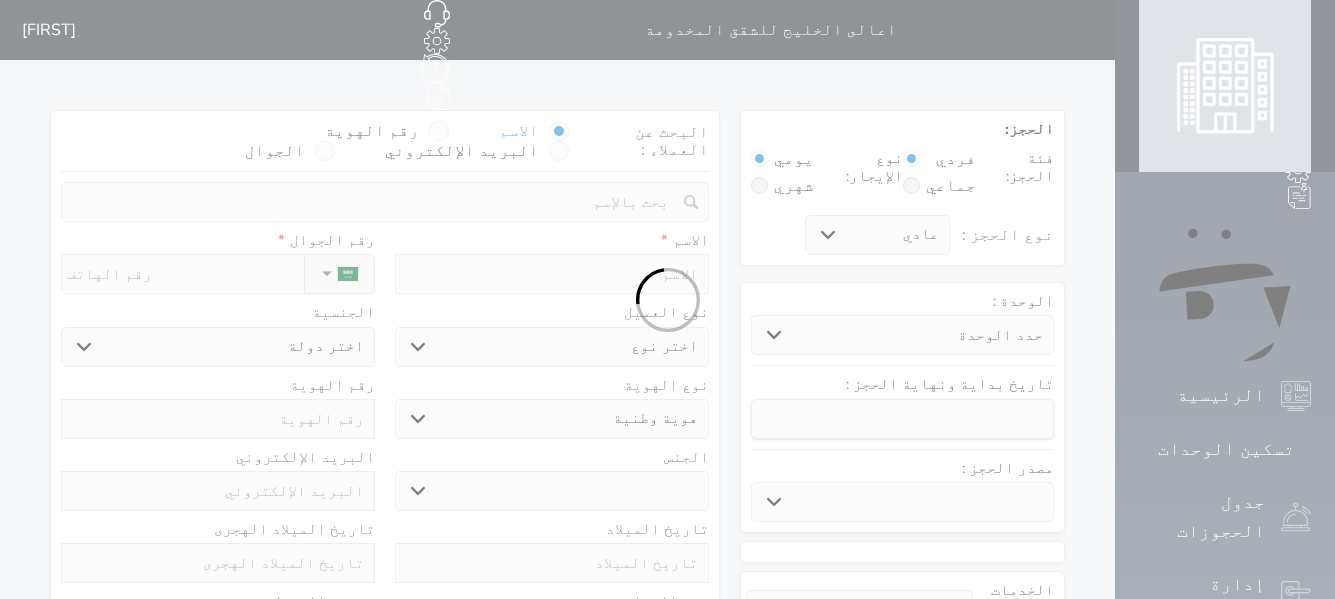 select 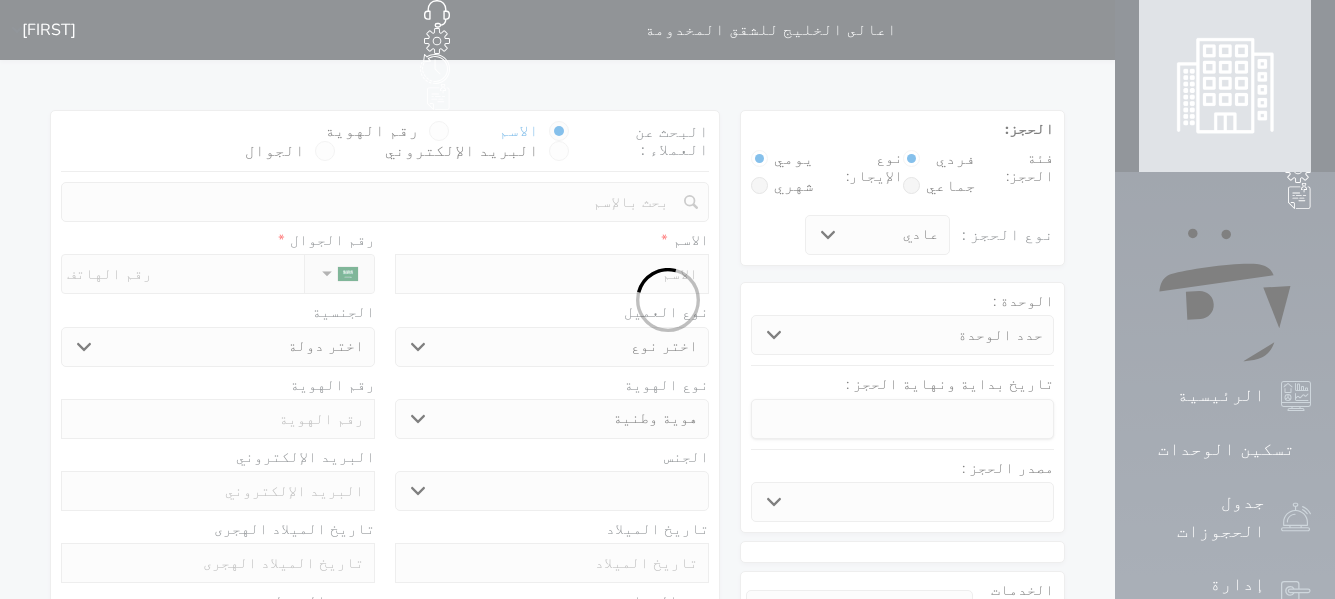 select 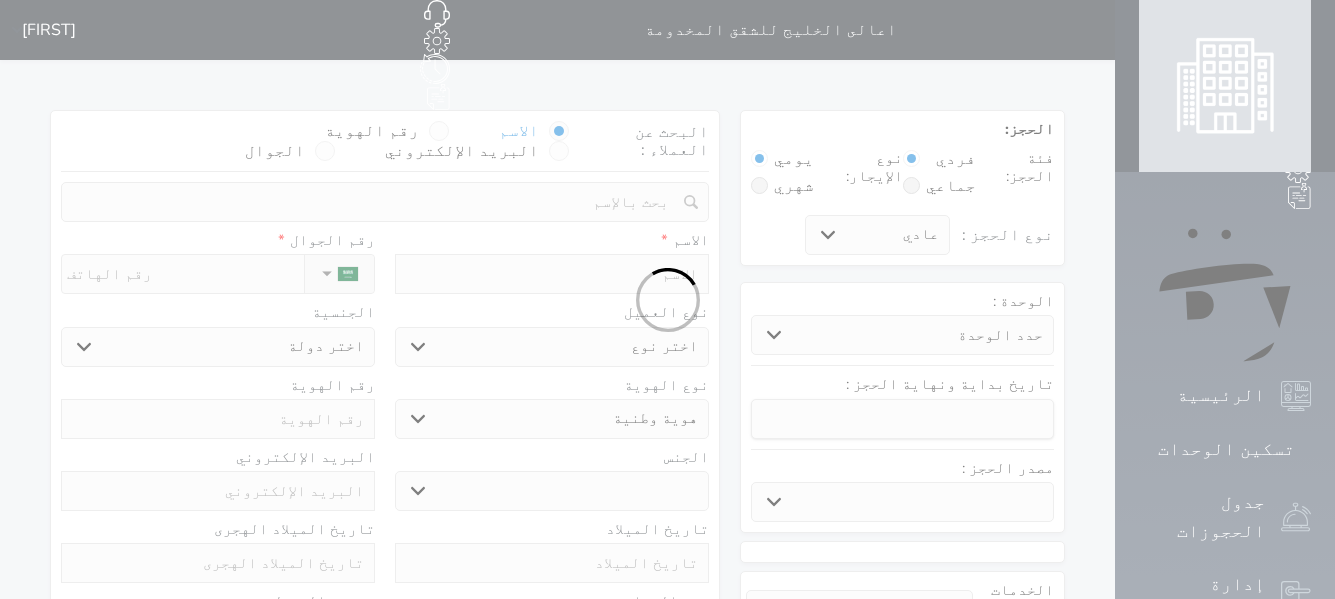 select 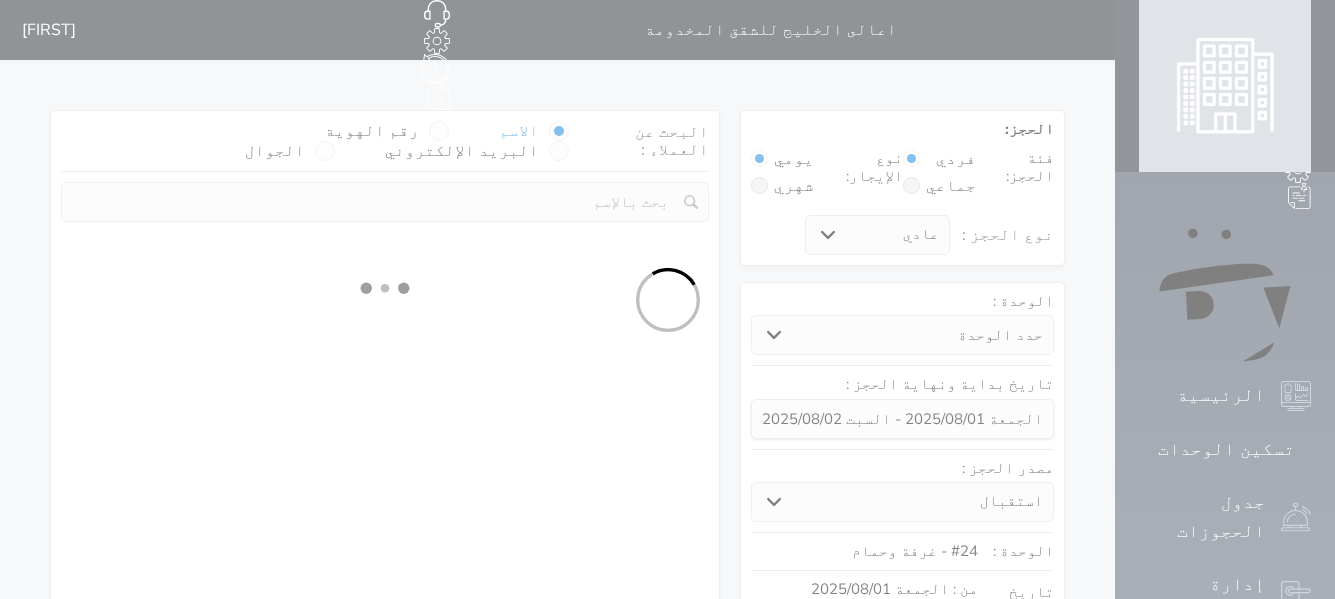 select 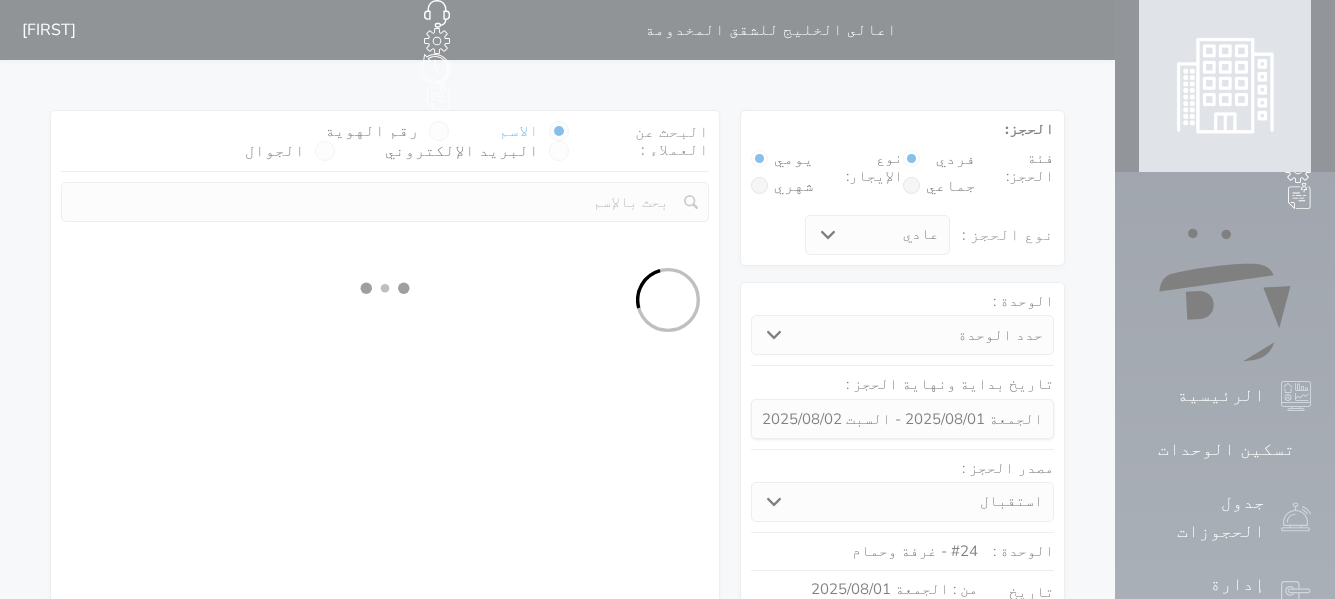 select on "113" 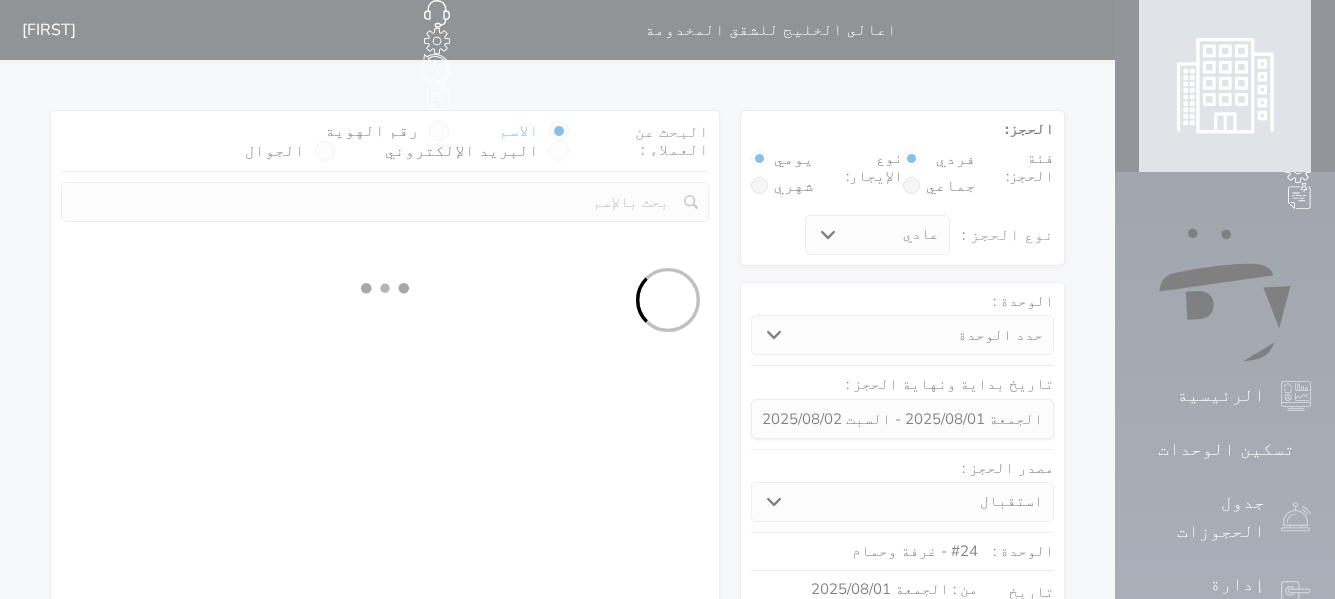 select on "1" 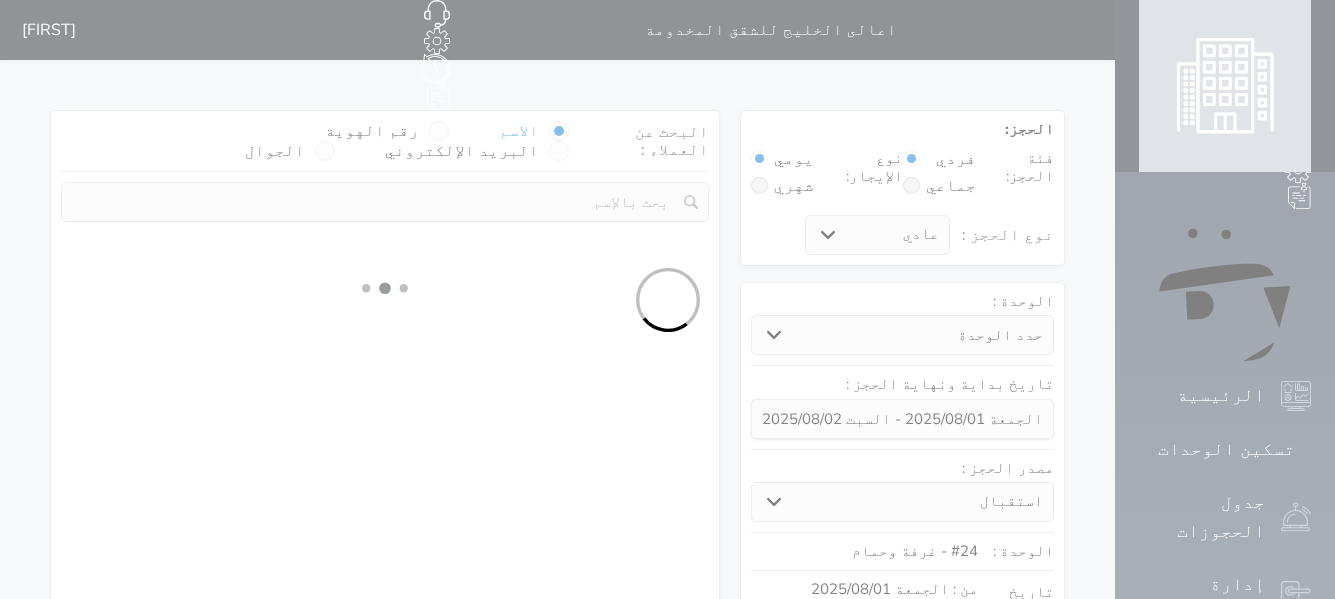 select 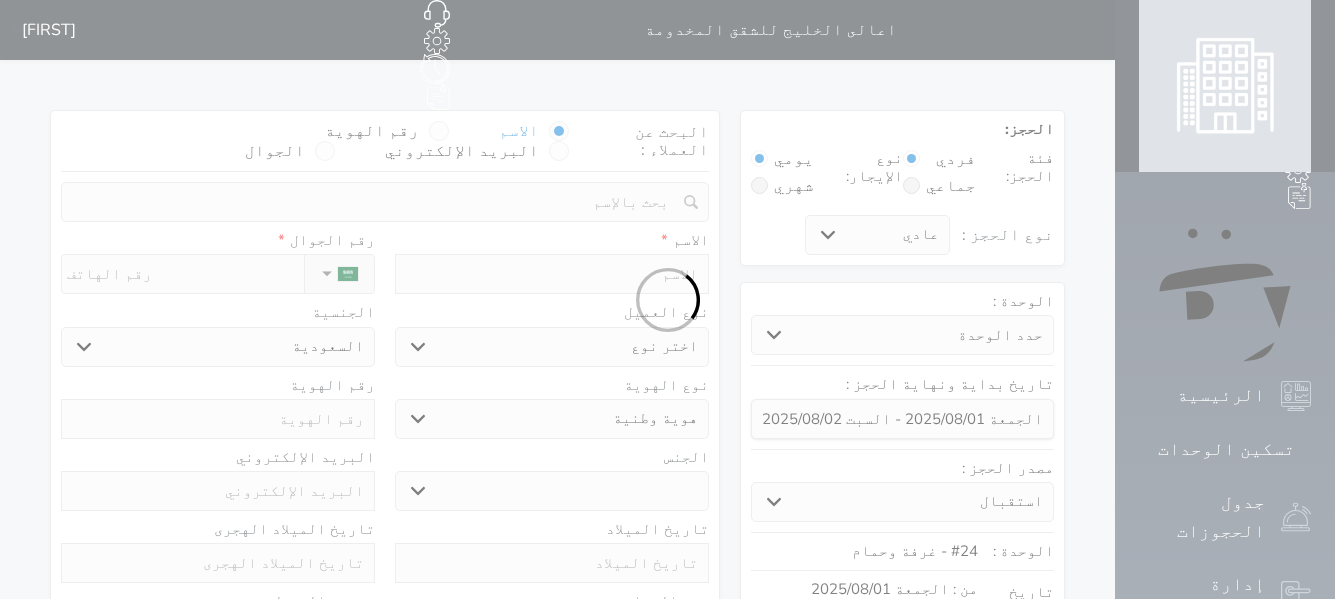 select 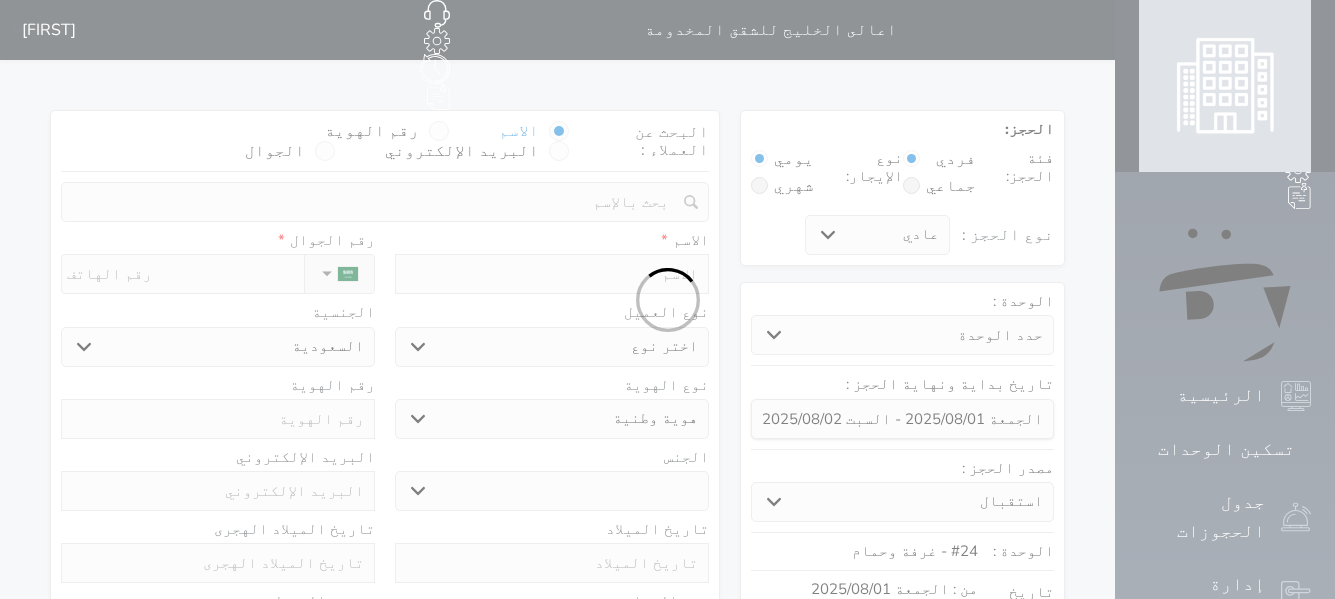 select 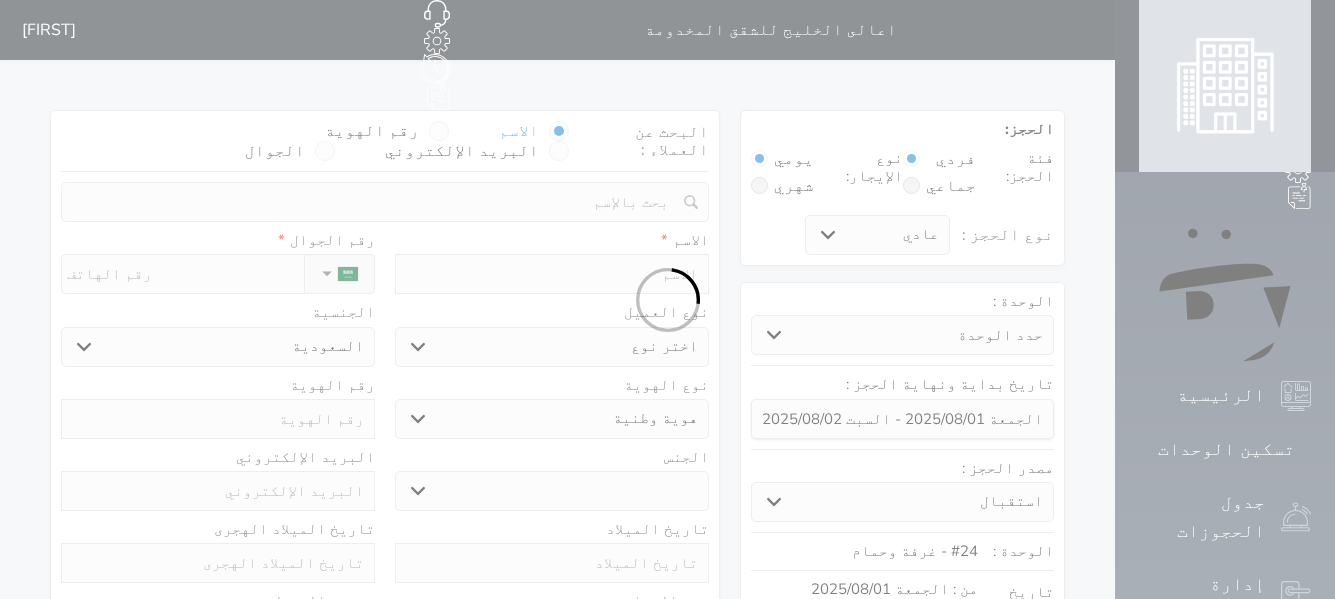 select 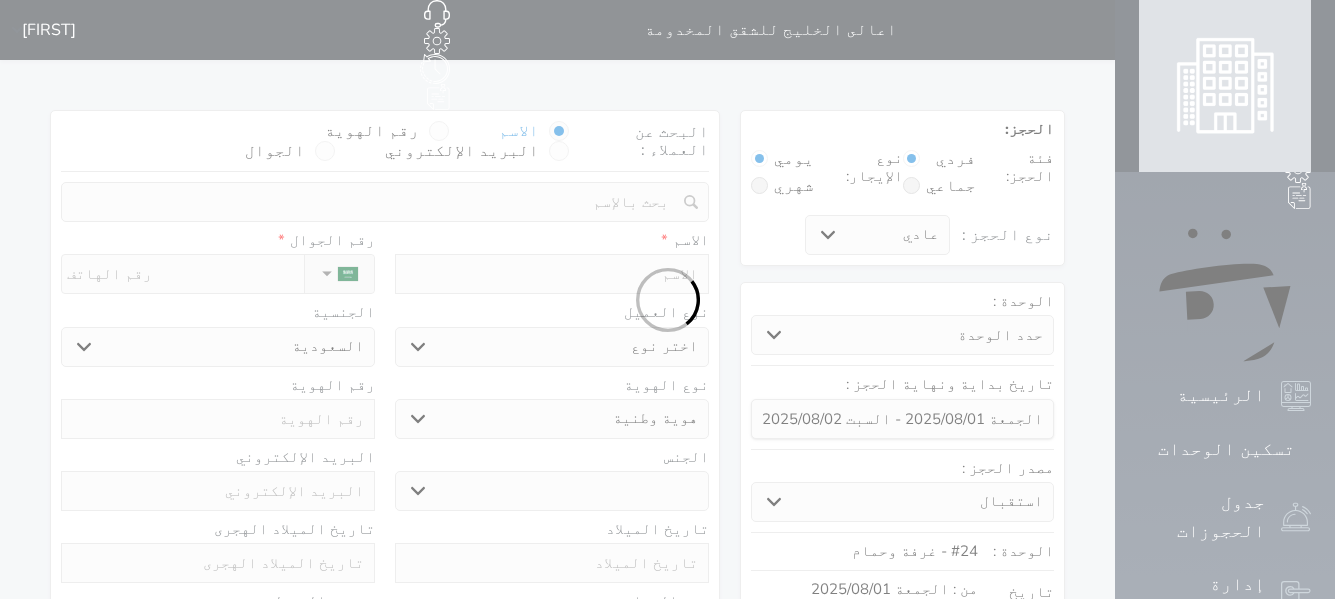 select 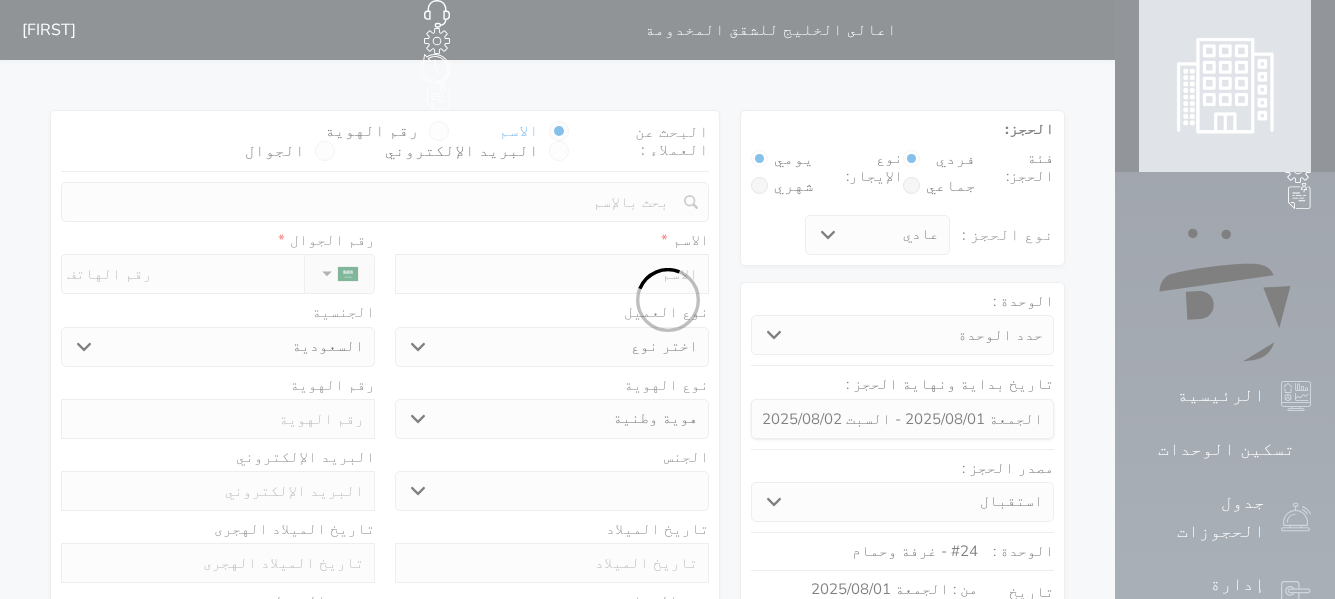 select on "1" 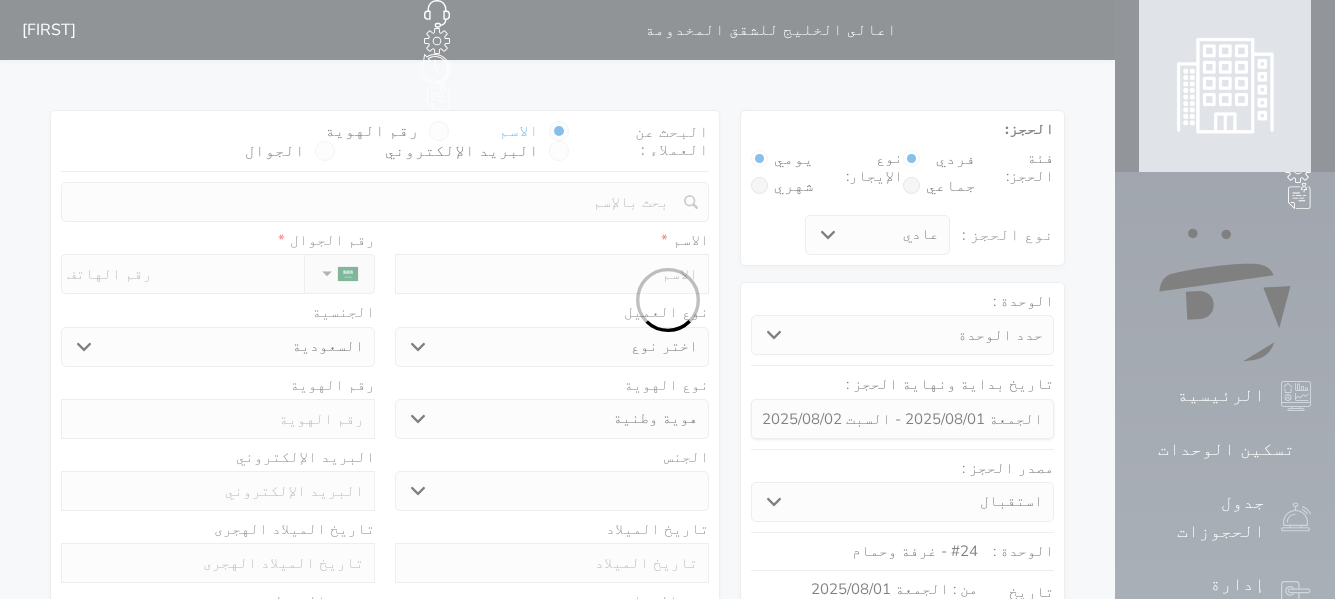 select on "7" 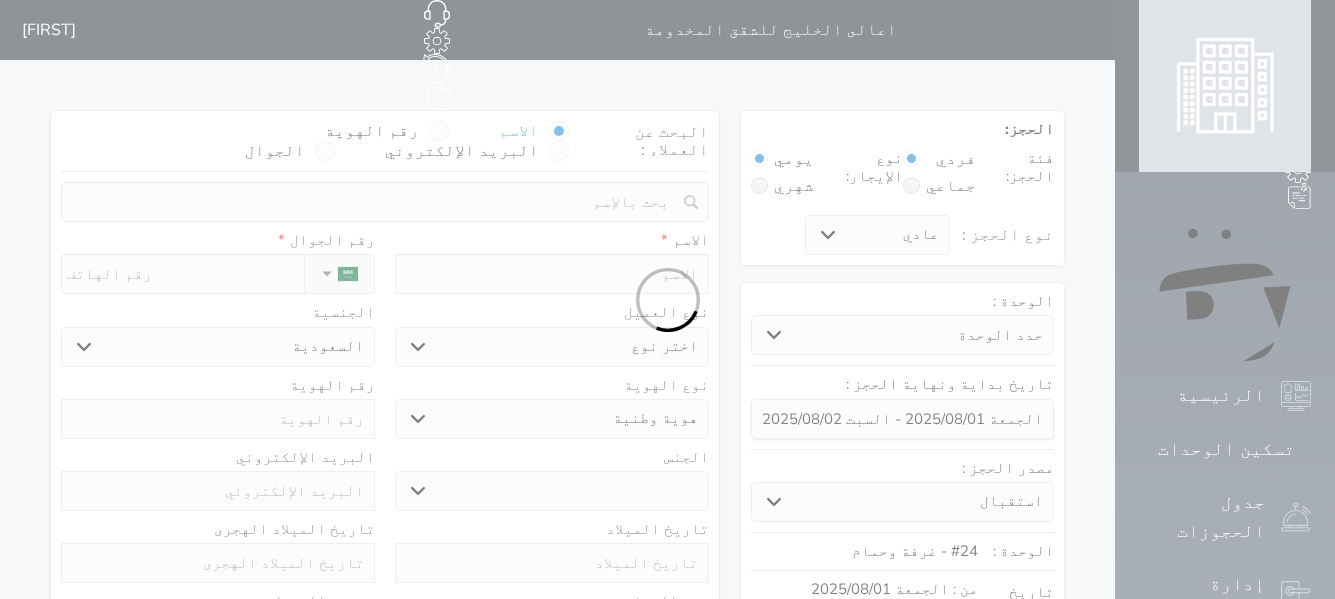 select 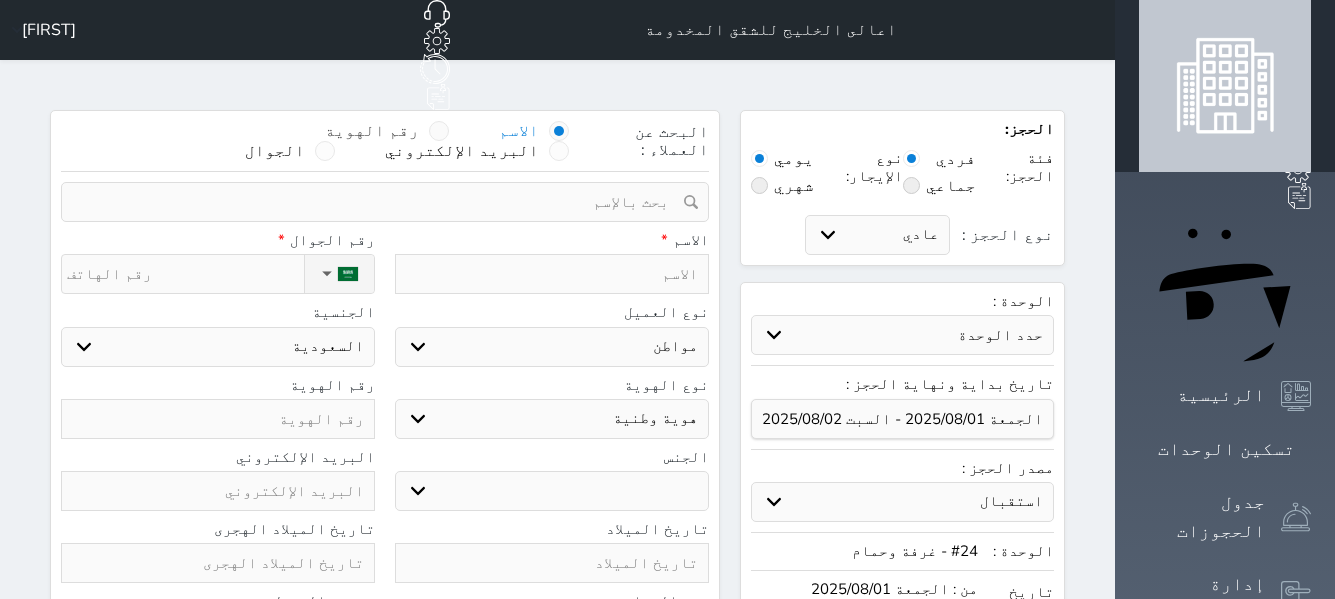 select 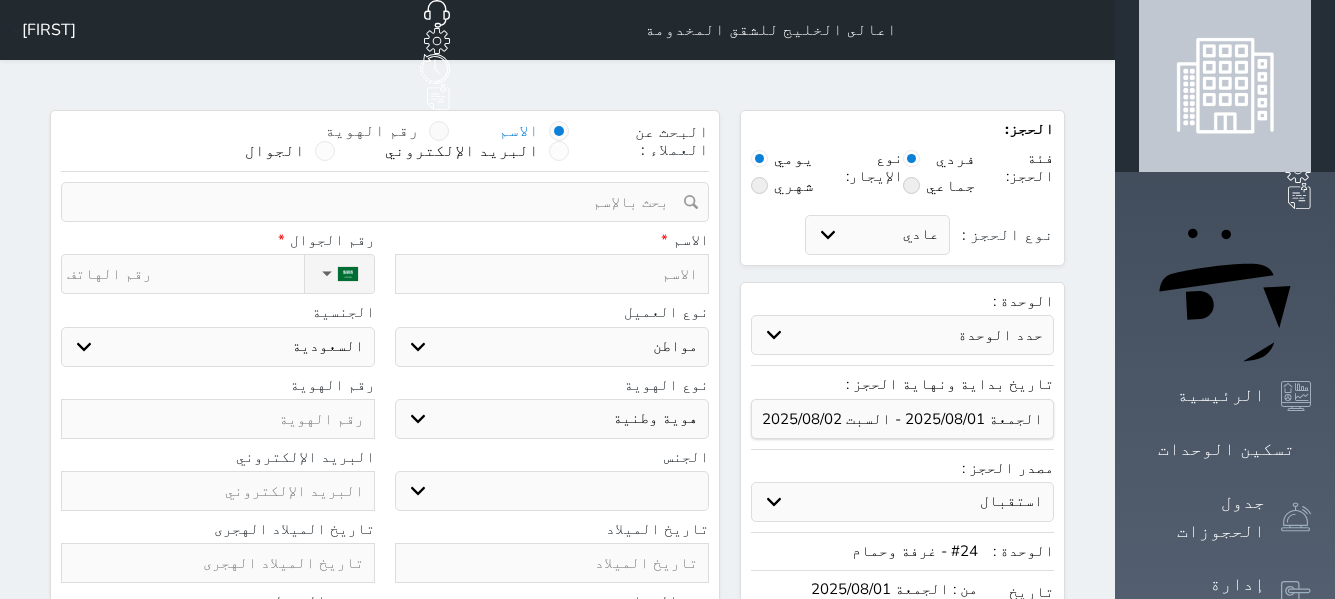 select 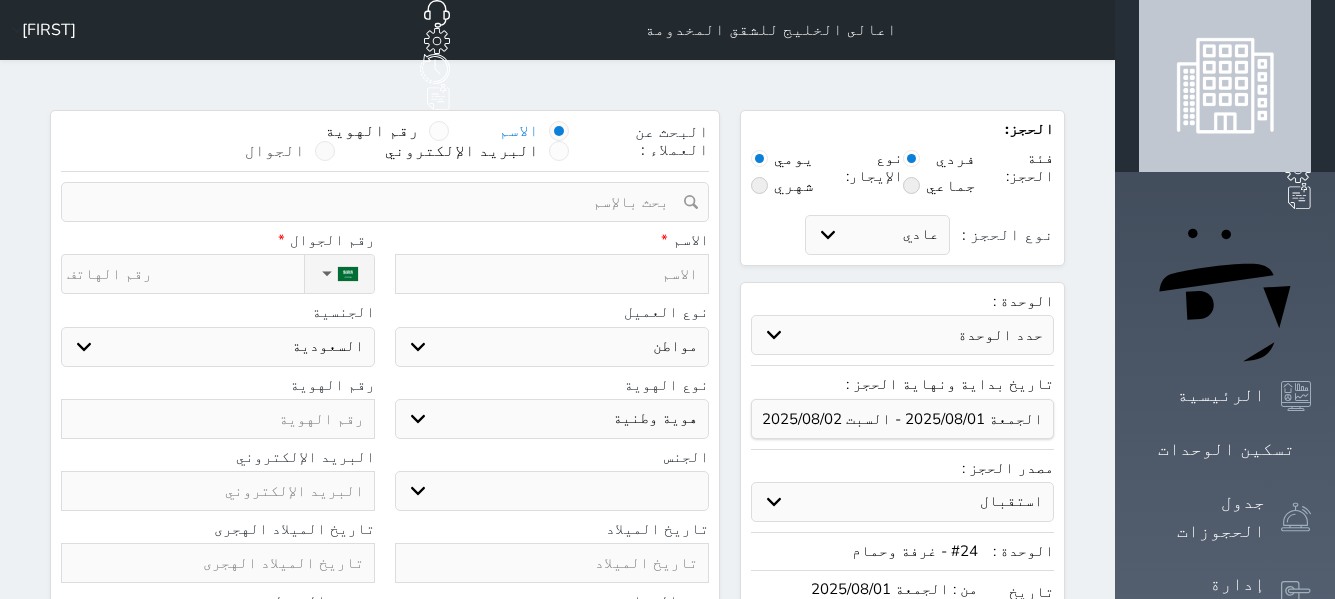 click at bounding box center (325, 151) 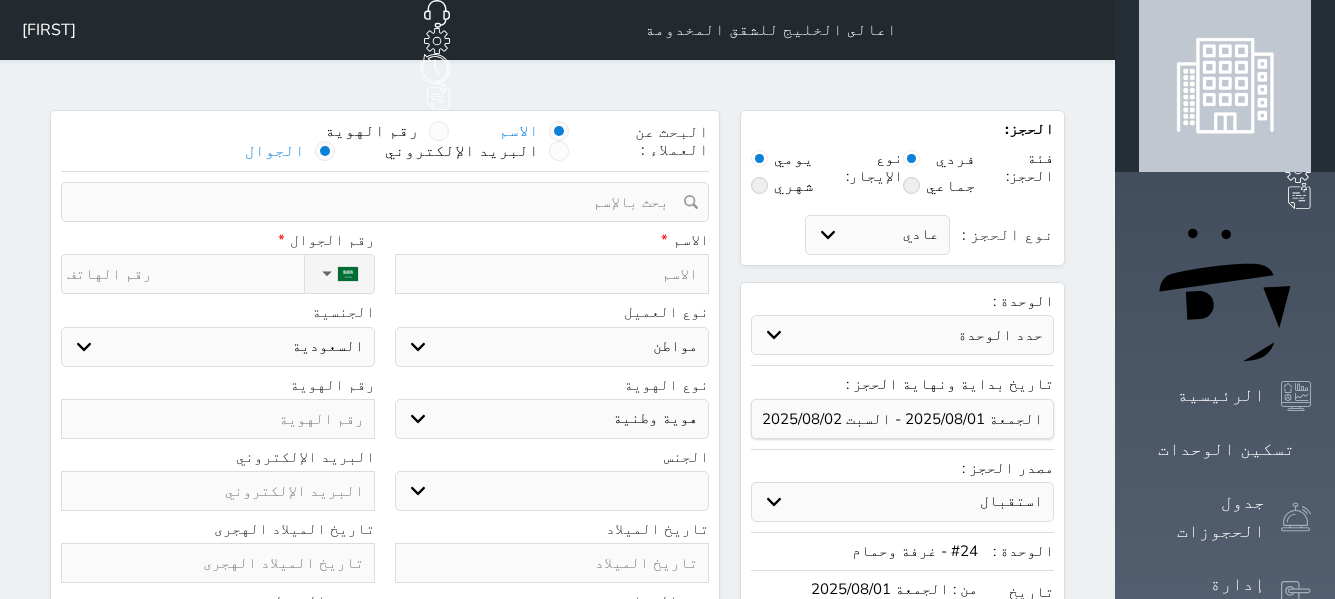 select 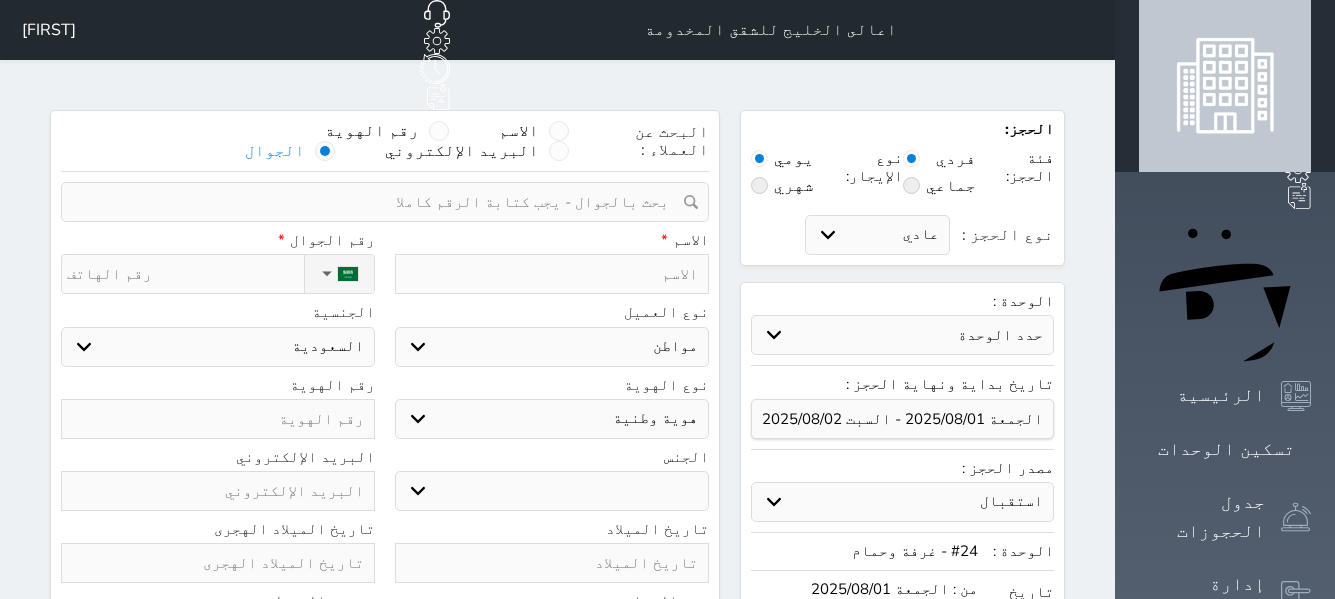 click at bounding box center (325, 151) 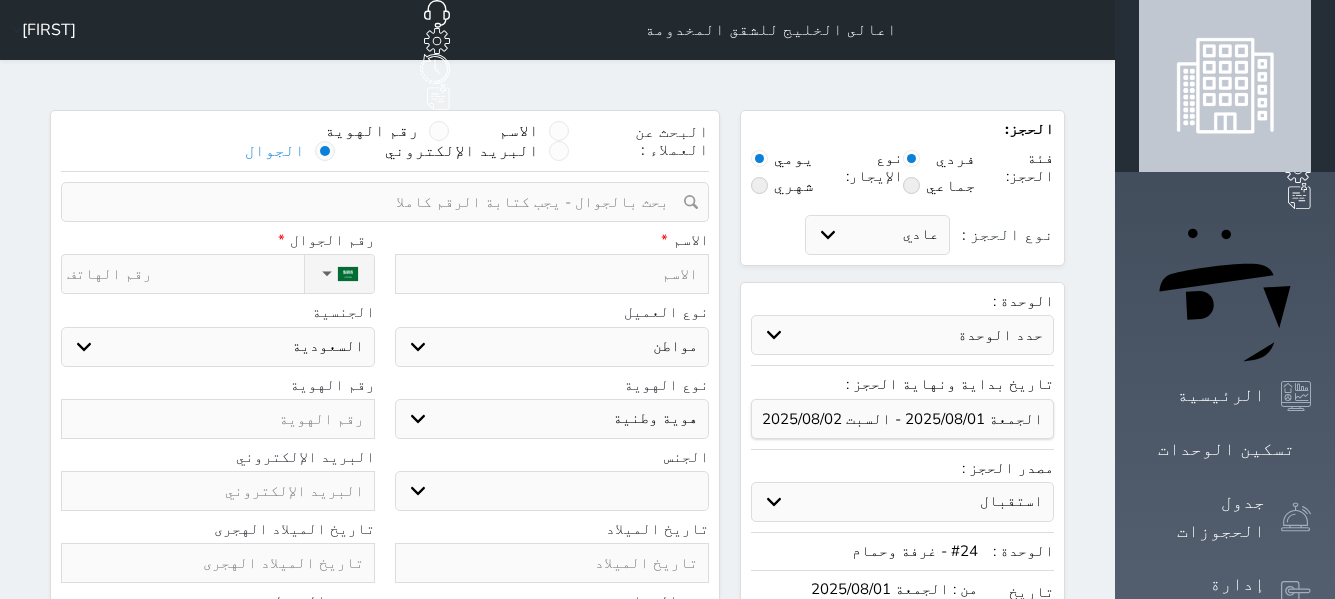 click at bounding box center (378, 202) 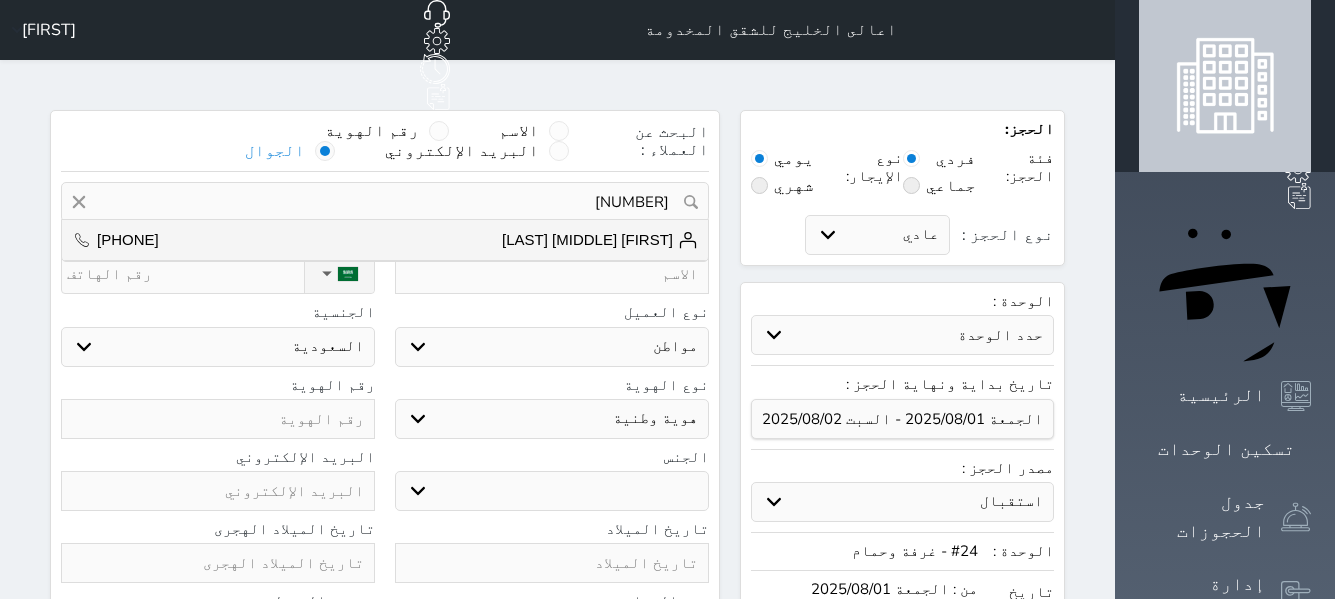 click on "538172740" at bounding box center (385, 202) 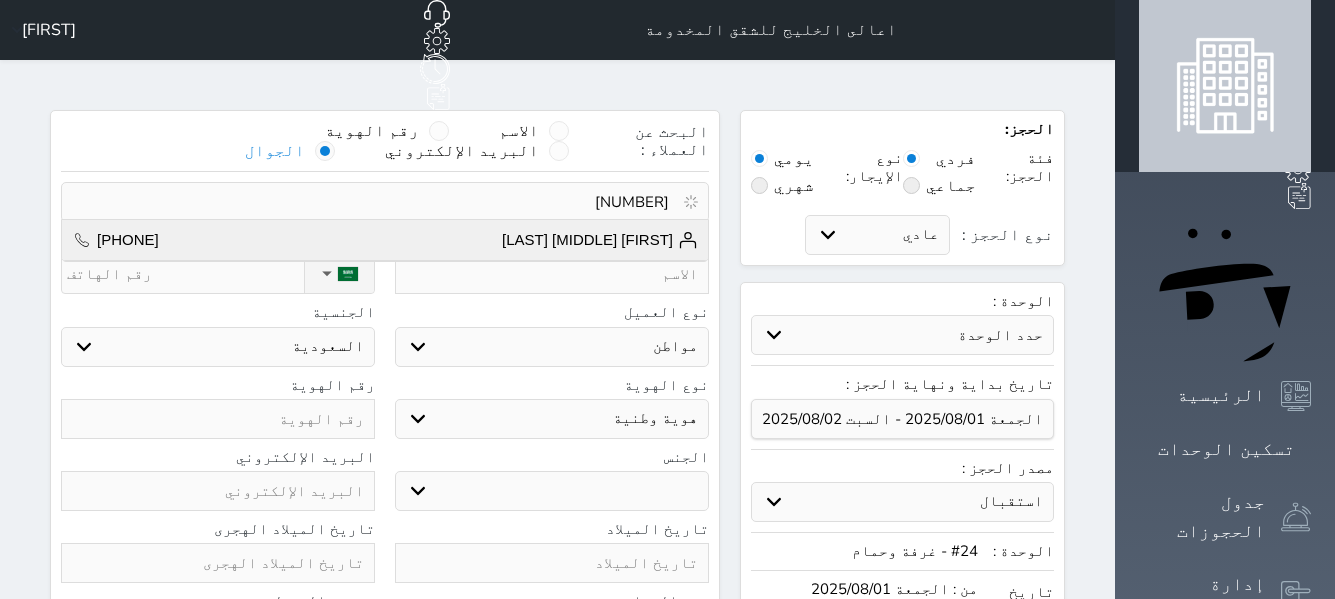 click on "محمود نور الدين غريب   +966538172740" at bounding box center [385, 240] 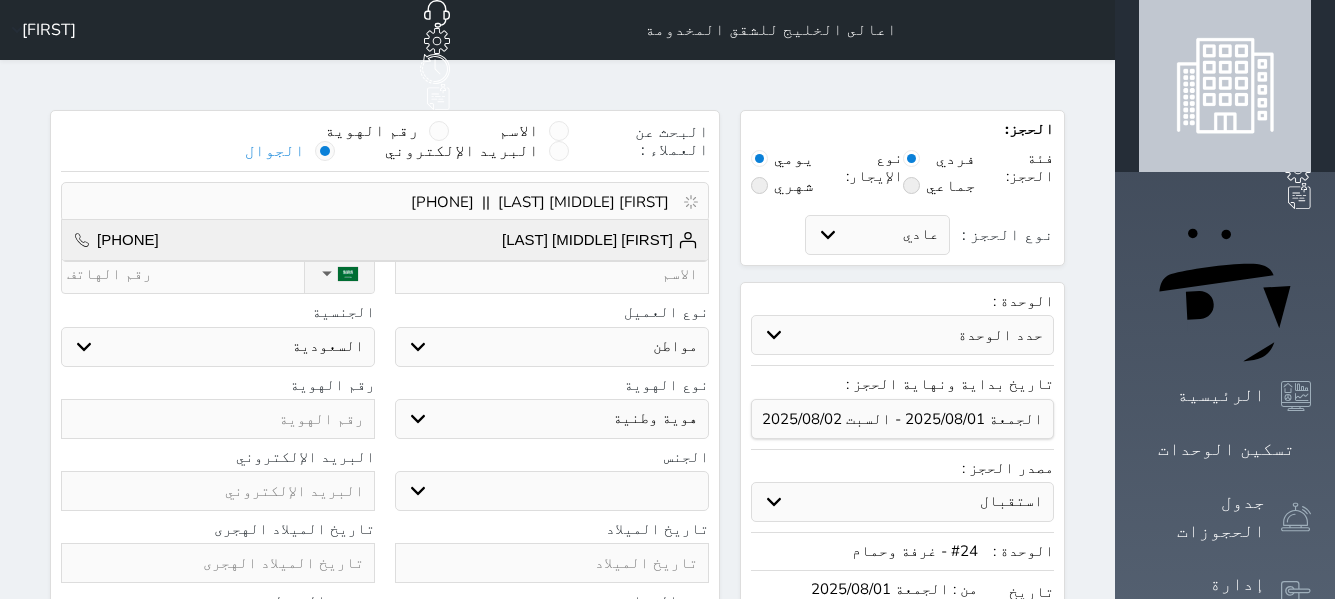 type on "محمود نور الدين غريب" 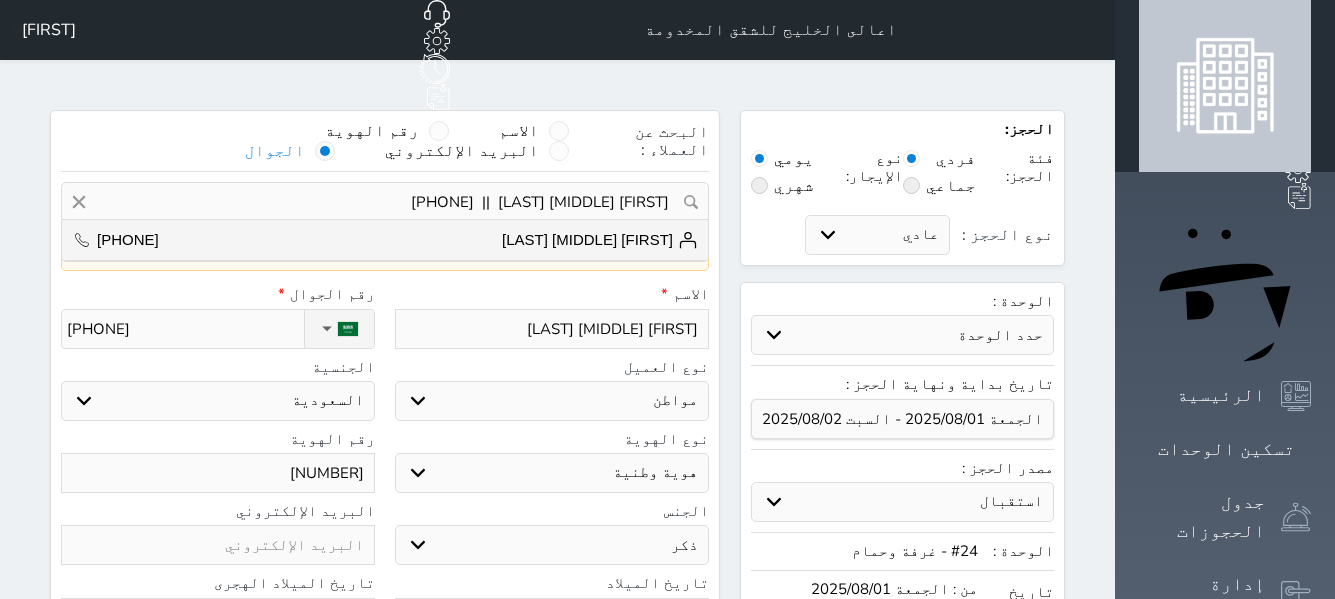 click on "محمود نور الدين غريب   +966538172740" at bounding box center [385, 240] 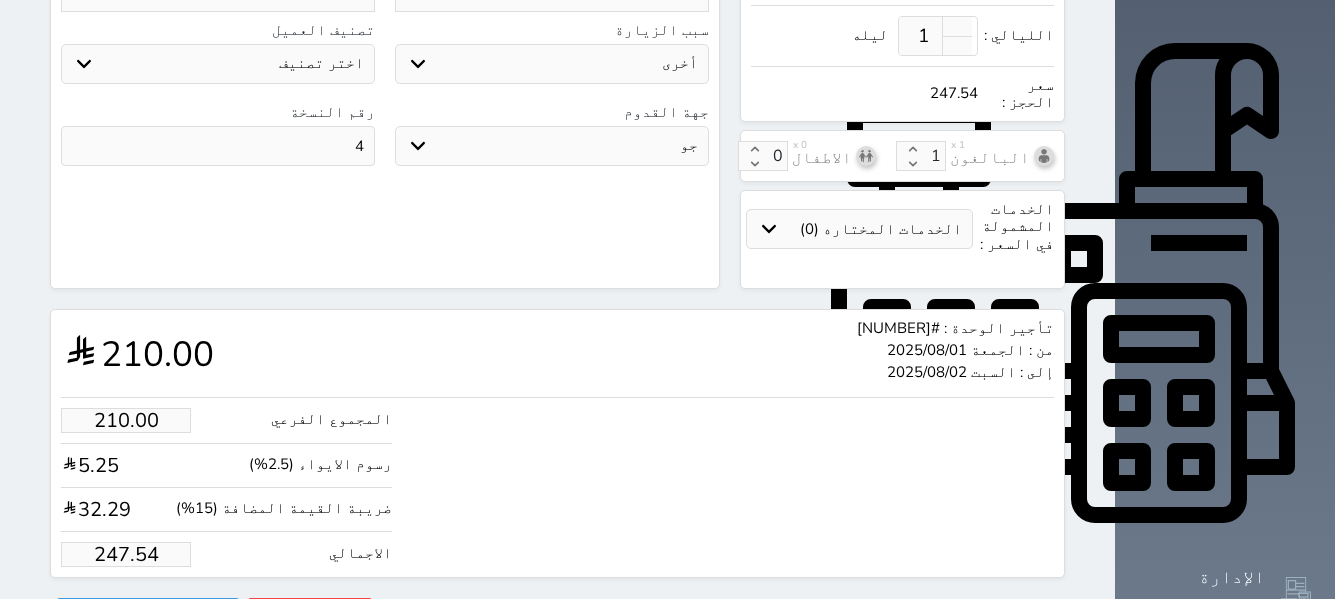 scroll, scrollTop: 700, scrollLeft: 0, axis: vertical 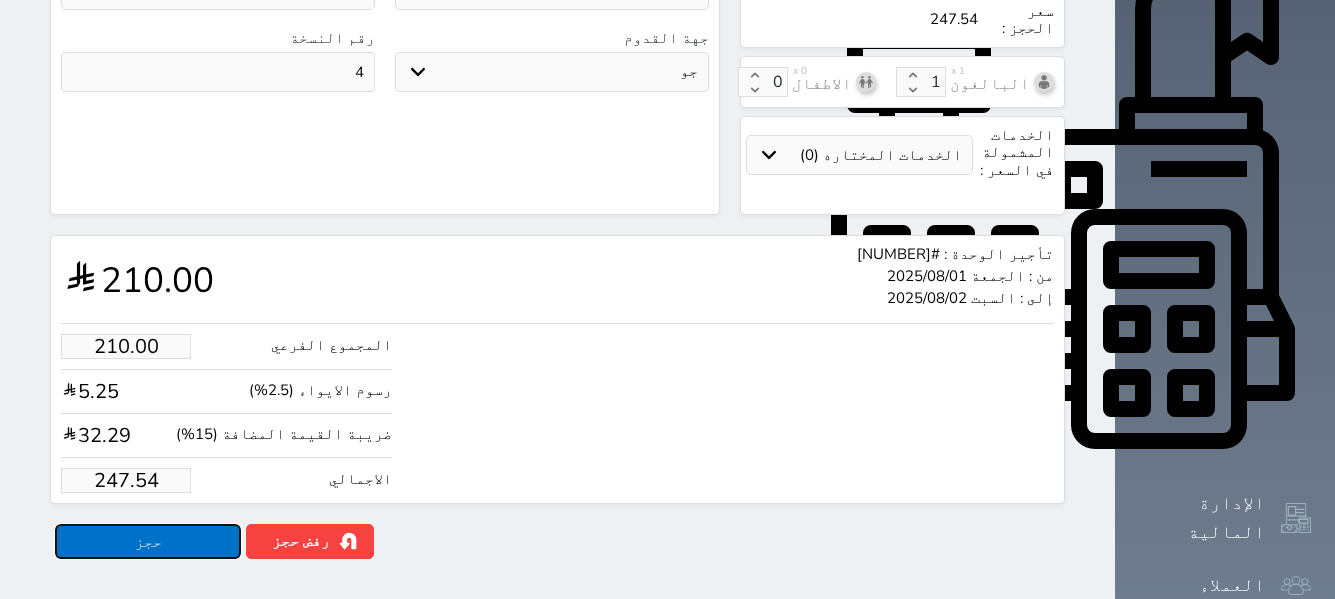 click on "حجز" at bounding box center [148, 541] 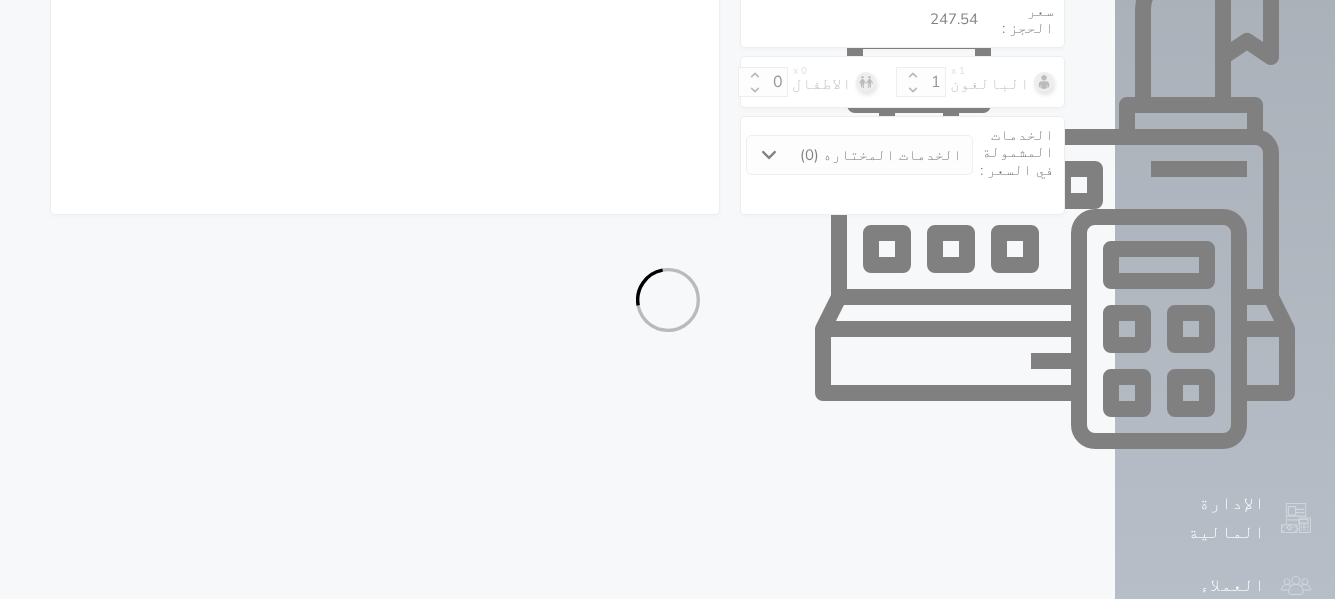 select on "1" 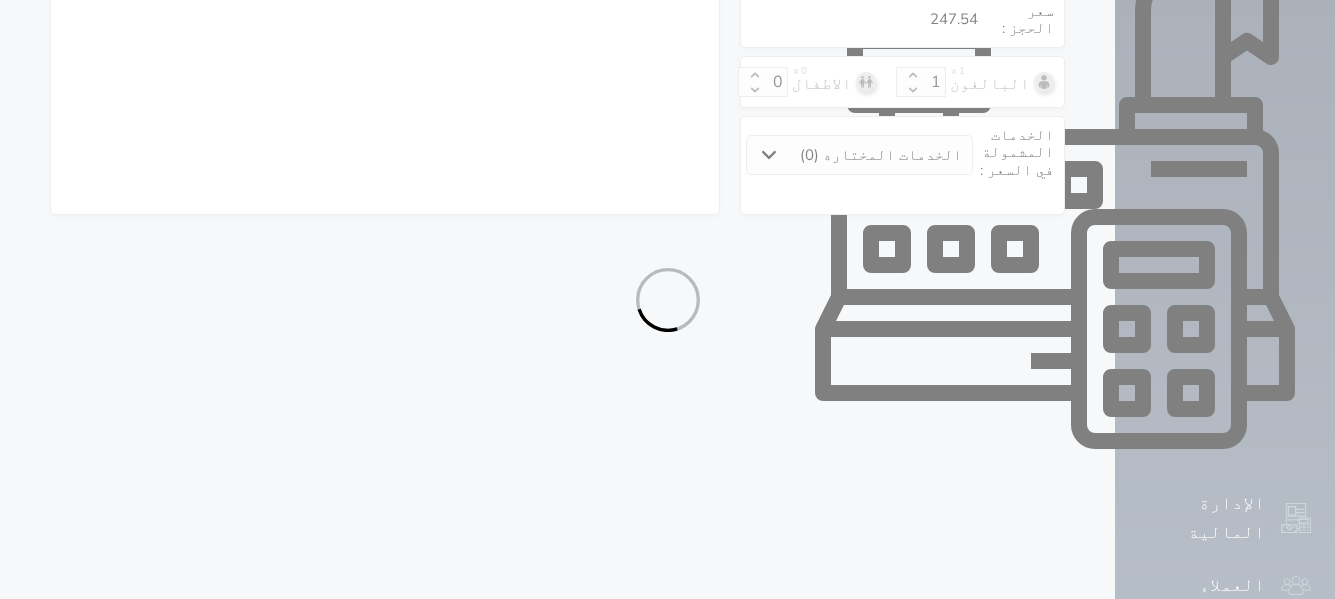 select on "113" 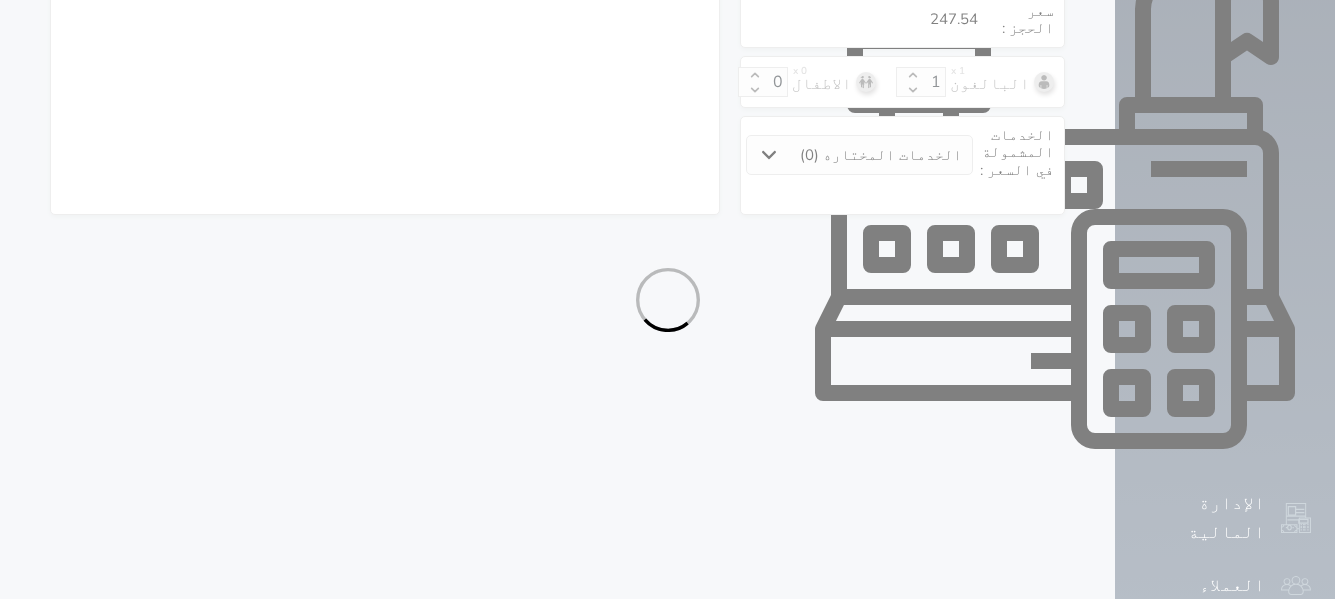 select on "1" 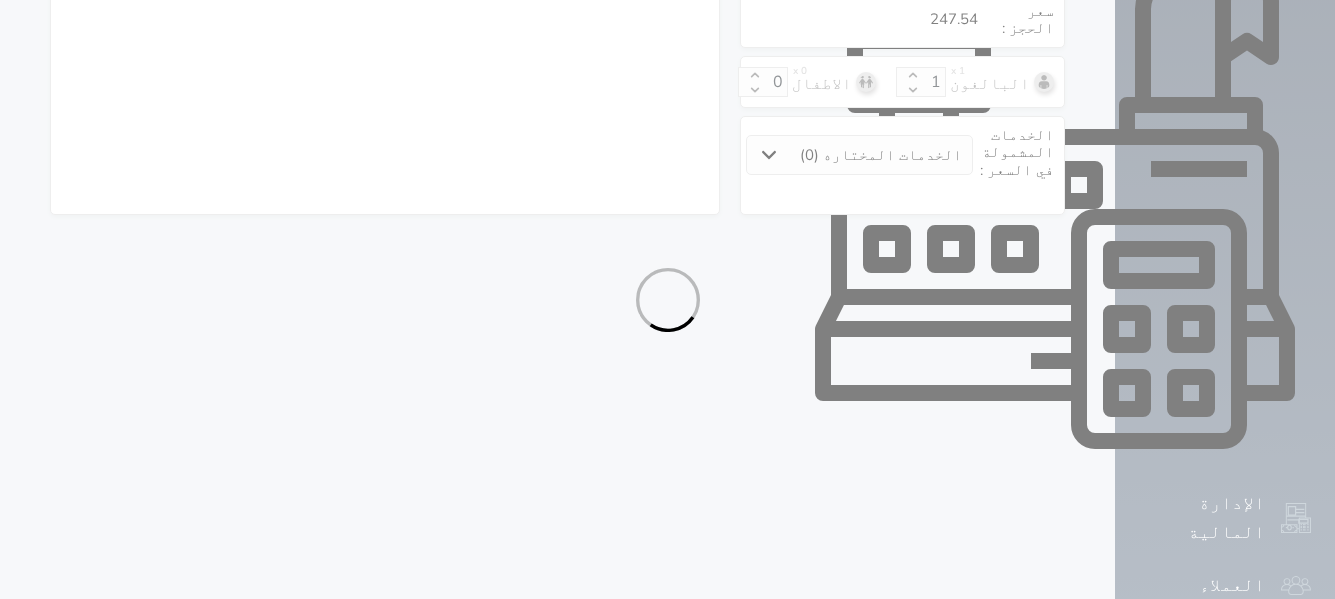 select on "7" 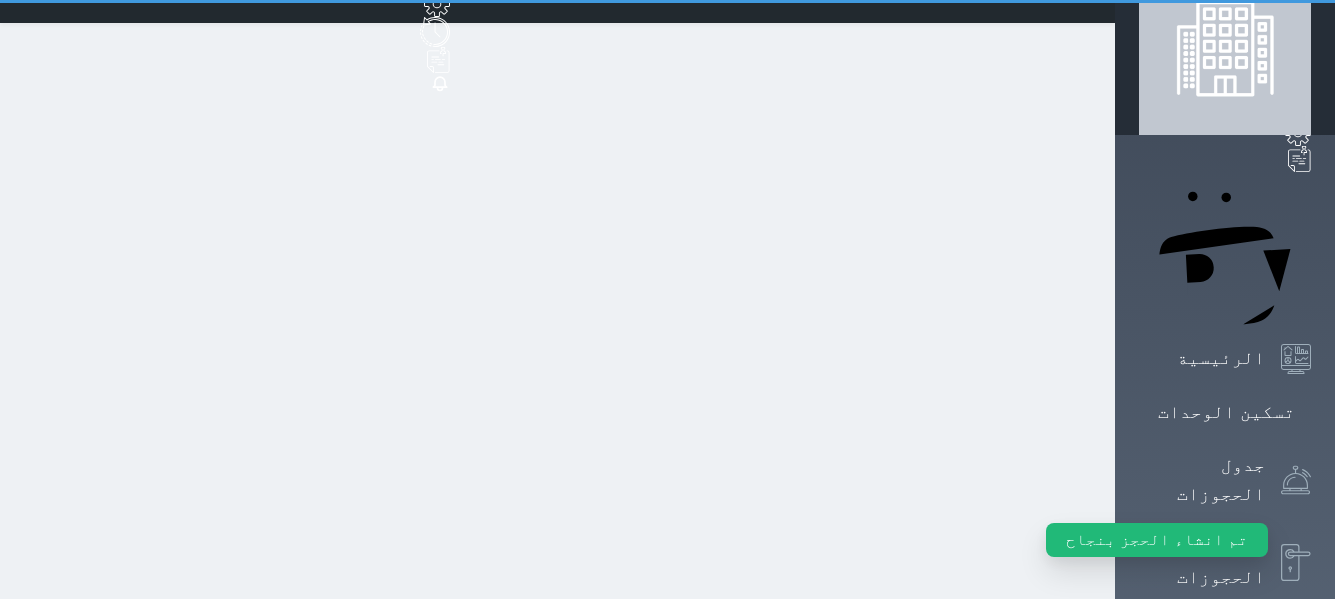 scroll, scrollTop: 0, scrollLeft: 0, axis: both 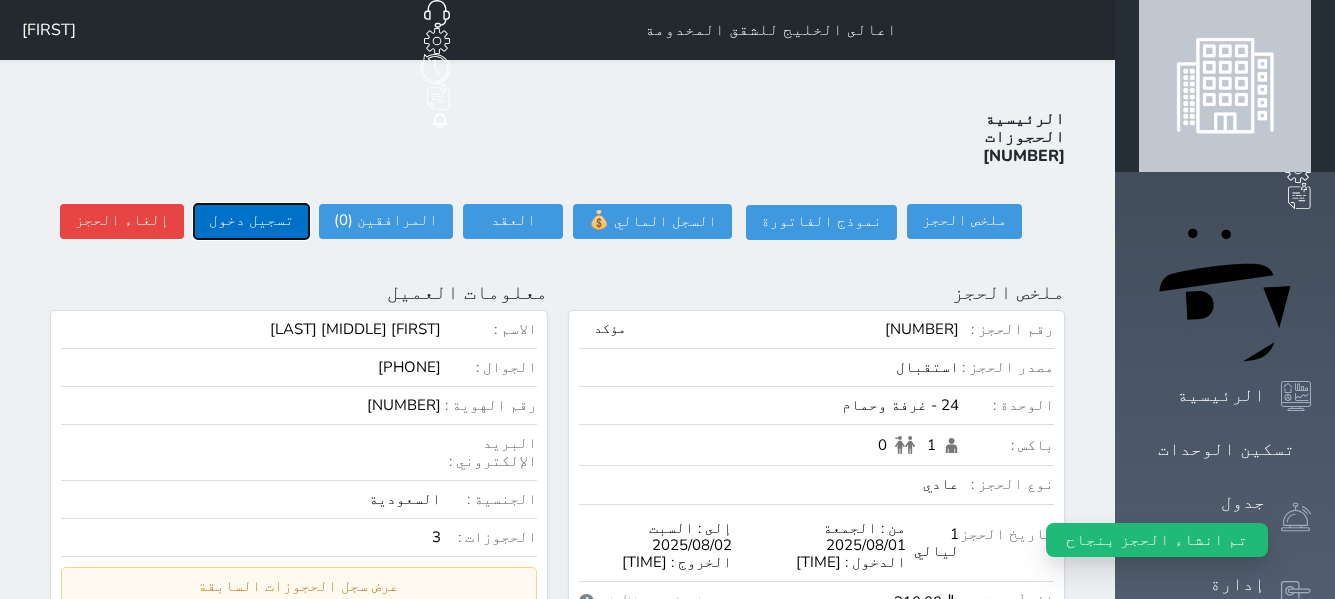 click on "تسجيل دخول" at bounding box center (251, 221) 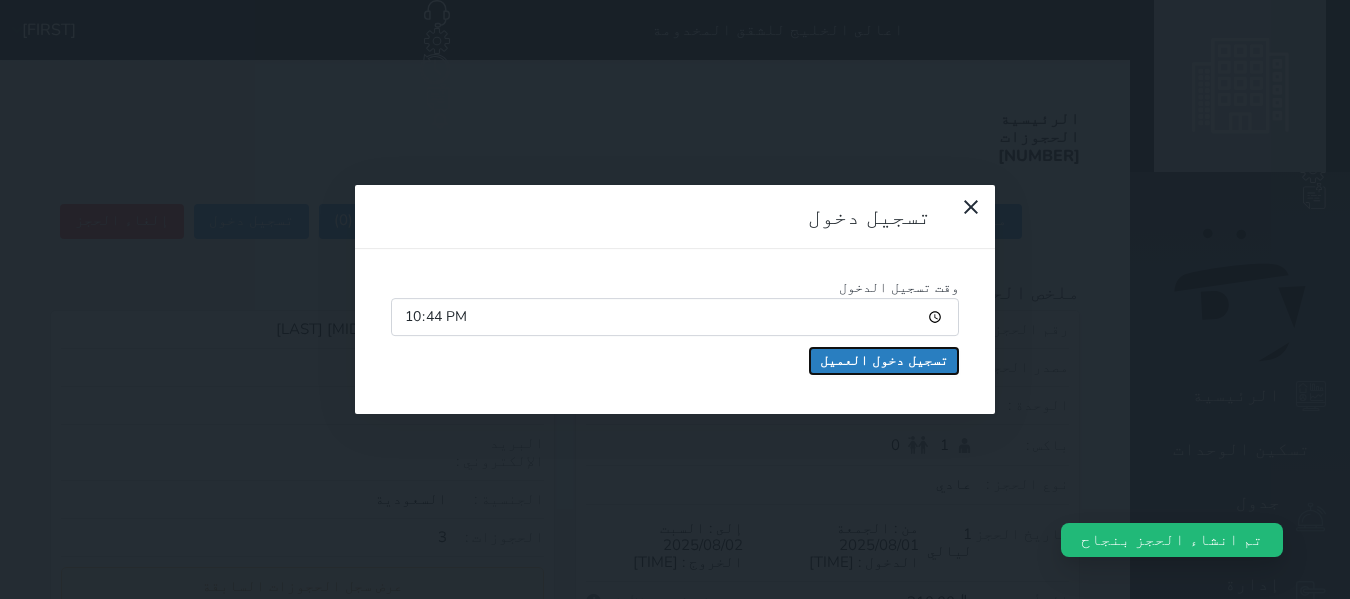 click on "تسجيل دخول العميل" at bounding box center [884, 361] 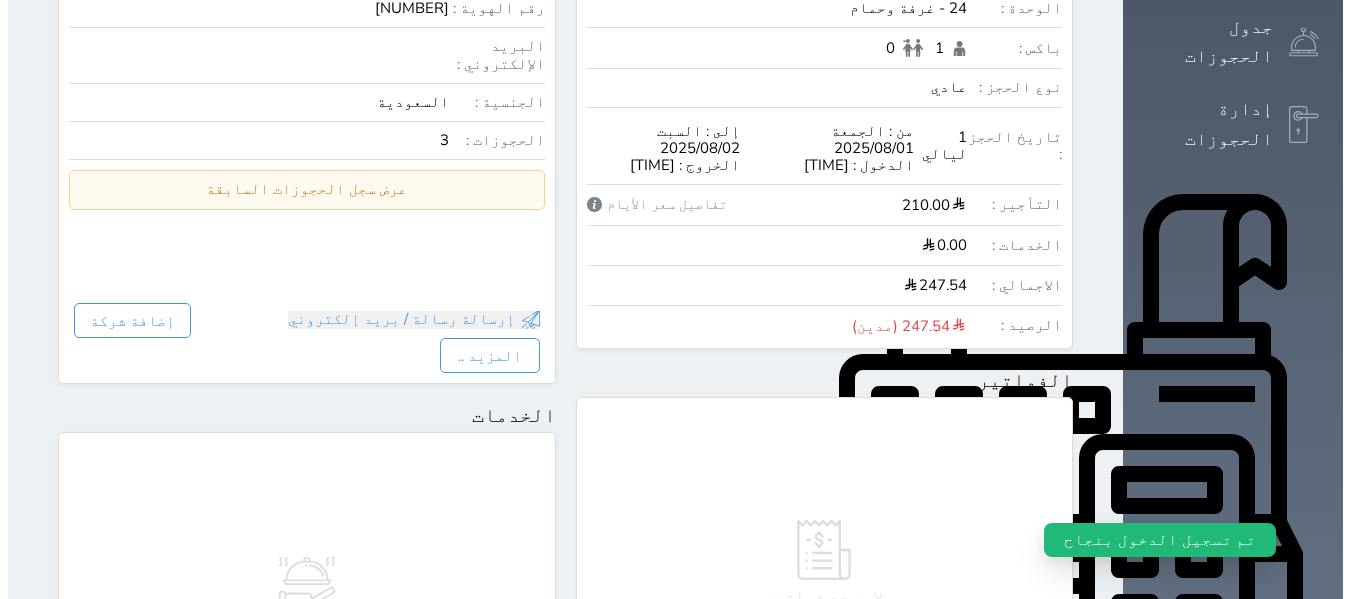 scroll, scrollTop: 600, scrollLeft: 0, axis: vertical 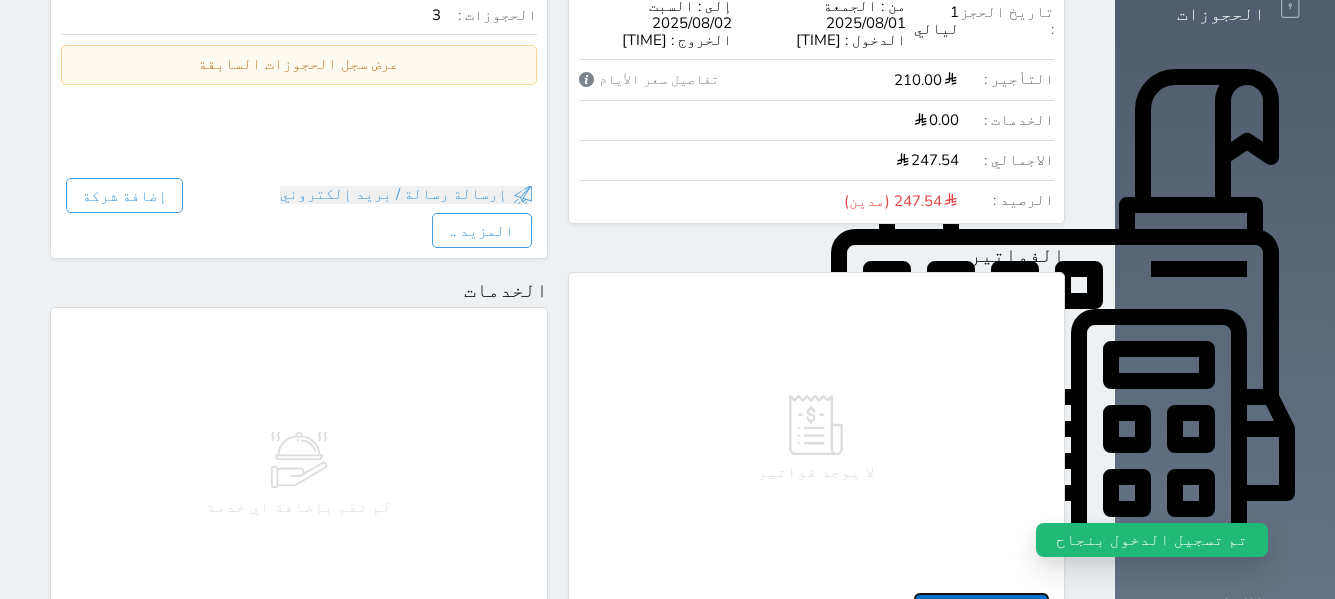 click on "إضافة فاتورة" at bounding box center (981, 610) 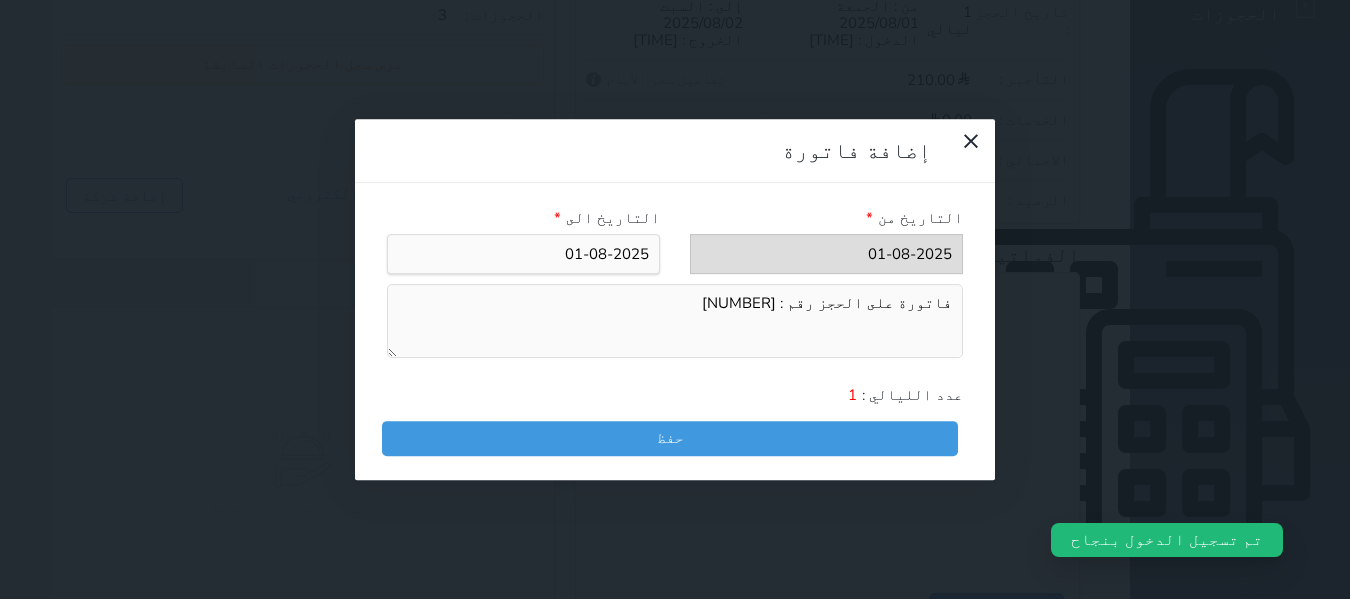 click on "التاريخ من  *     التاريخ الى  *     فاتورة على الحجز رقم : 22137   عدد الليالي :  1     حفظ" at bounding box center (675, 332) 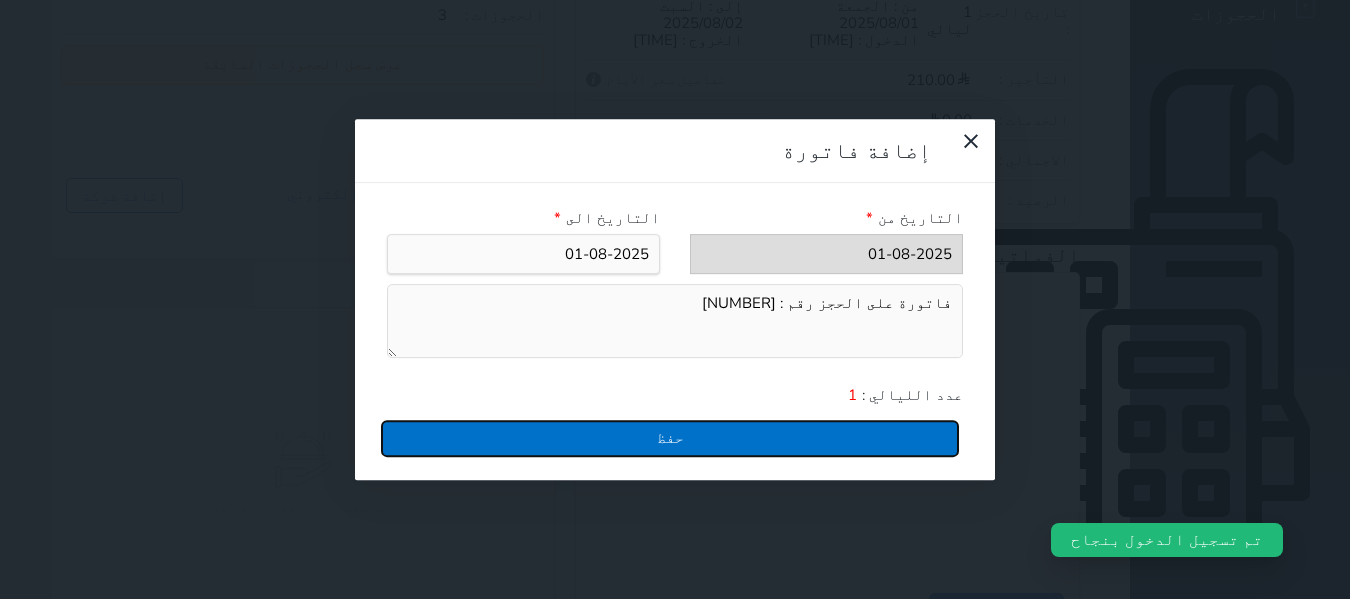 click on "حفظ" at bounding box center (670, 438) 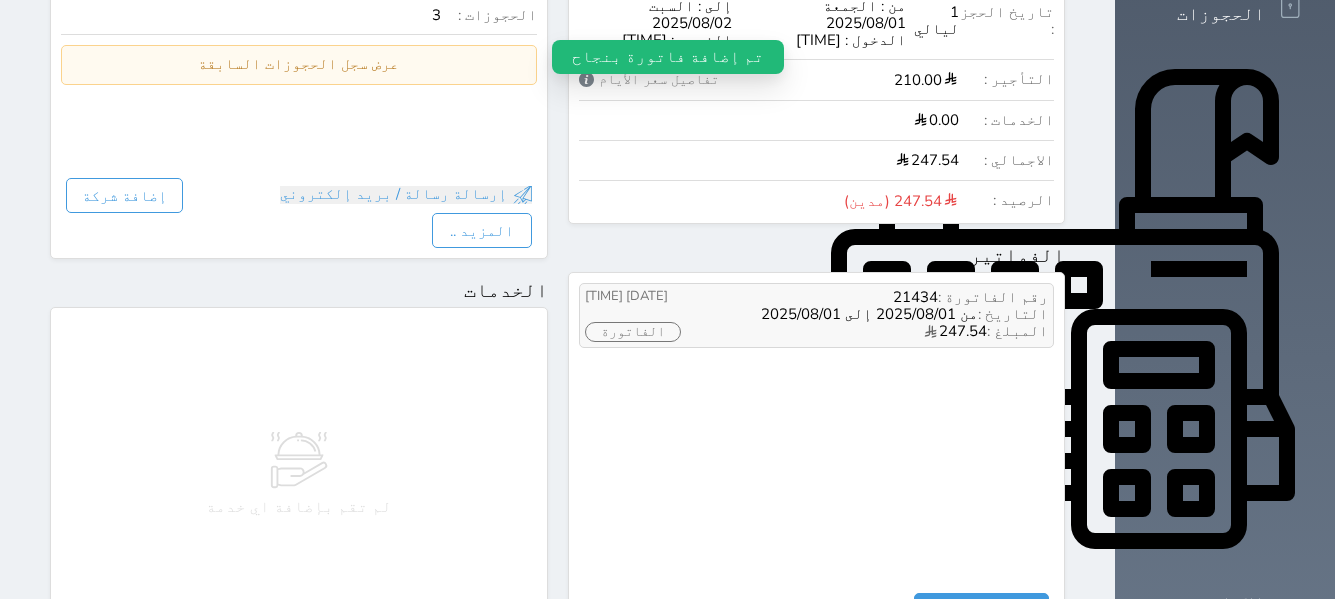 click on "الفاتورة" at bounding box center [633, 332] 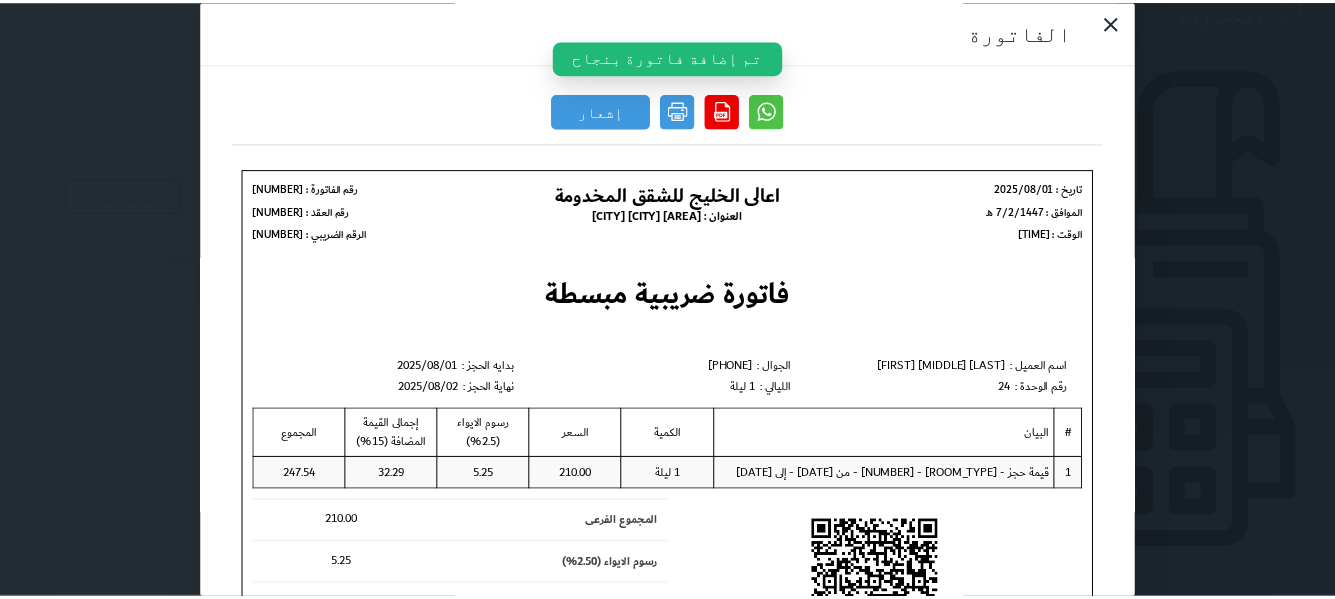scroll, scrollTop: 0, scrollLeft: 0, axis: both 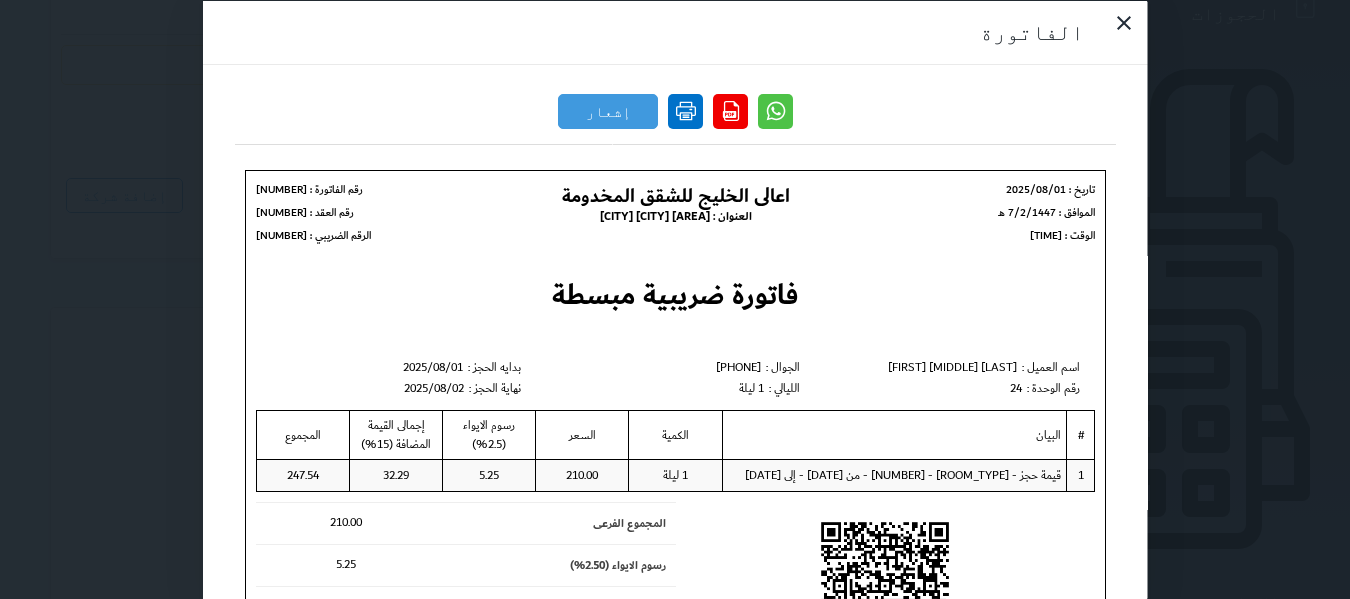 click at bounding box center (685, 110) 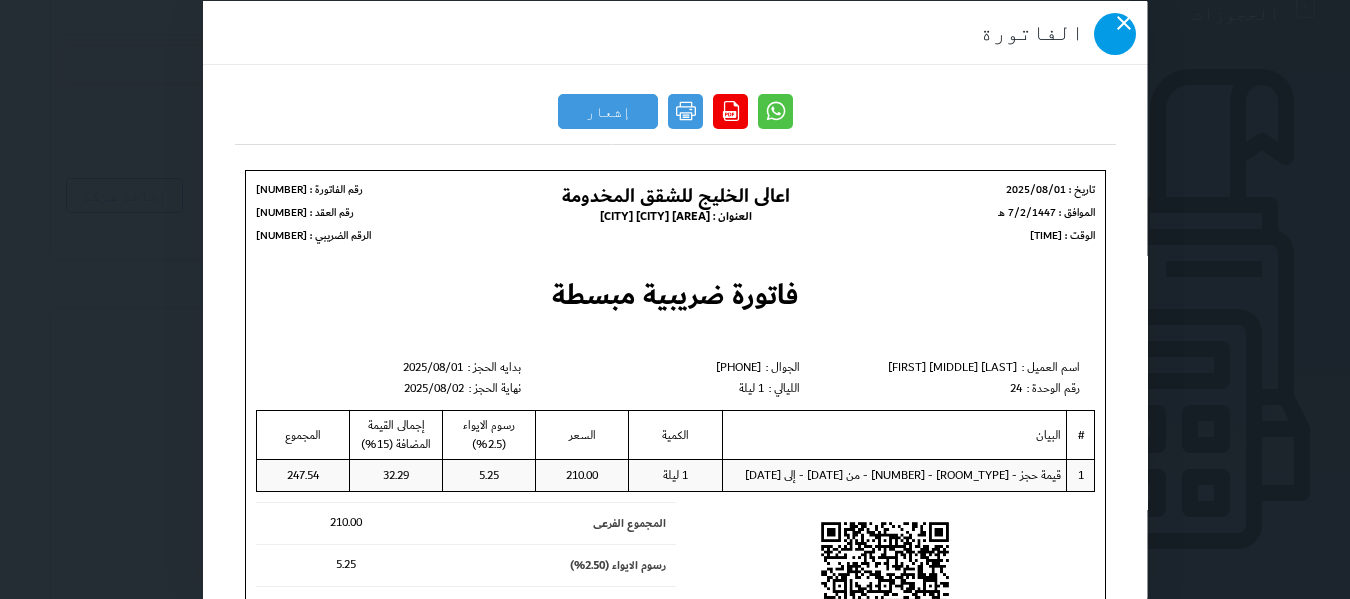 click 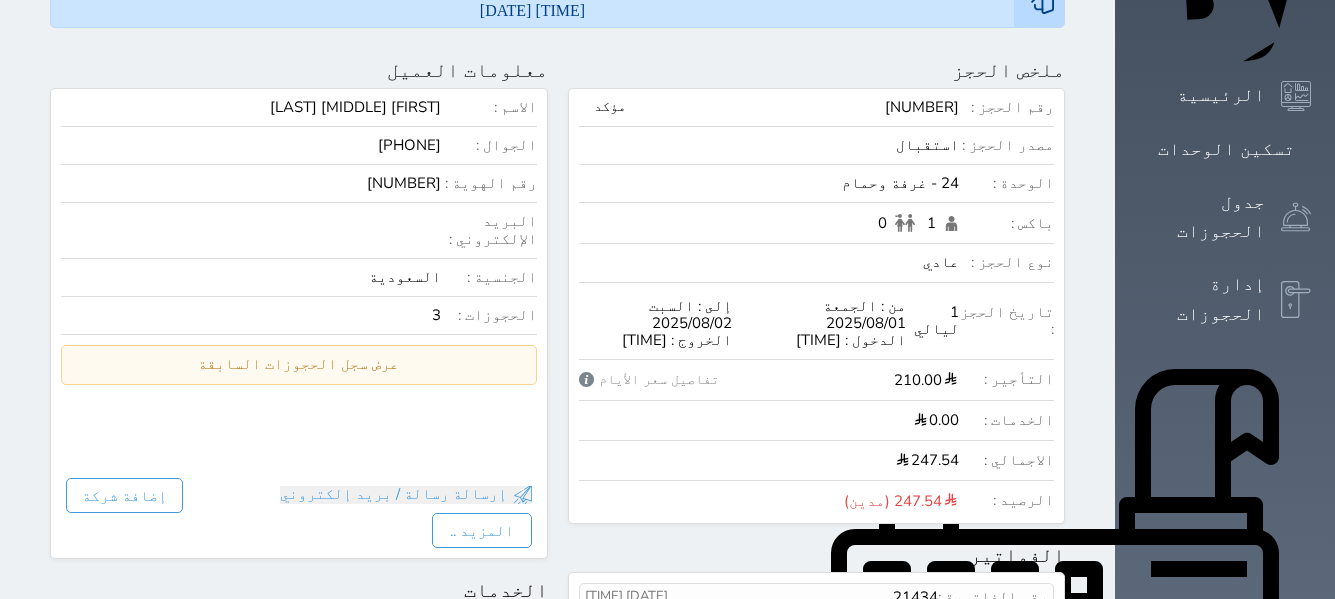 scroll, scrollTop: 0, scrollLeft: 0, axis: both 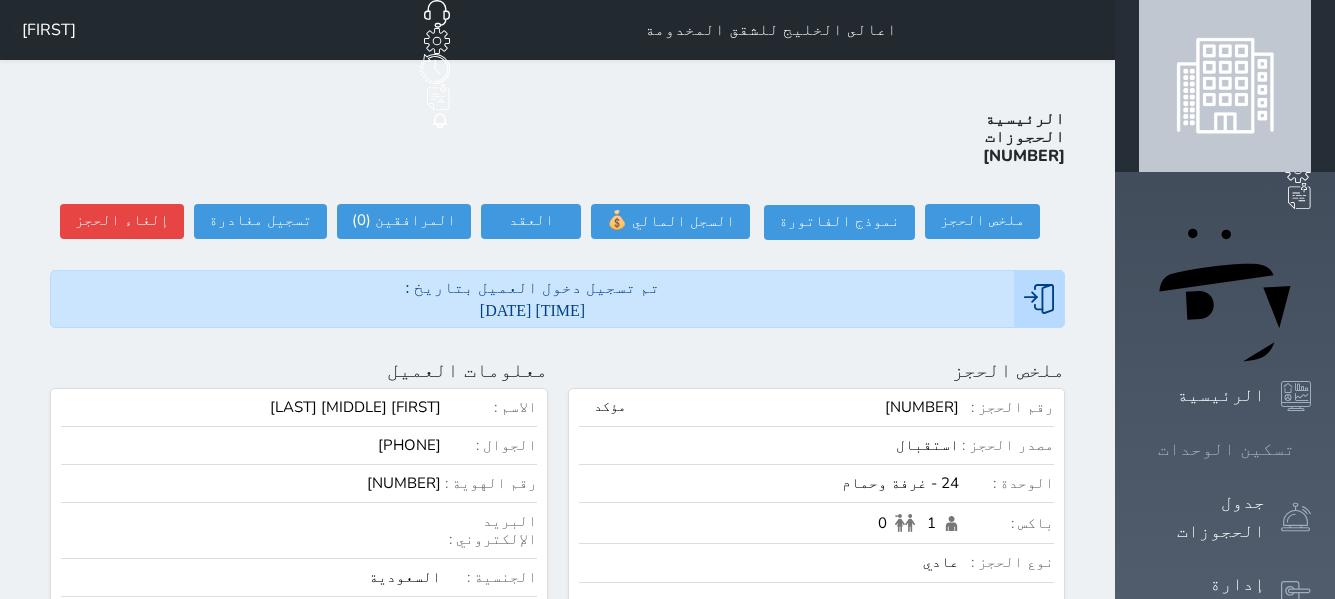 click 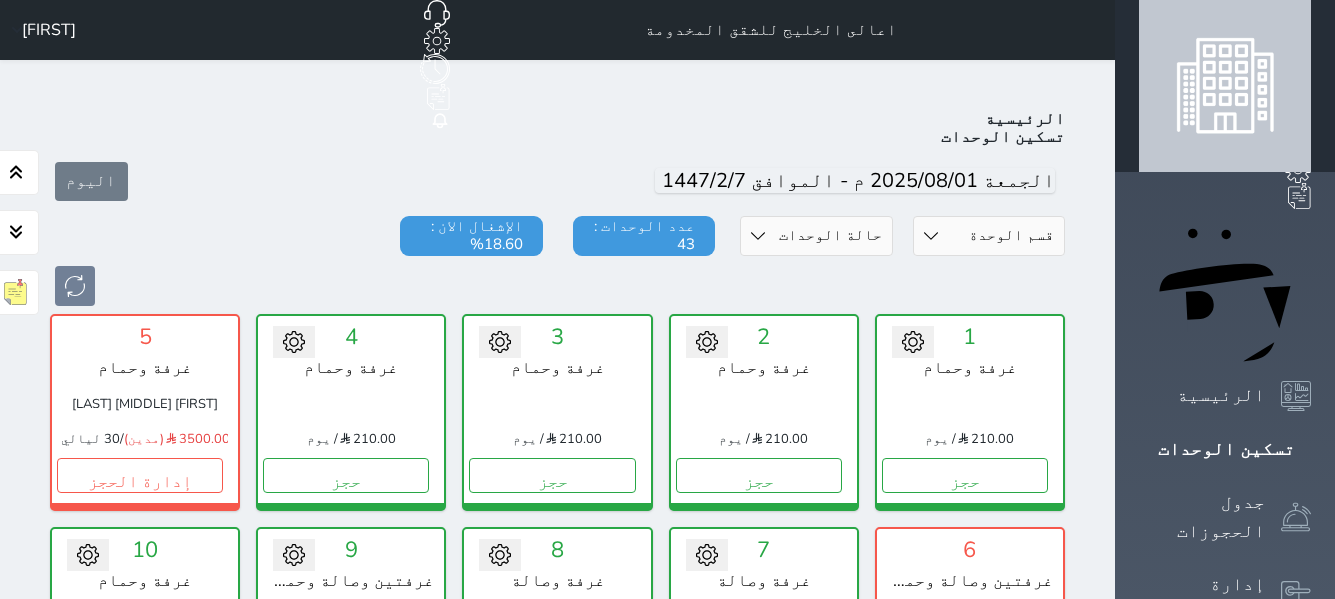 scroll, scrollTop: 78, scrollLeft: 0, axis: vertical 